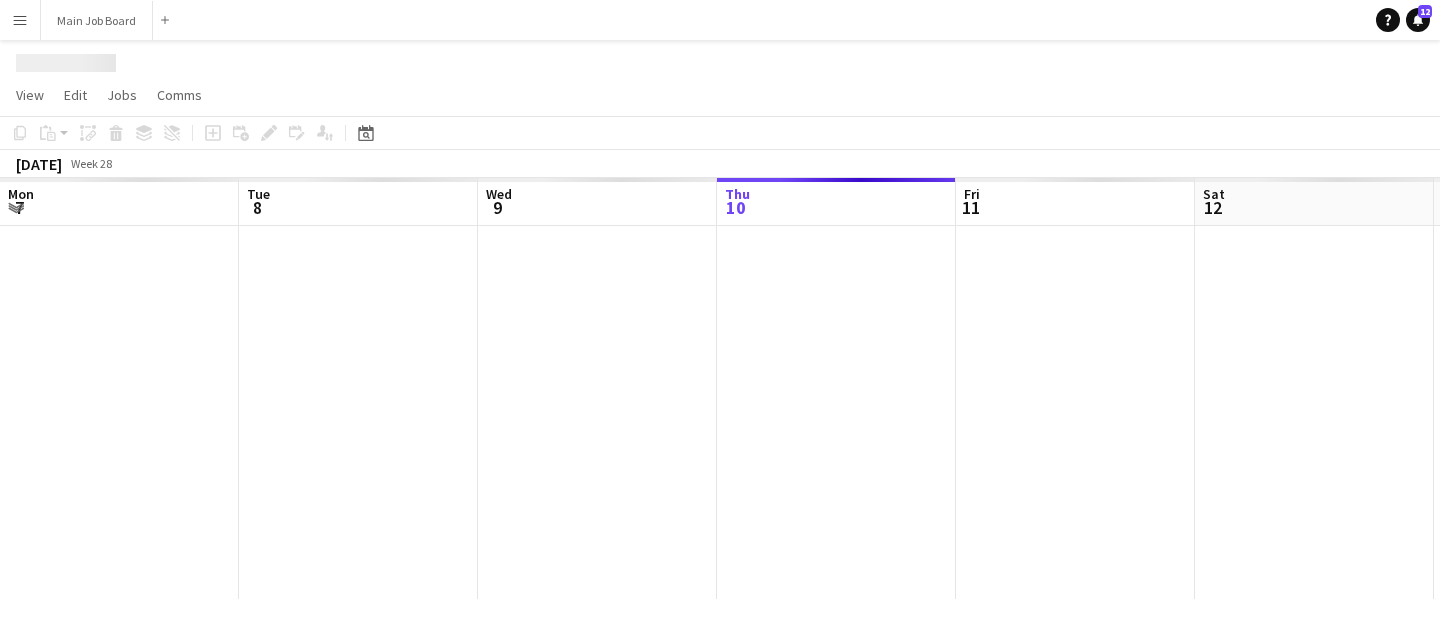 scroll, scrollTop: 0, scrollLeft: 0, axis: both 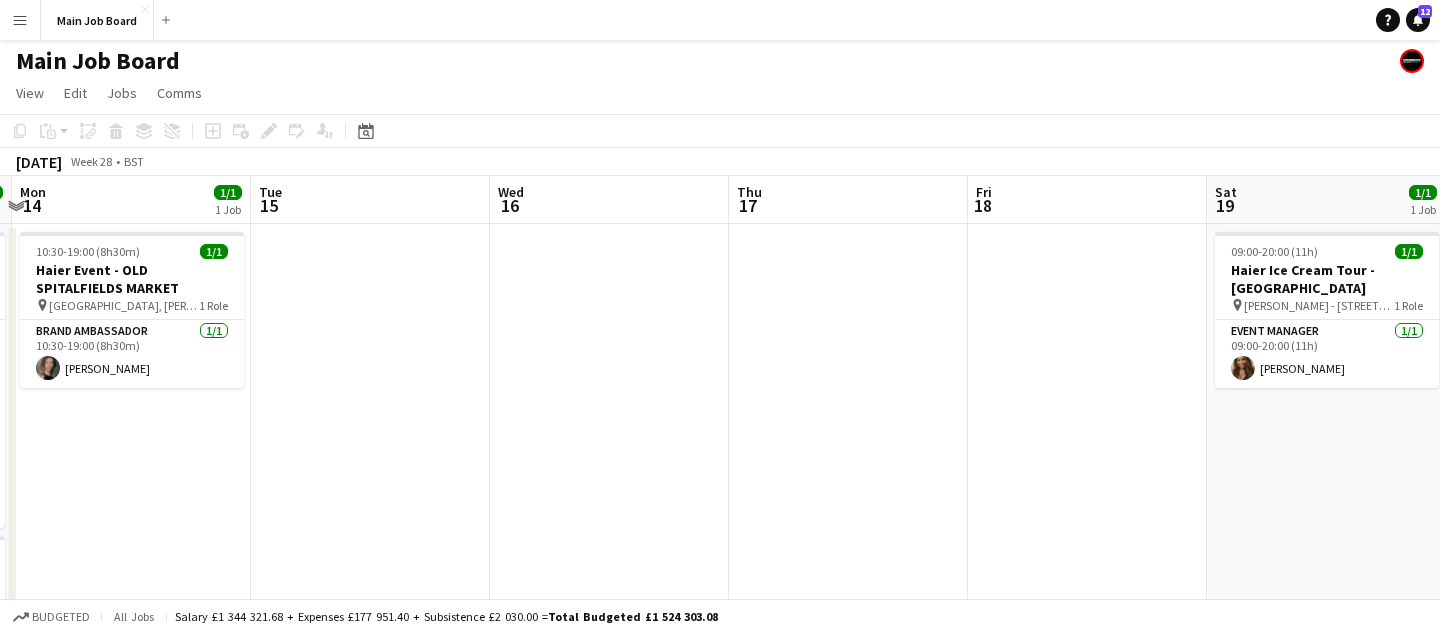 click on "Menu" at bounding box center (20, 20) 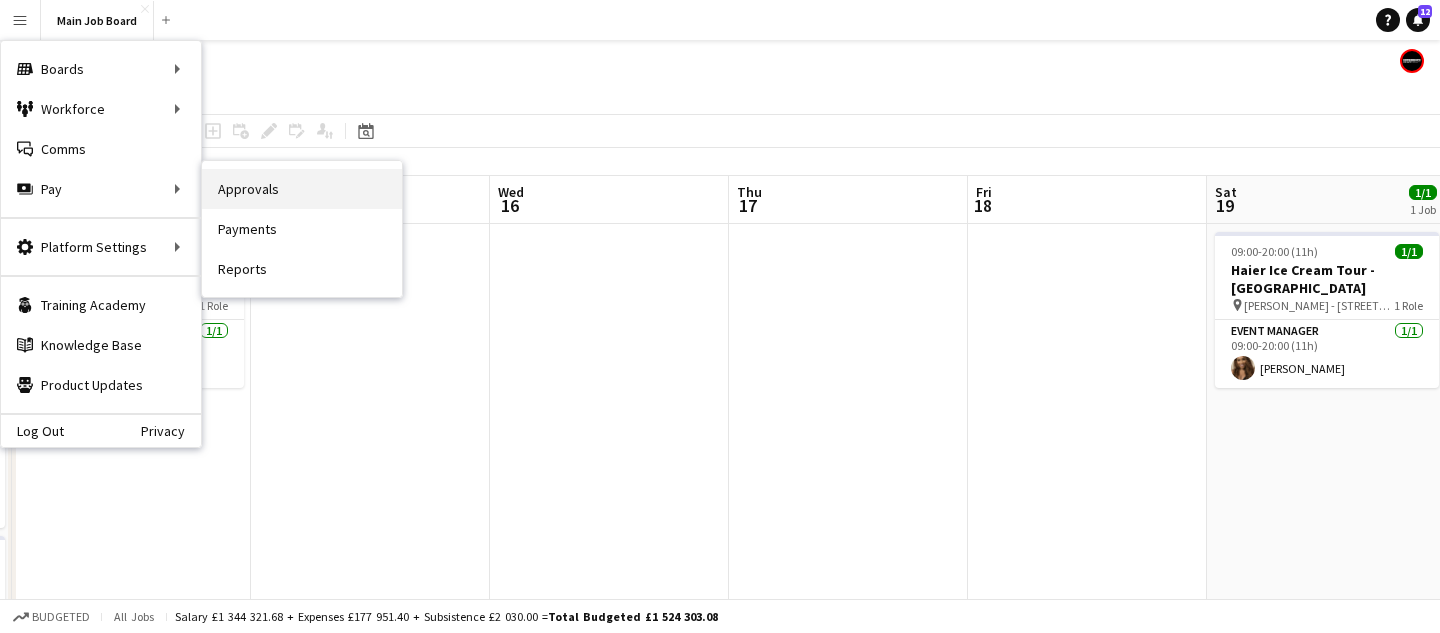 click on "Approvals" at bounding box center [302, 189] 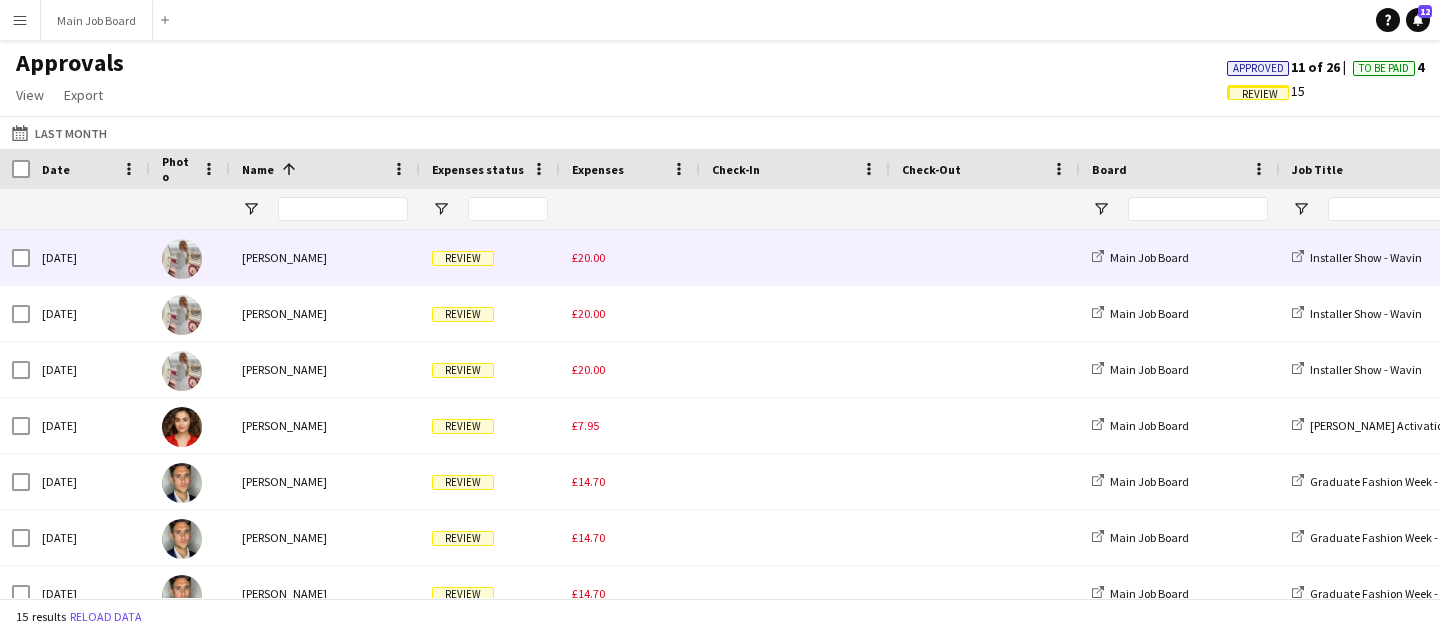 click on "£20.00" at bounding box center [630, 257] 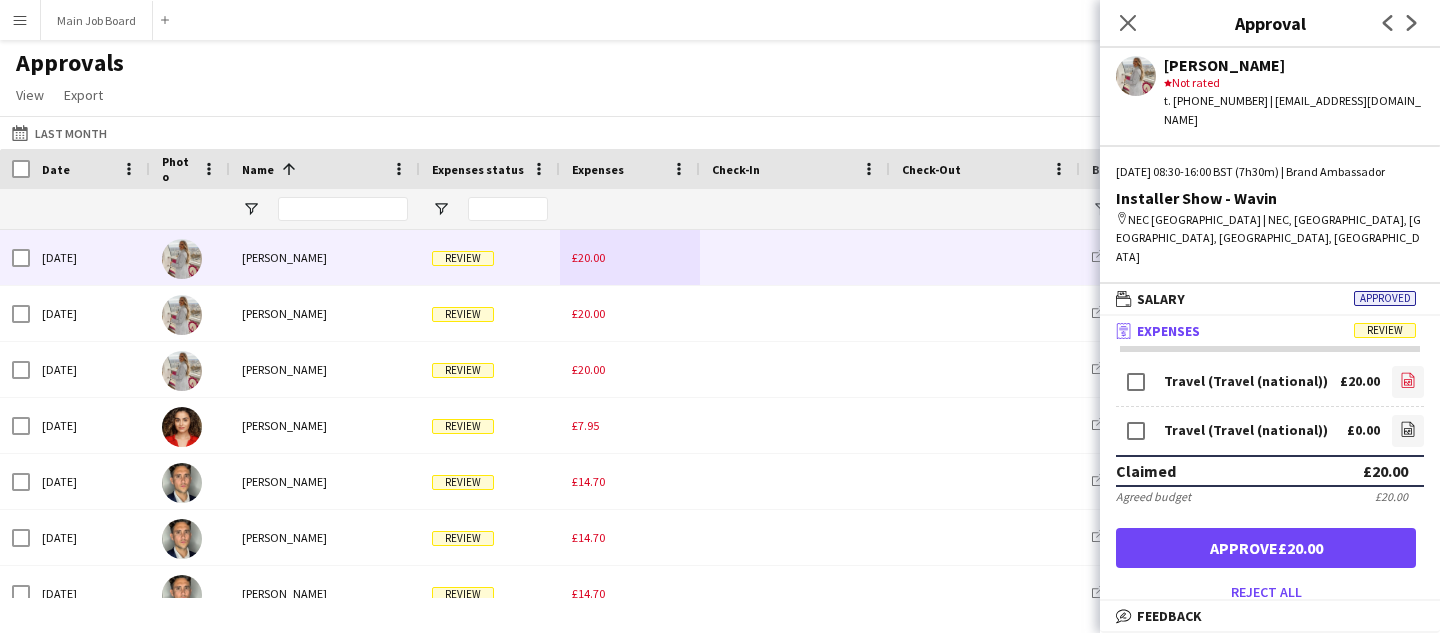 click on "file-image" 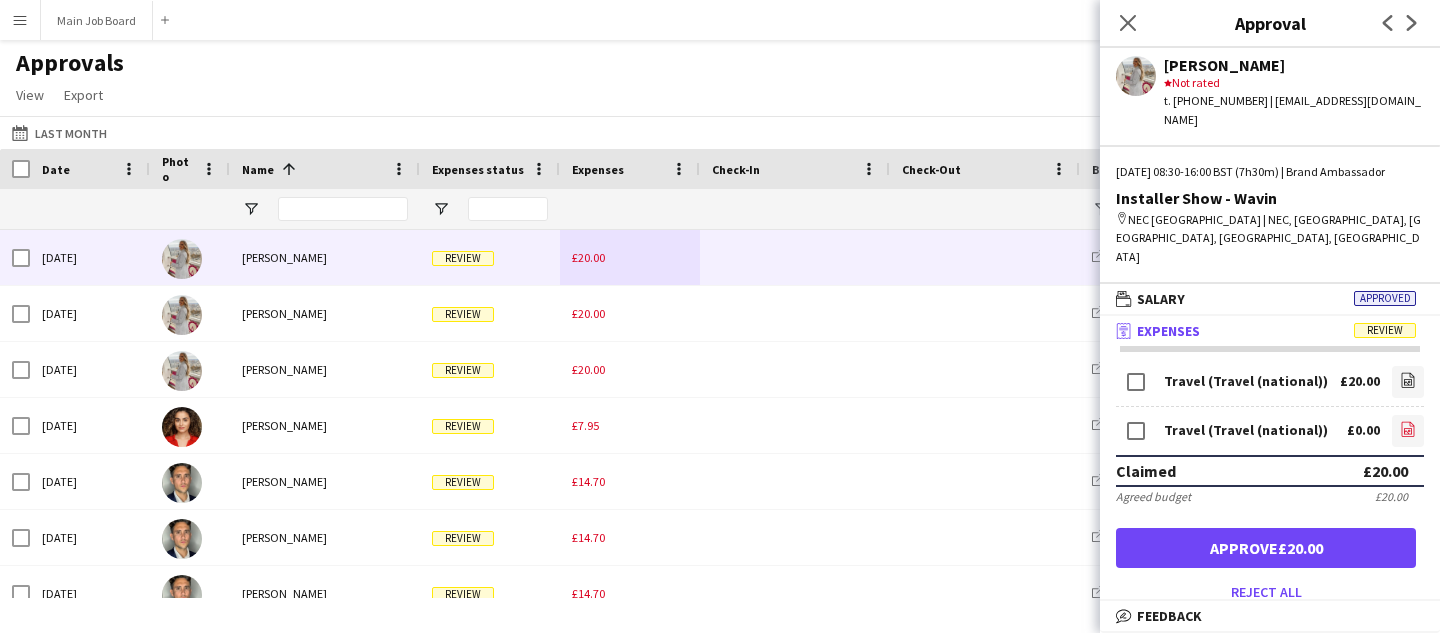 click on "file-image" at bounding box center [1408, 431] 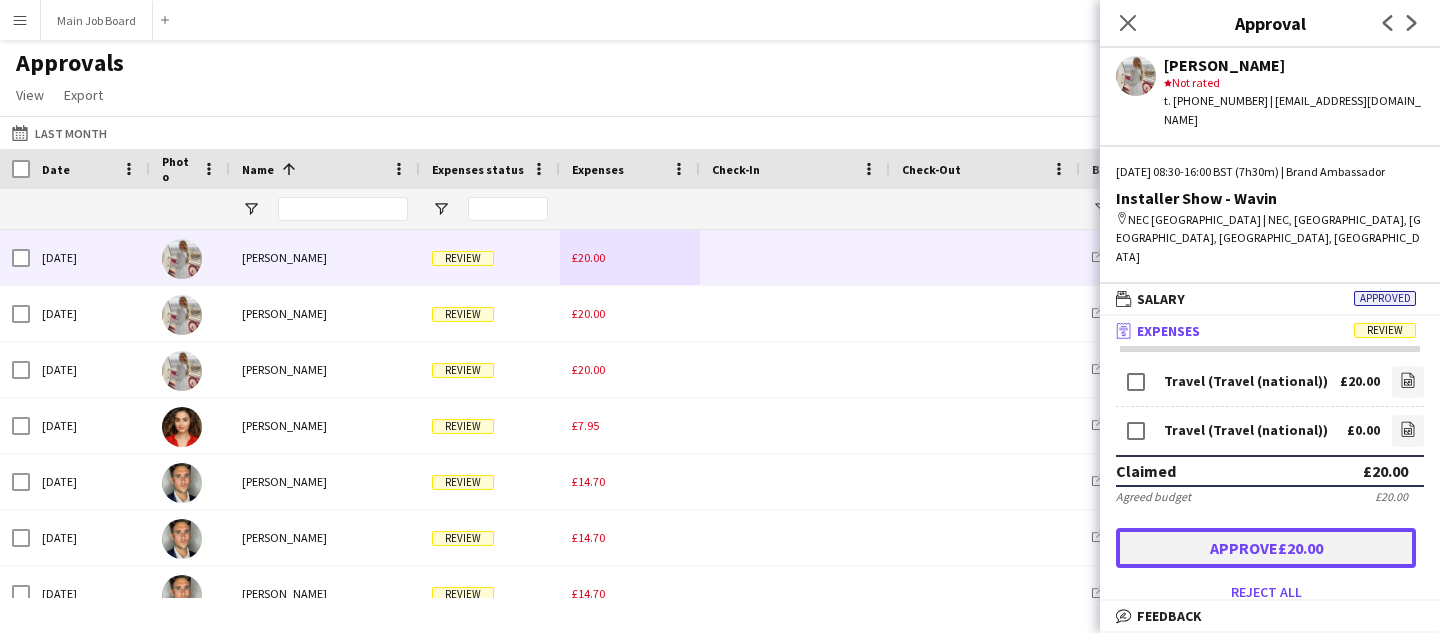 click on "Approve   £20.00" at bounding box center [1266, 548] 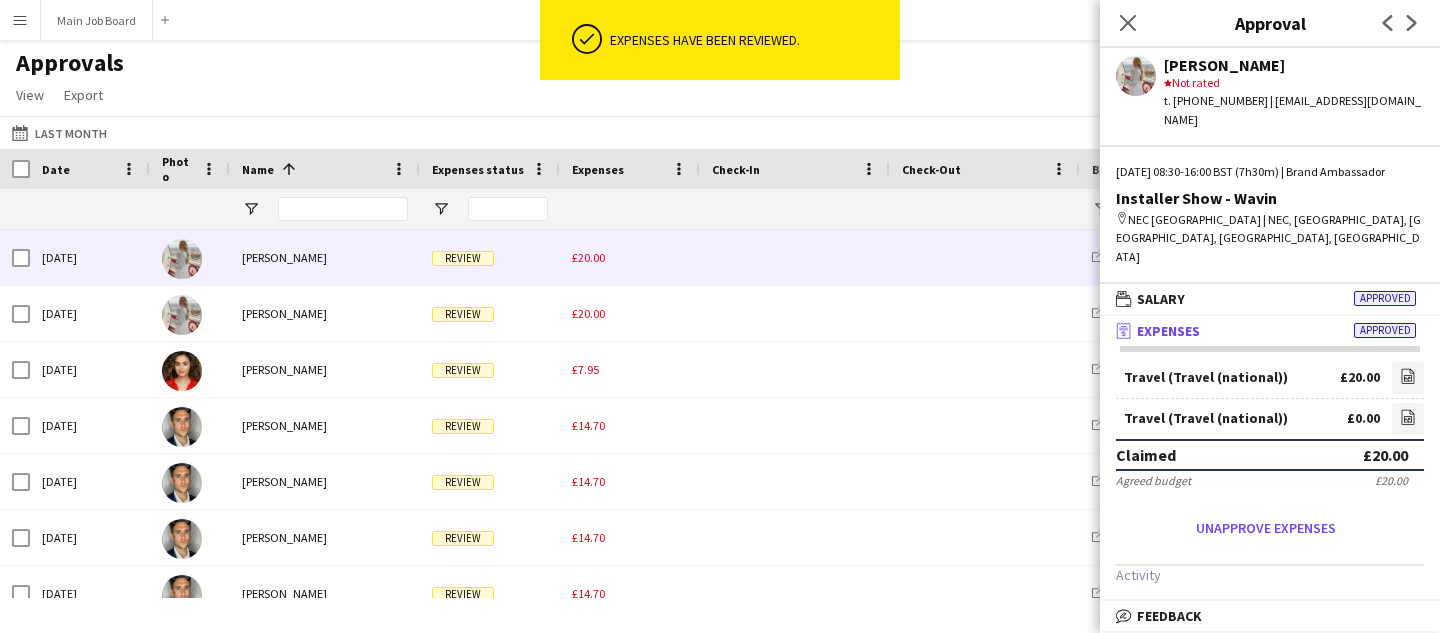 click on "£20.00" at bounding box center [630, 257] 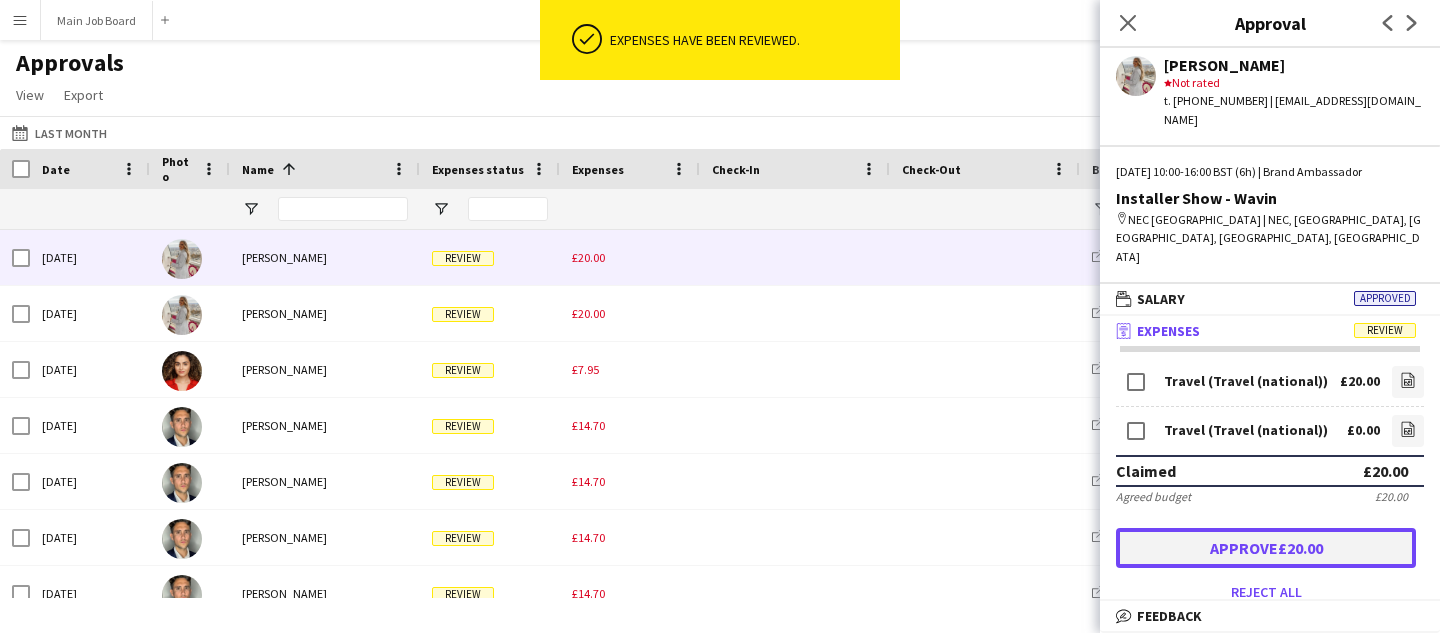 click on "Approve   £20.00" at bounding box center [1266, 548] 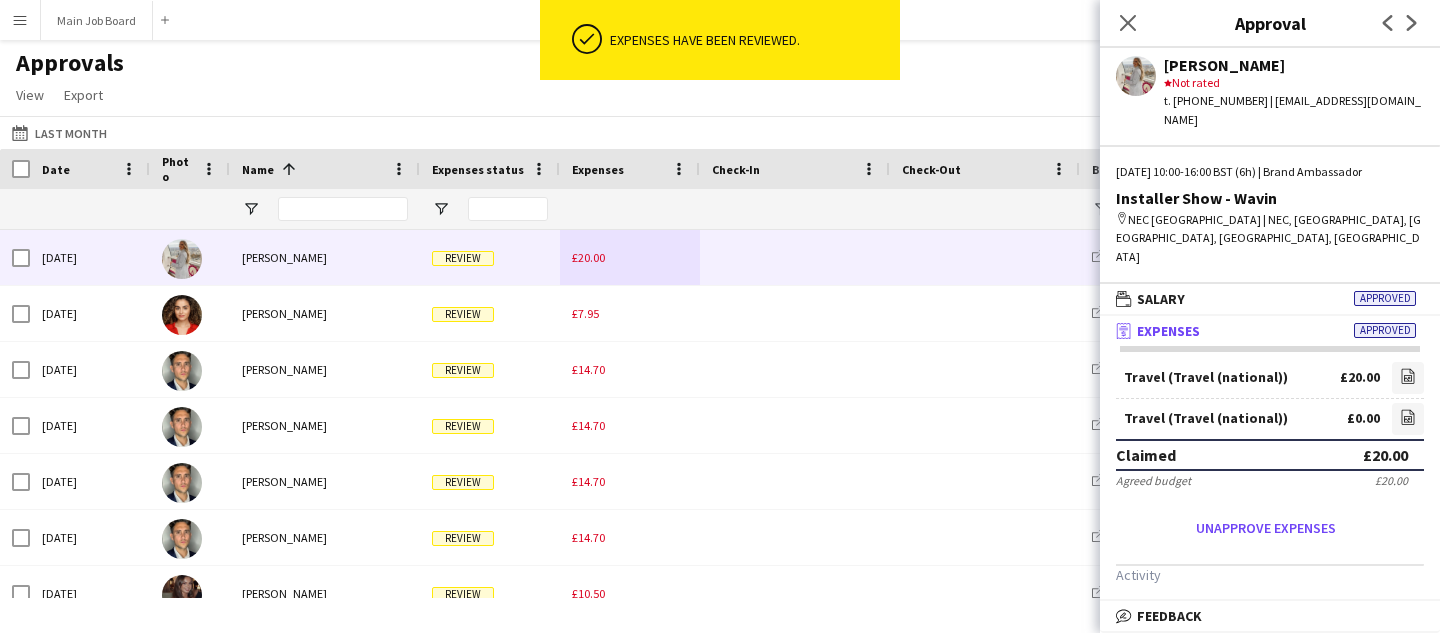 click on "£20.00" at bounding box center (630, 257) 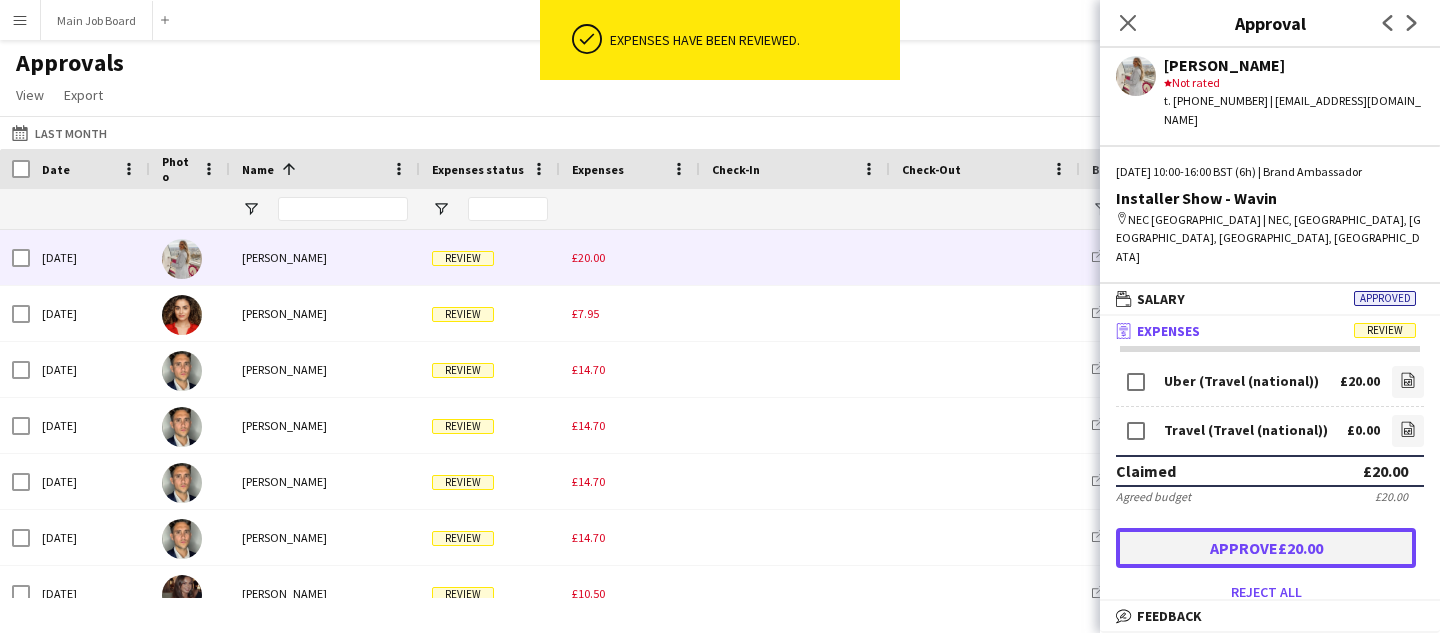 click on "Approve   £20.00" at bounding box center (1266, 548) 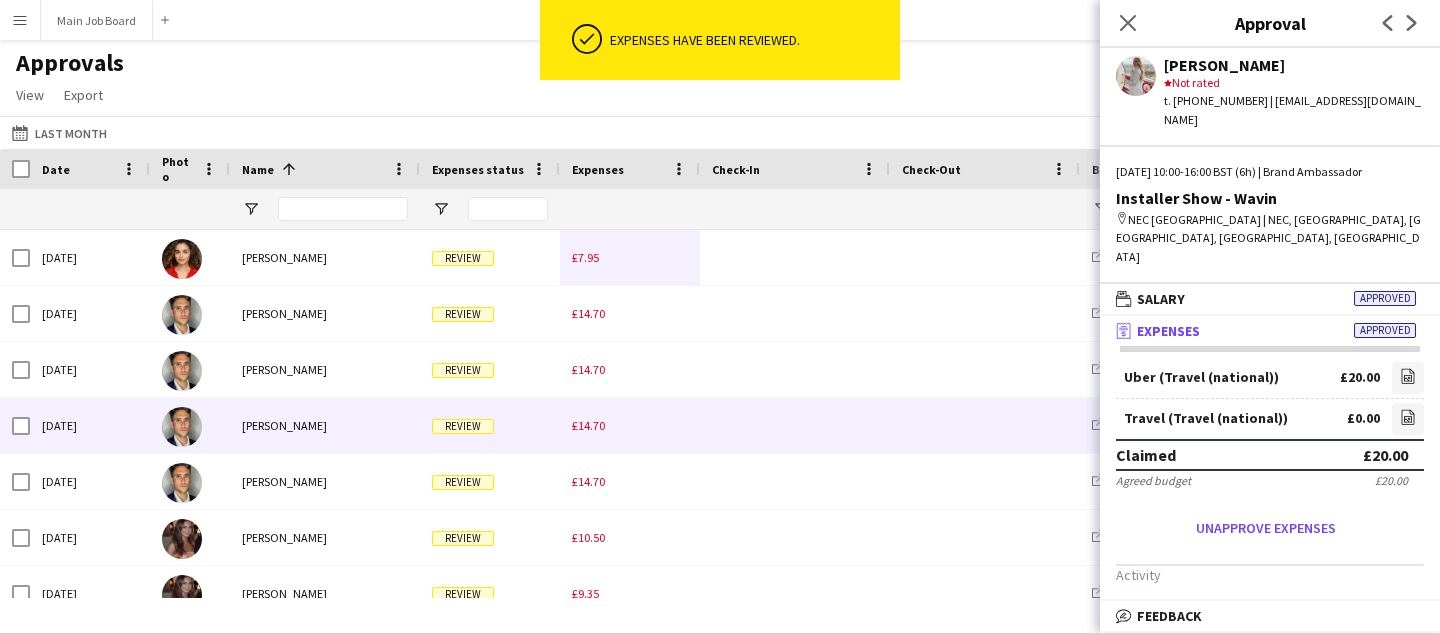 scroll, scrollTop: 304, scrollLeft: 0, axis: vertical 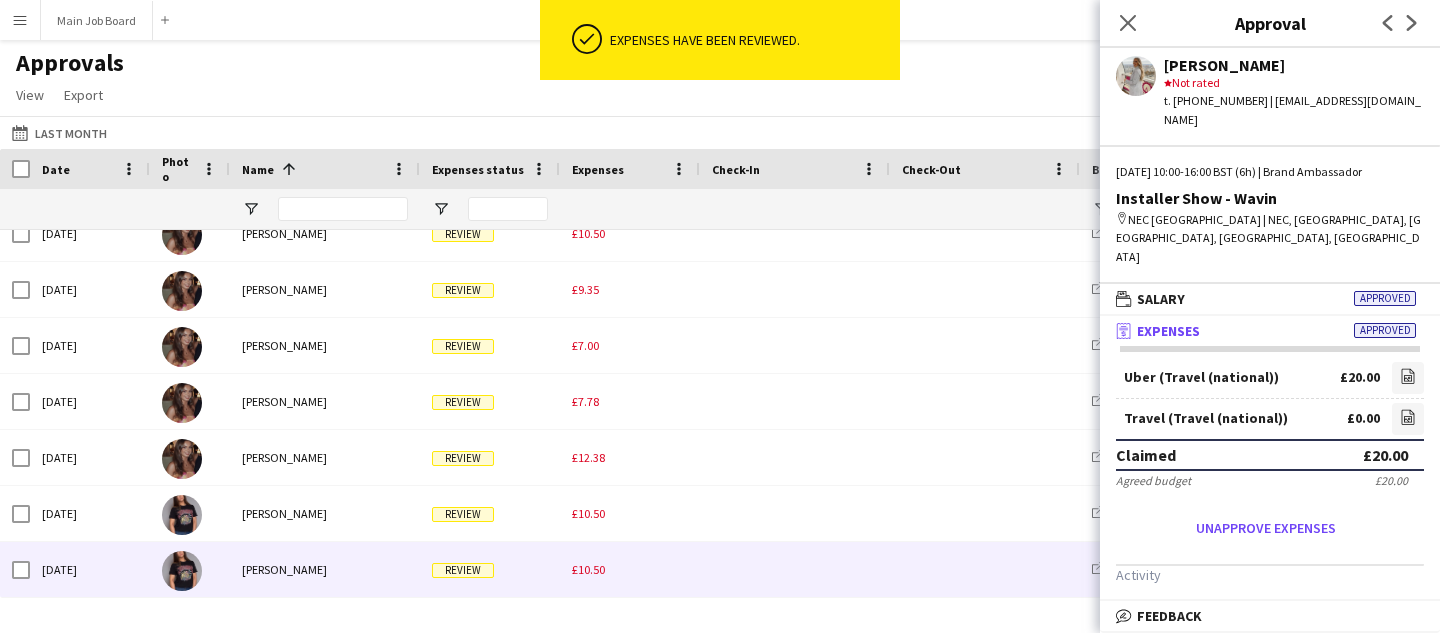 click on "£10.50" at bounding box center (588, 569) 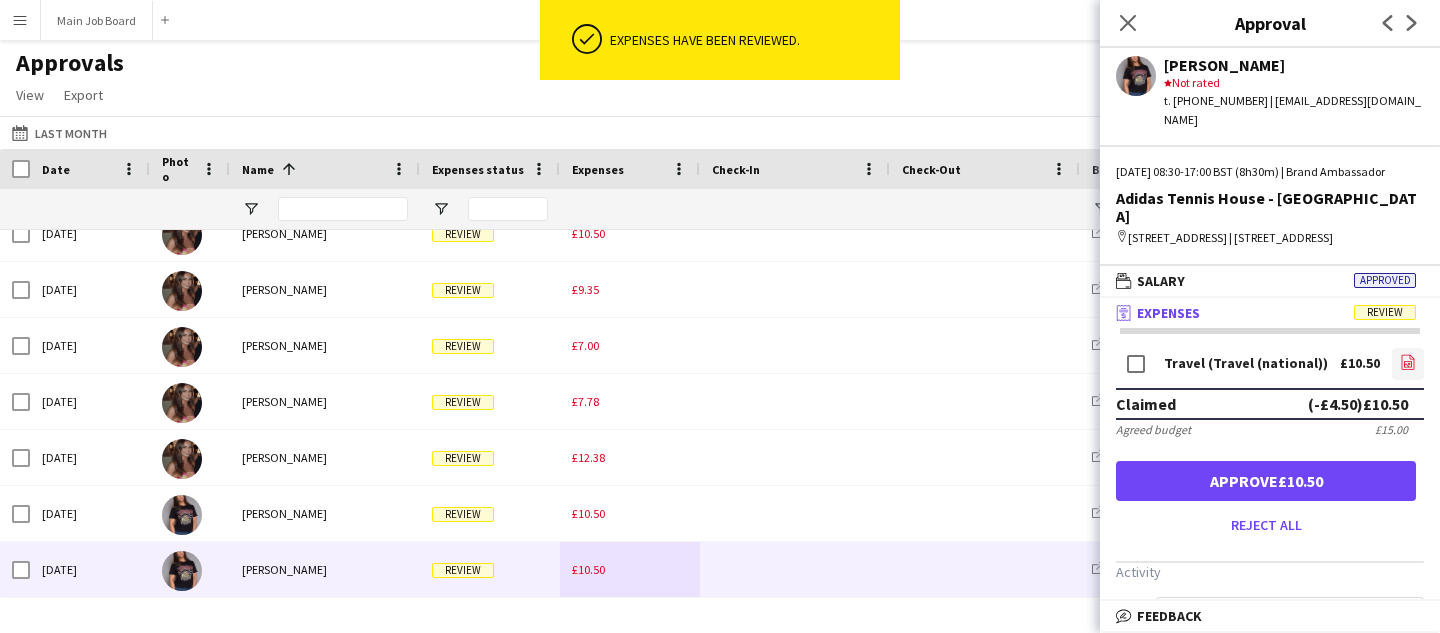 click on "file-image" 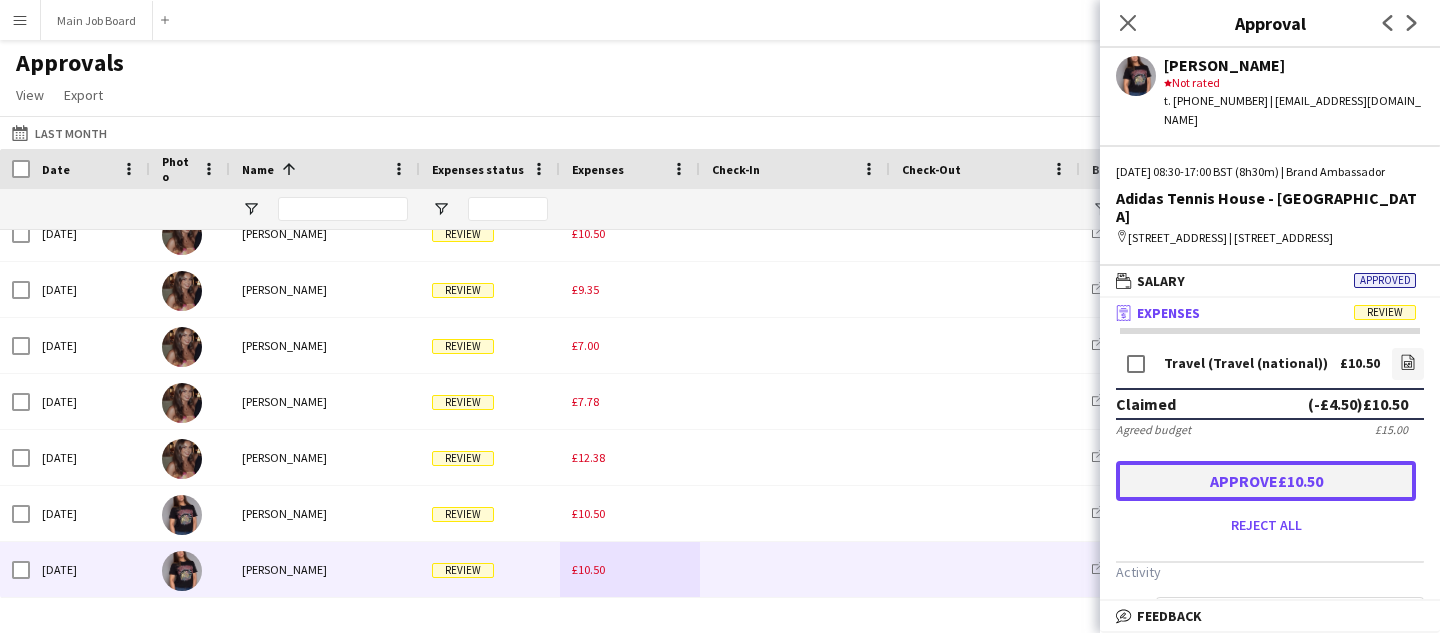 click on "Approve   £10.50" at bounding box center [1266, 481] 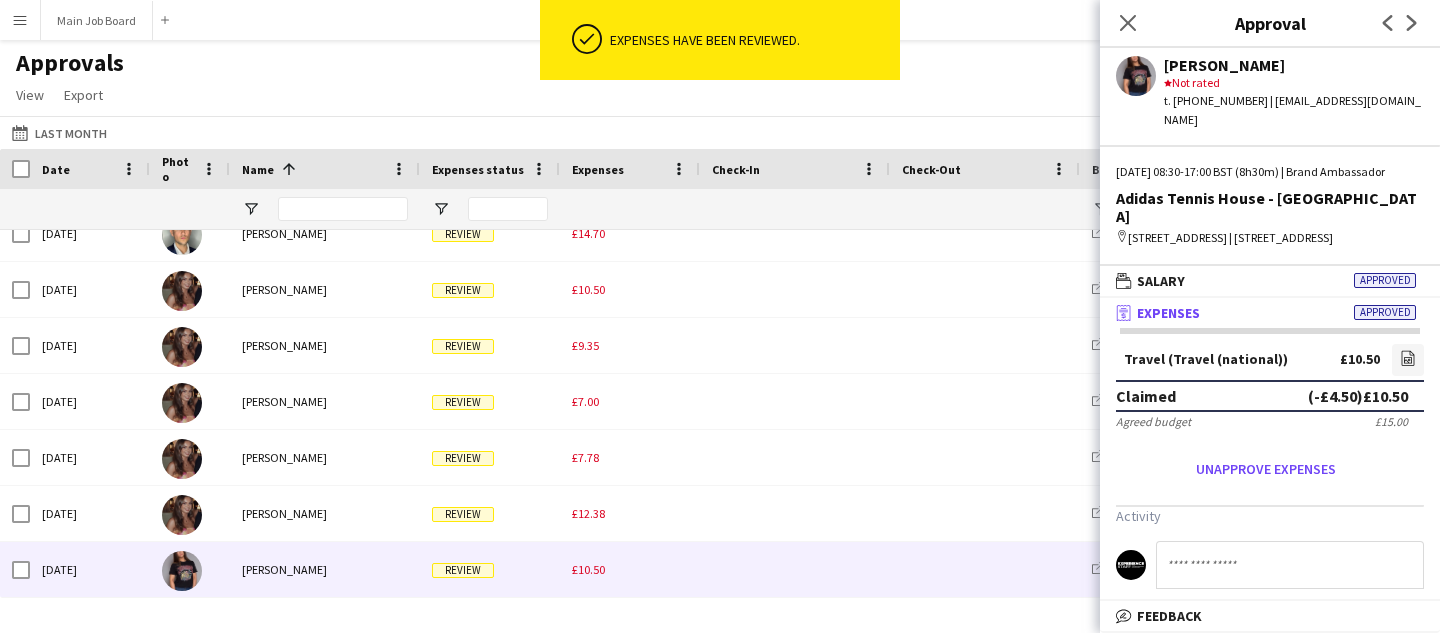 scroll, scrollTop: 248, scrollLeft: 0, axis: vertical 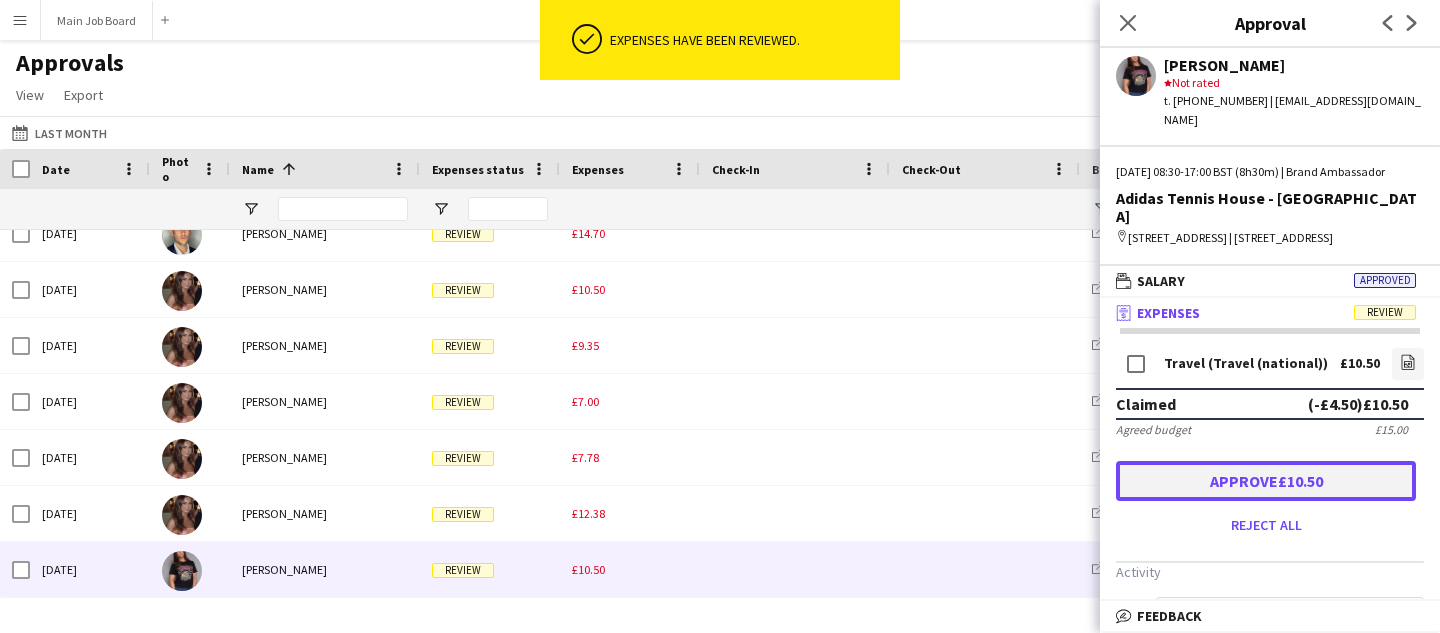 click on "Approve   £10.50" at bounding box center (1266, 481) 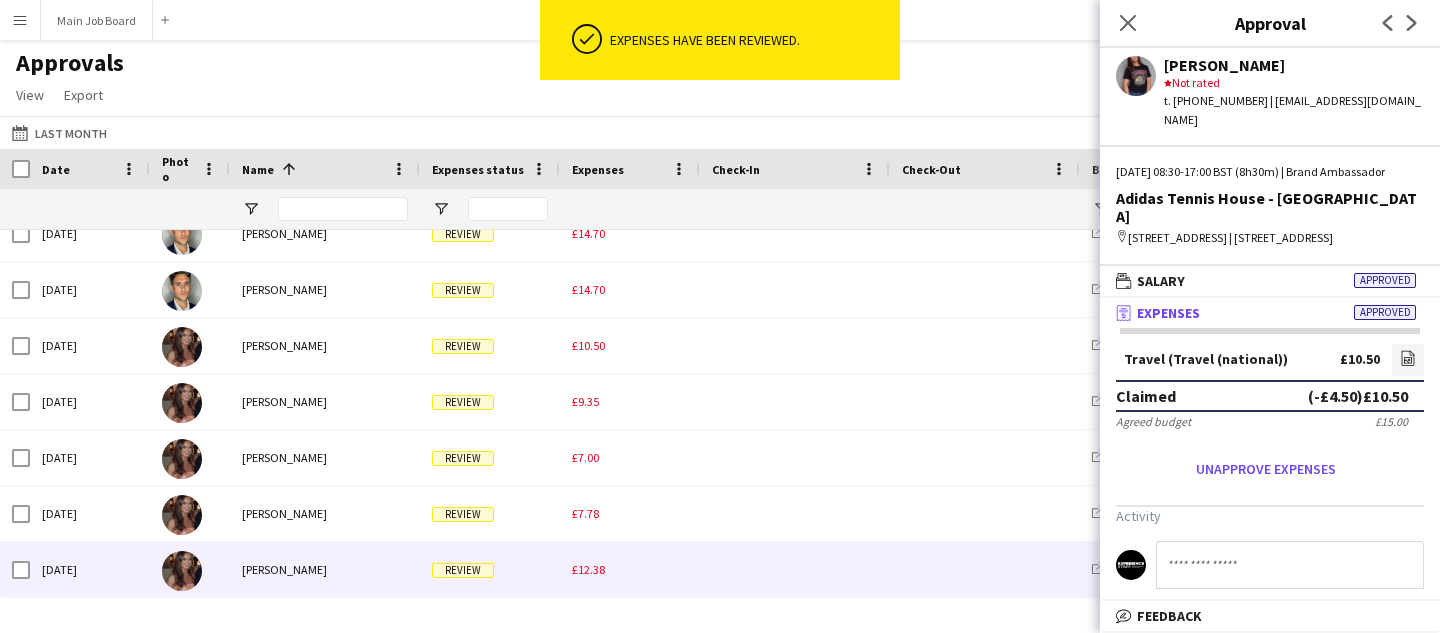 scroll, scrollTop: 192, scrollLeft: 0, axis: vertical 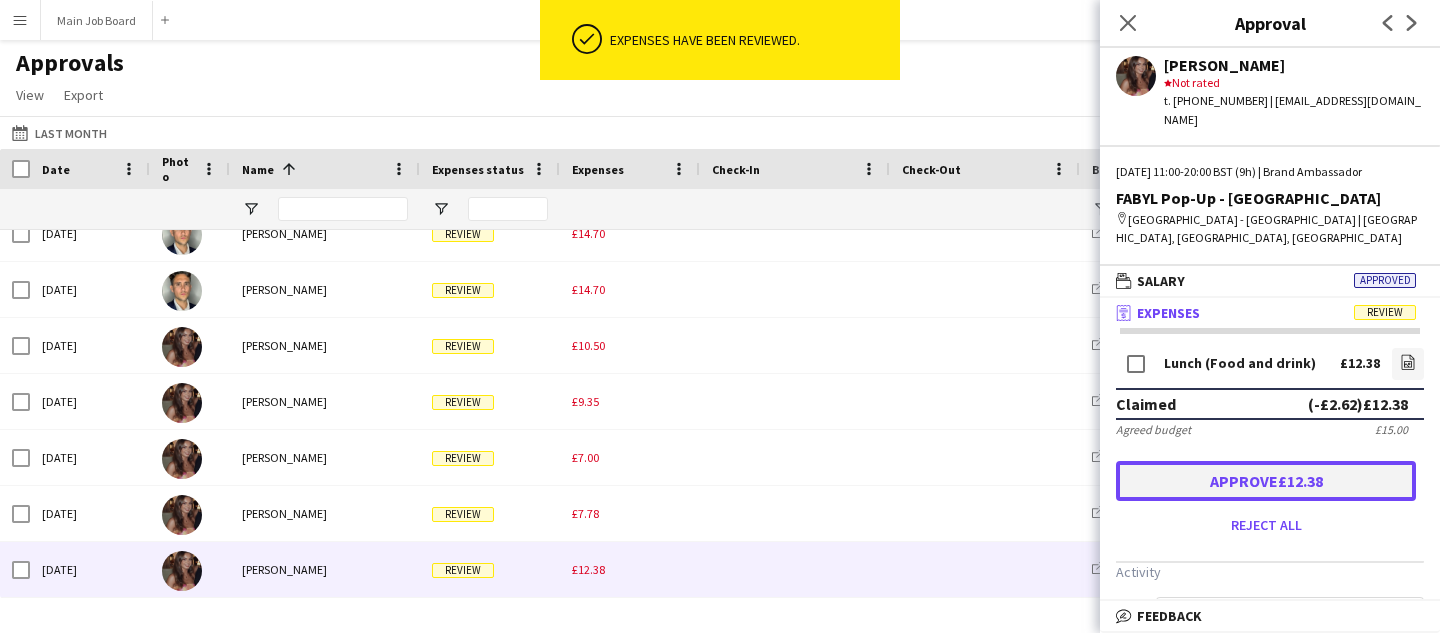 click on "Approve   £12.38" at bounding box center [1266, 481] 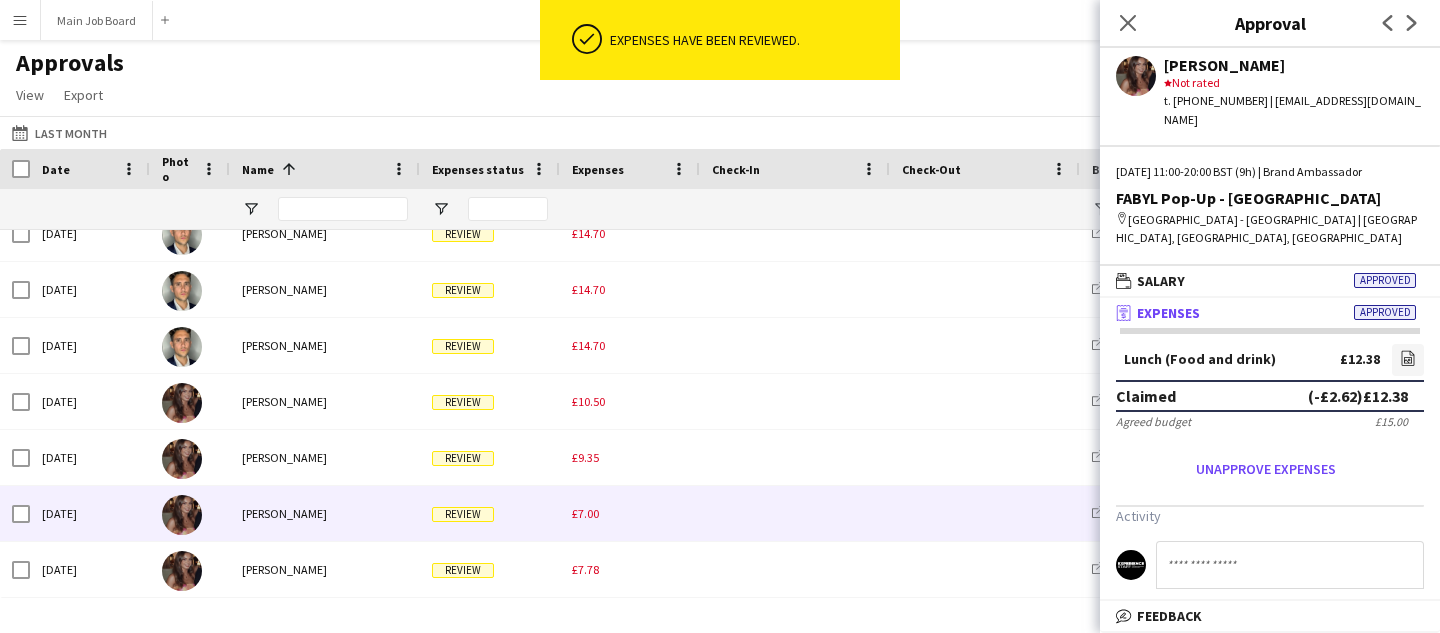 scroll, scrollTop: 136, scrollLeft: 0, axis: vertical 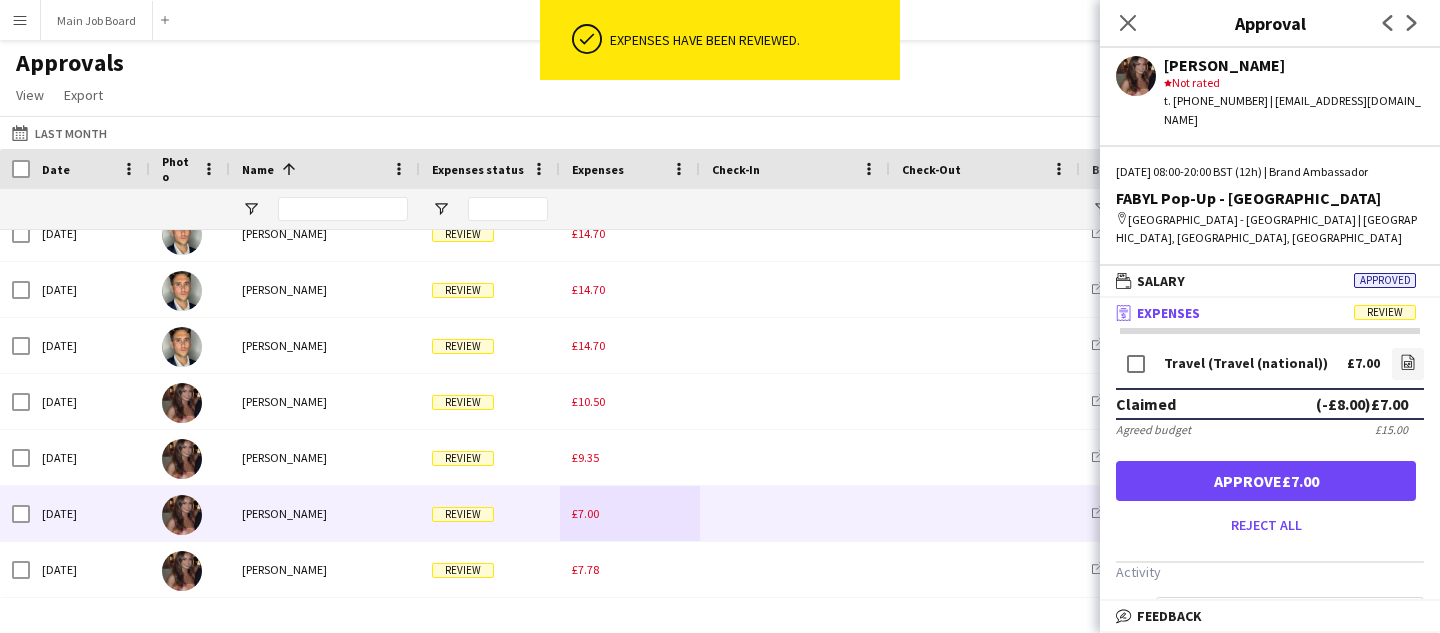 click on "Travel (Travel (national))   £7.00
file-image
Claimed   (-£8.00)   £7.00   Agreed budget   £15.00   Approve   £7.00   Reject all" at bounding box center [1270, 442] 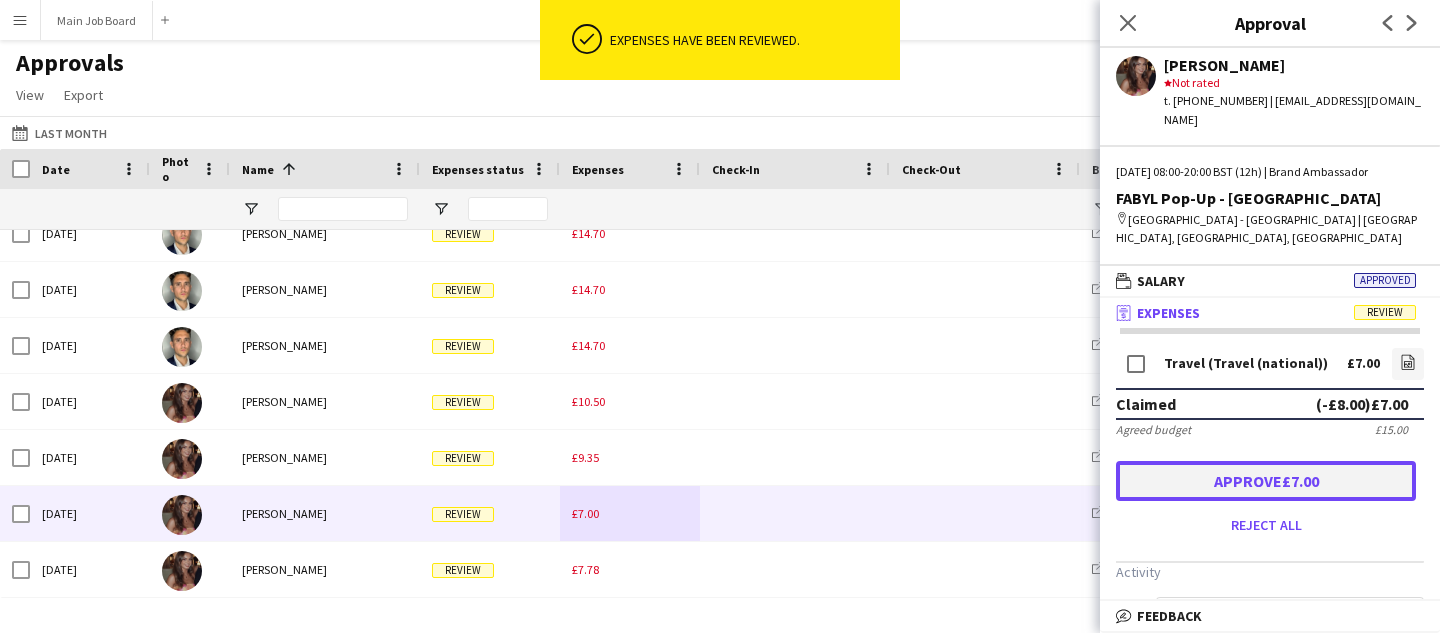 click on "Approve   £7.00" at bounding box center [1266, 481] 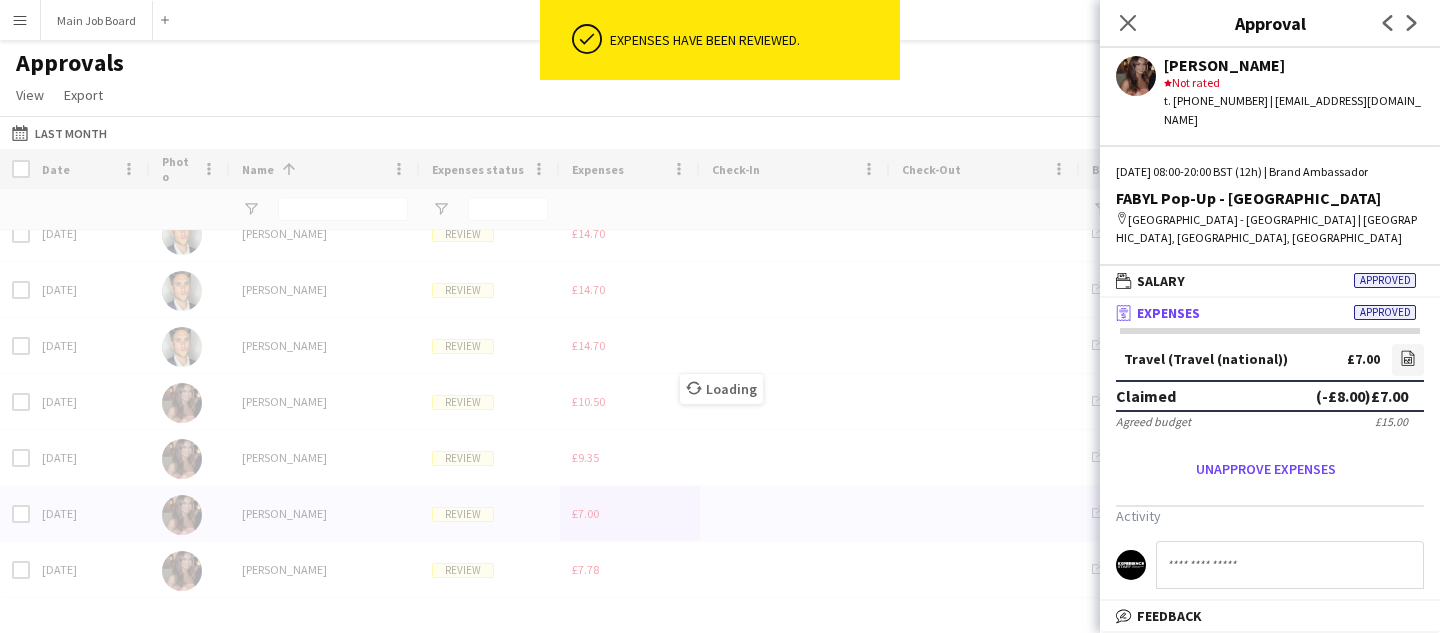 scroll, scrollTop: 80, scrollLeft: 0, axis: vertical 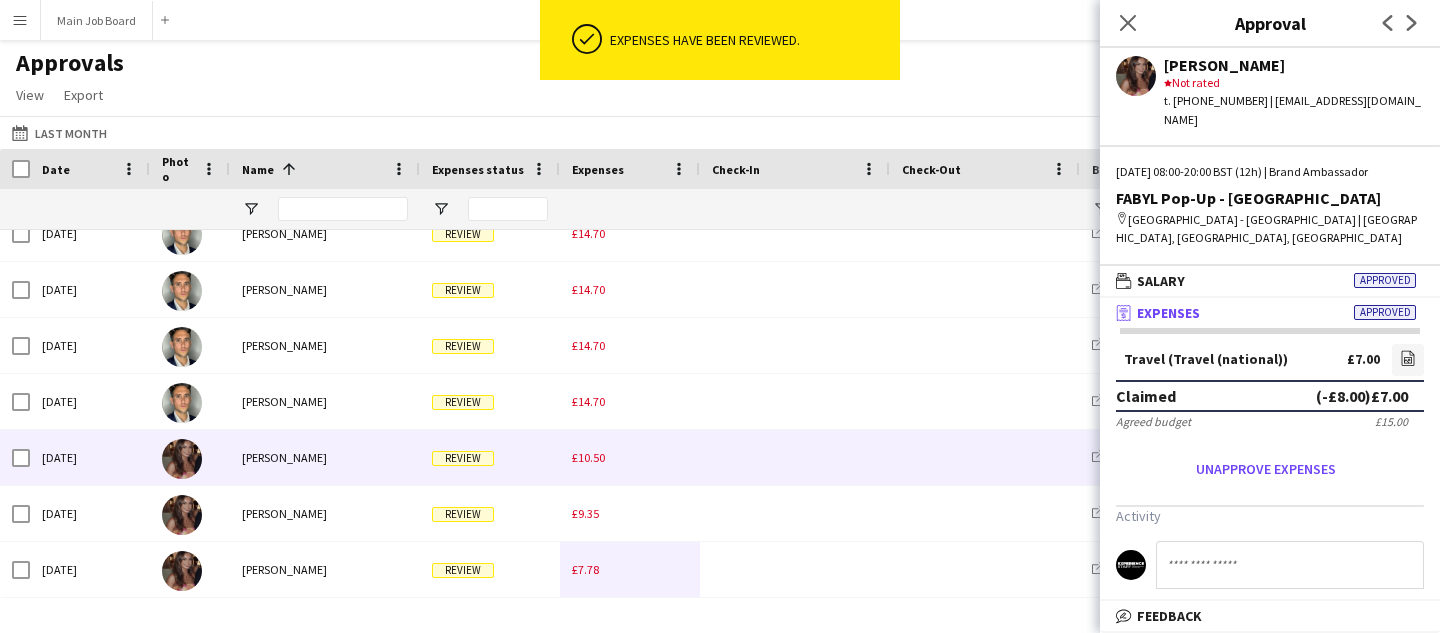 click on "£10.50" at bounding box center (630, 457) 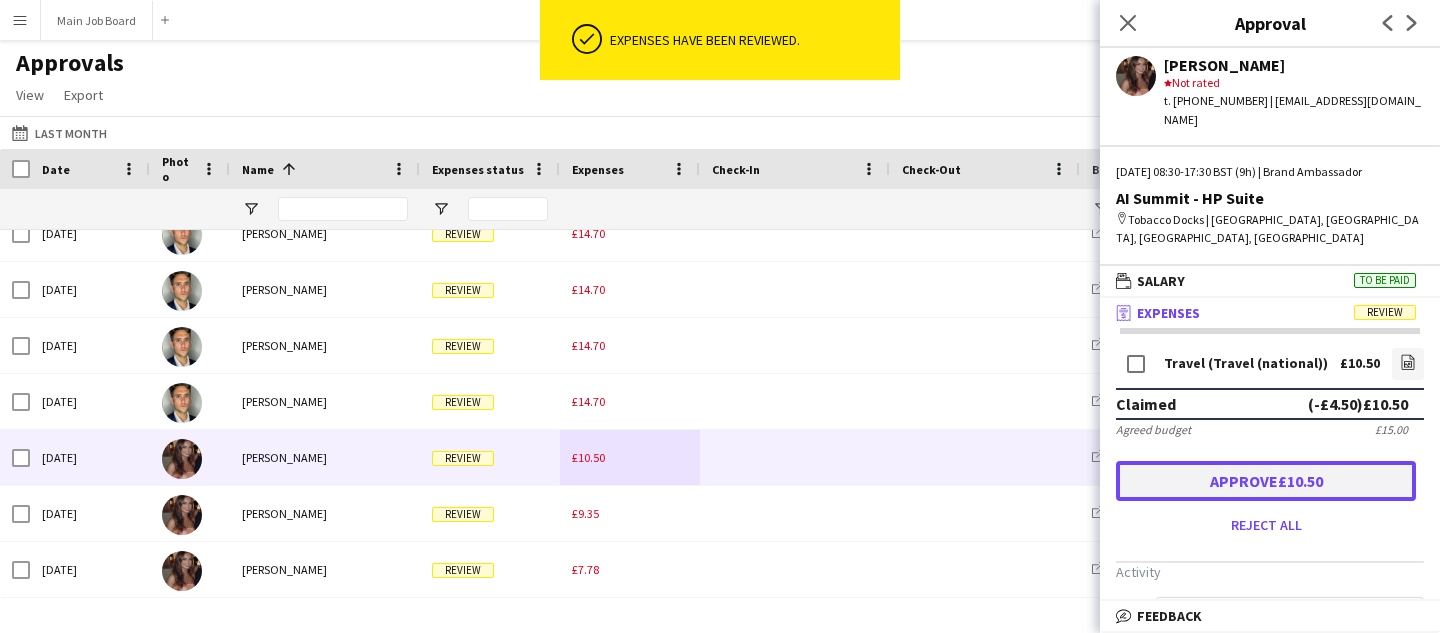 click on "Approve   £10.50" at bounding box center [1266, 481] 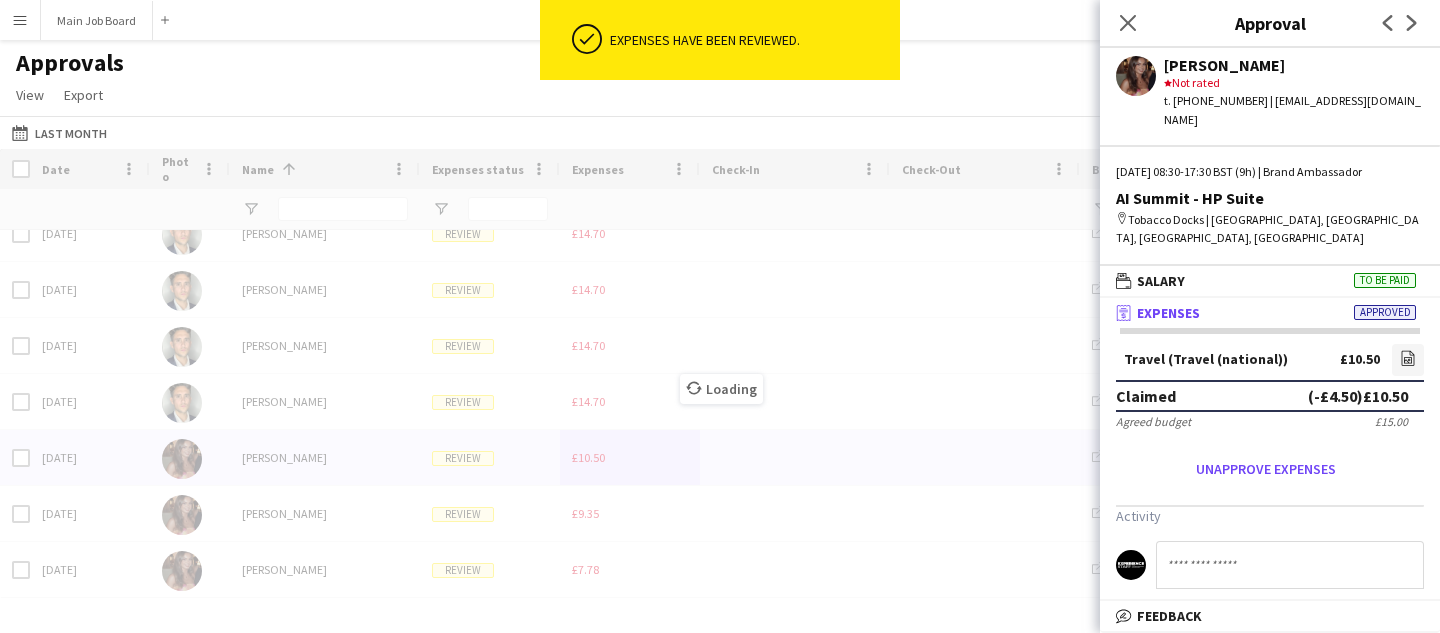 scroll, scrollTop: 24, scrollLeft: 0, axis: vertical 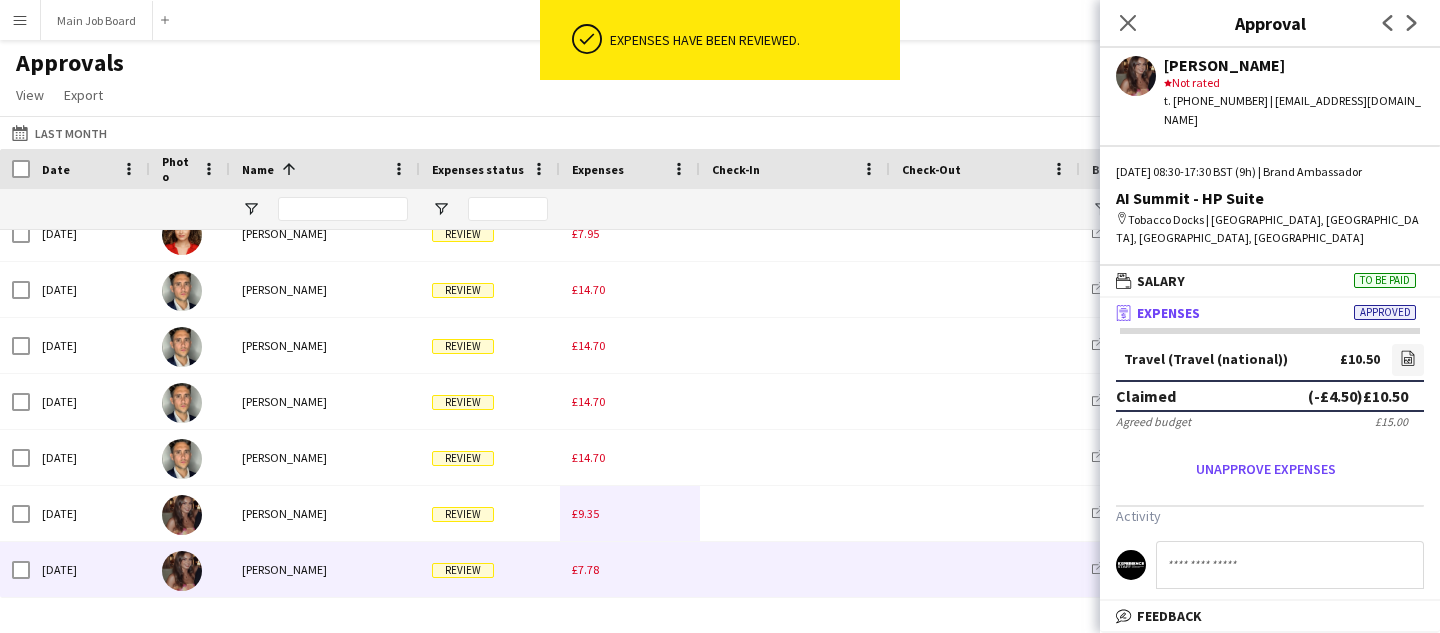 click on "£9.35" at bounding box center [585, 513] 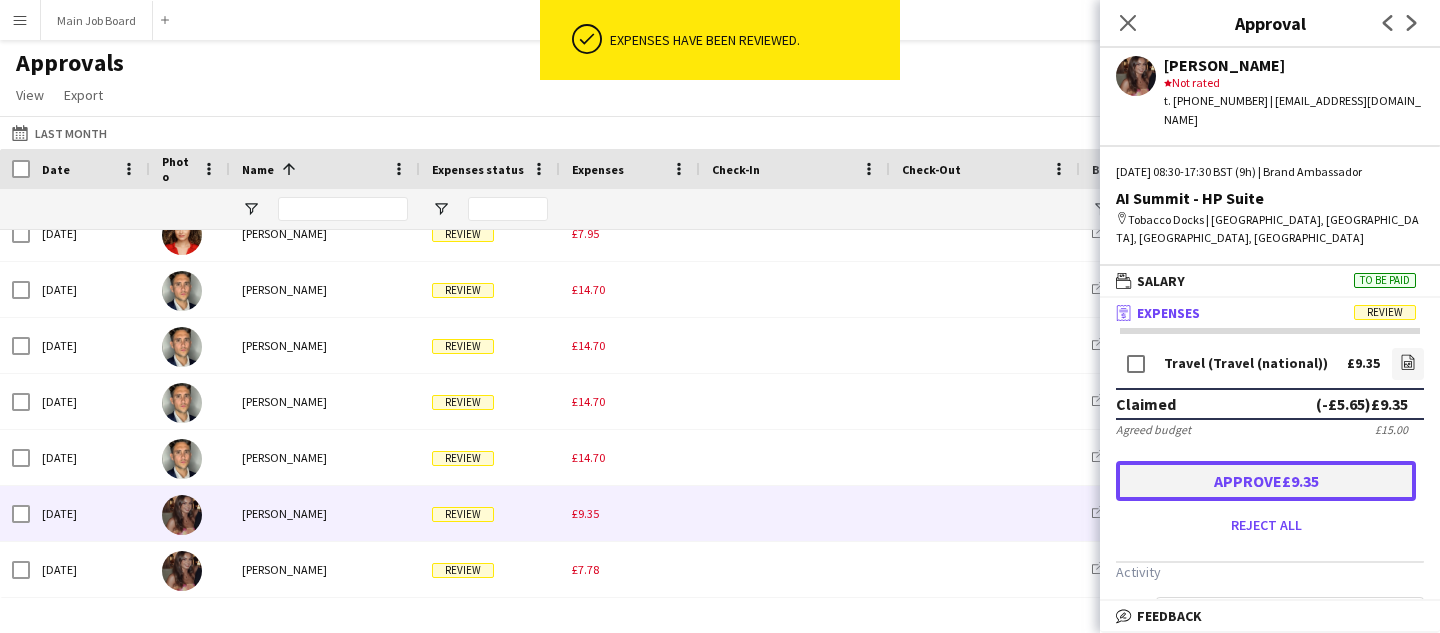 click on "Approve   £9.35" at bounding box center [1266, 481] 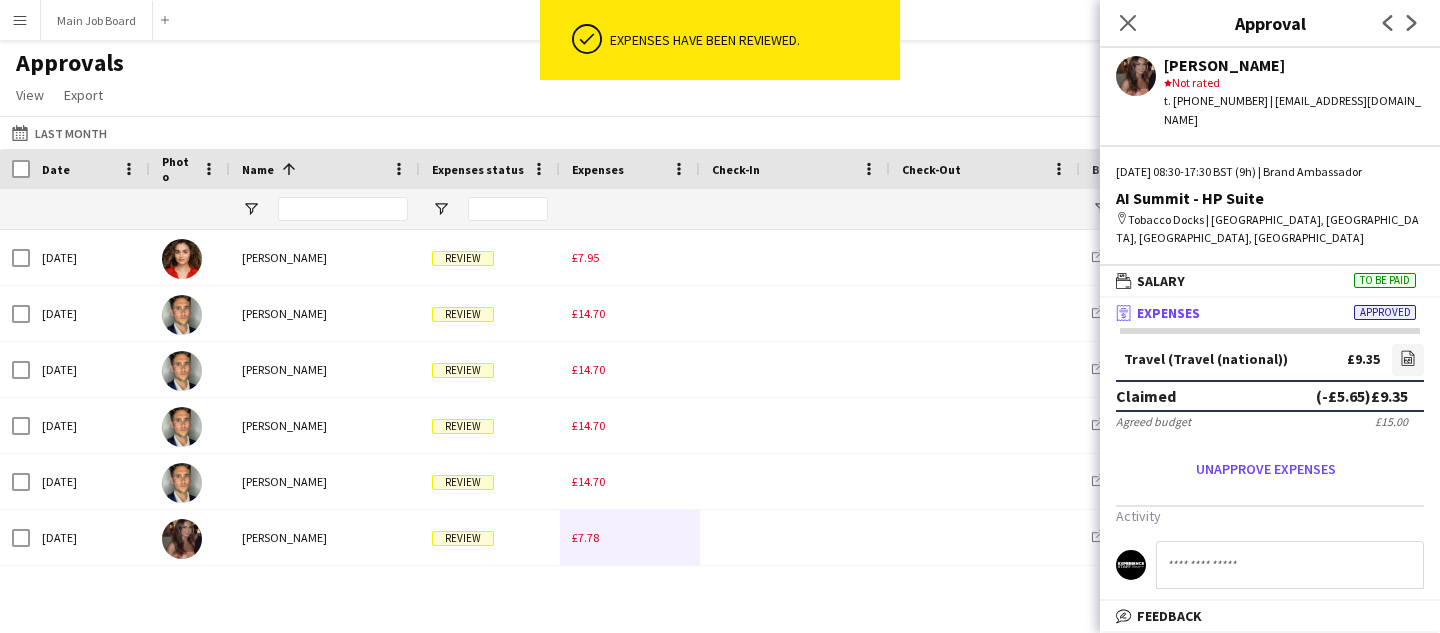 scroll, scrollTop: 0, scrollLeft: 0, axis: both 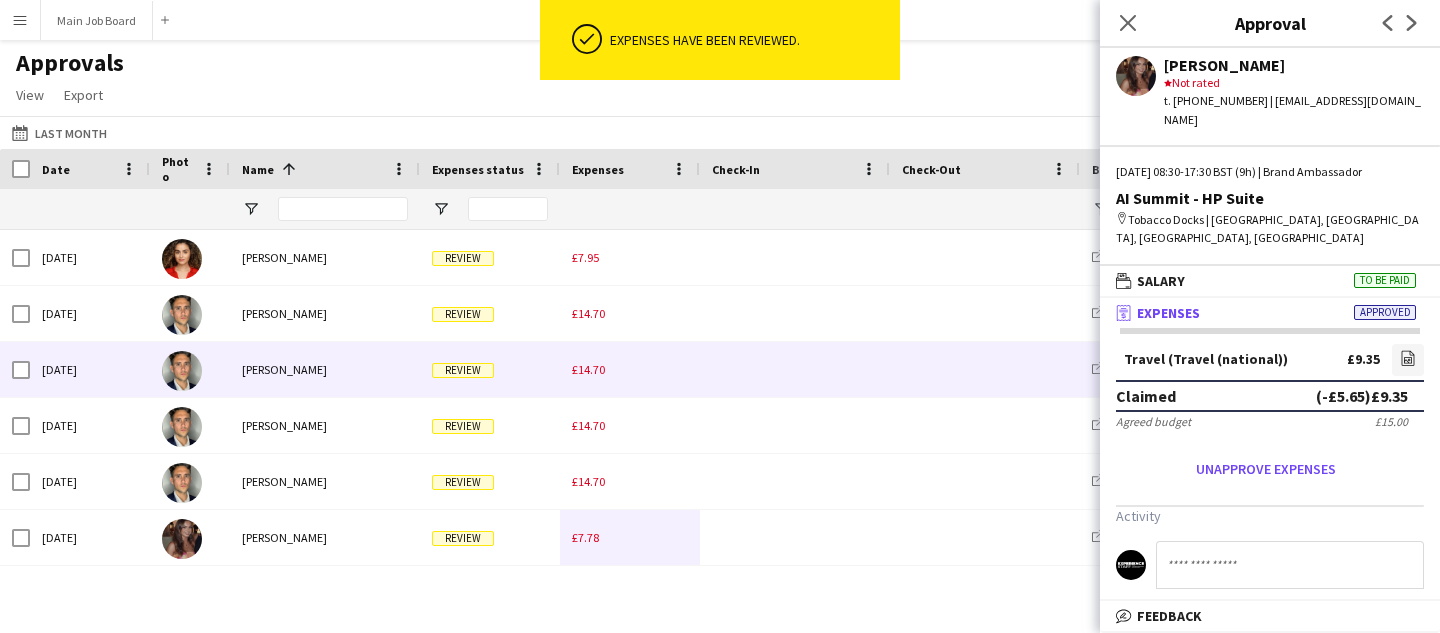 click on "£14.70" at bounding box center [630, 369] 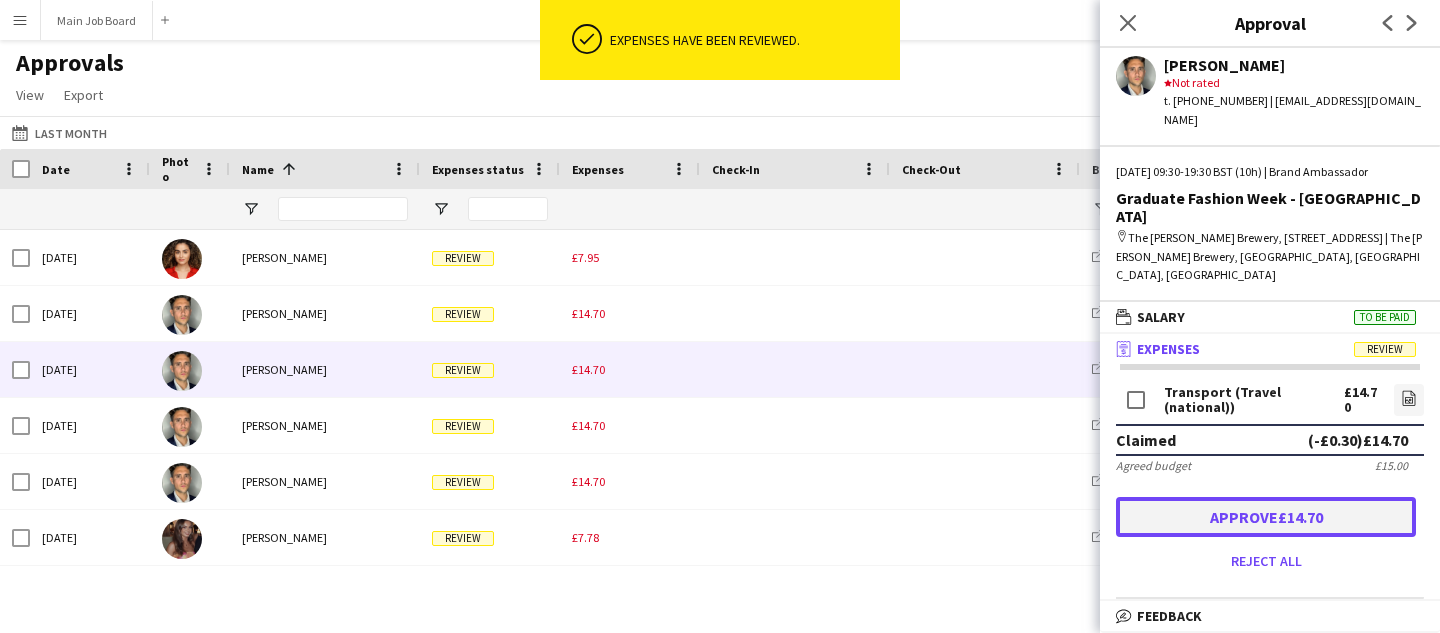 click on "Approve   £14.70" at bounding box center [1266, 517] 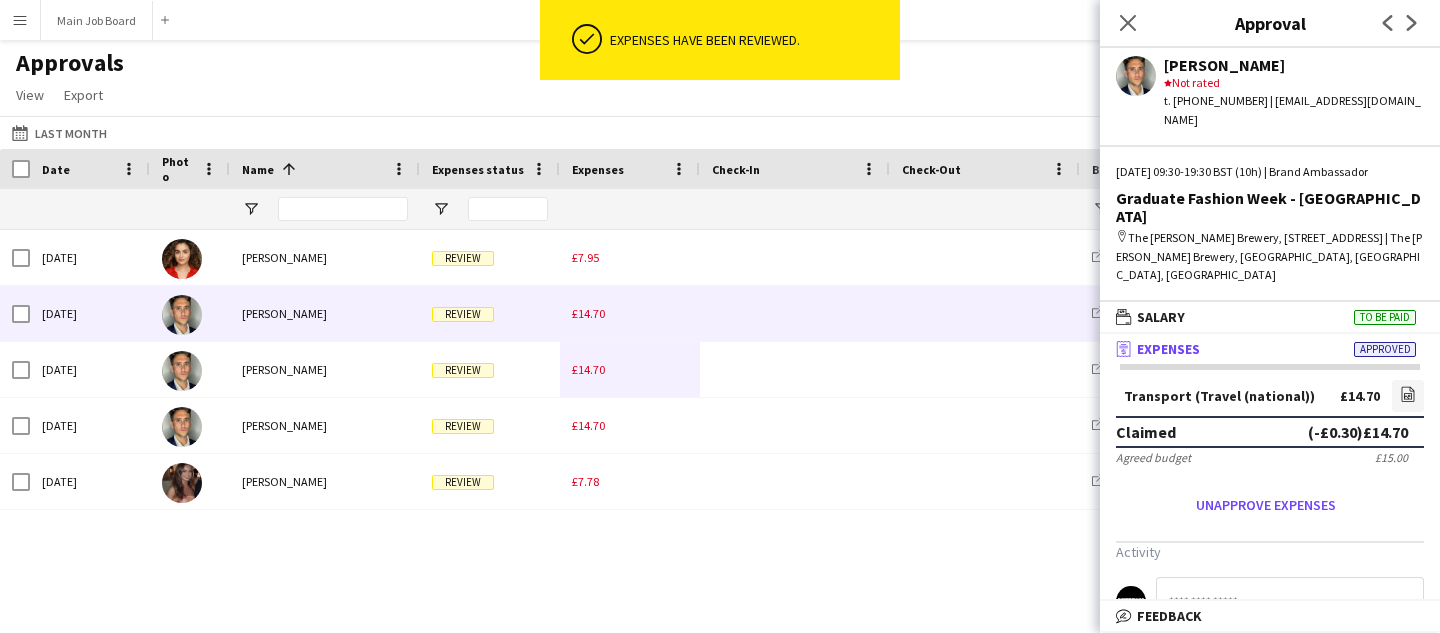click on "£14.70" at bounding box center [588, 313] 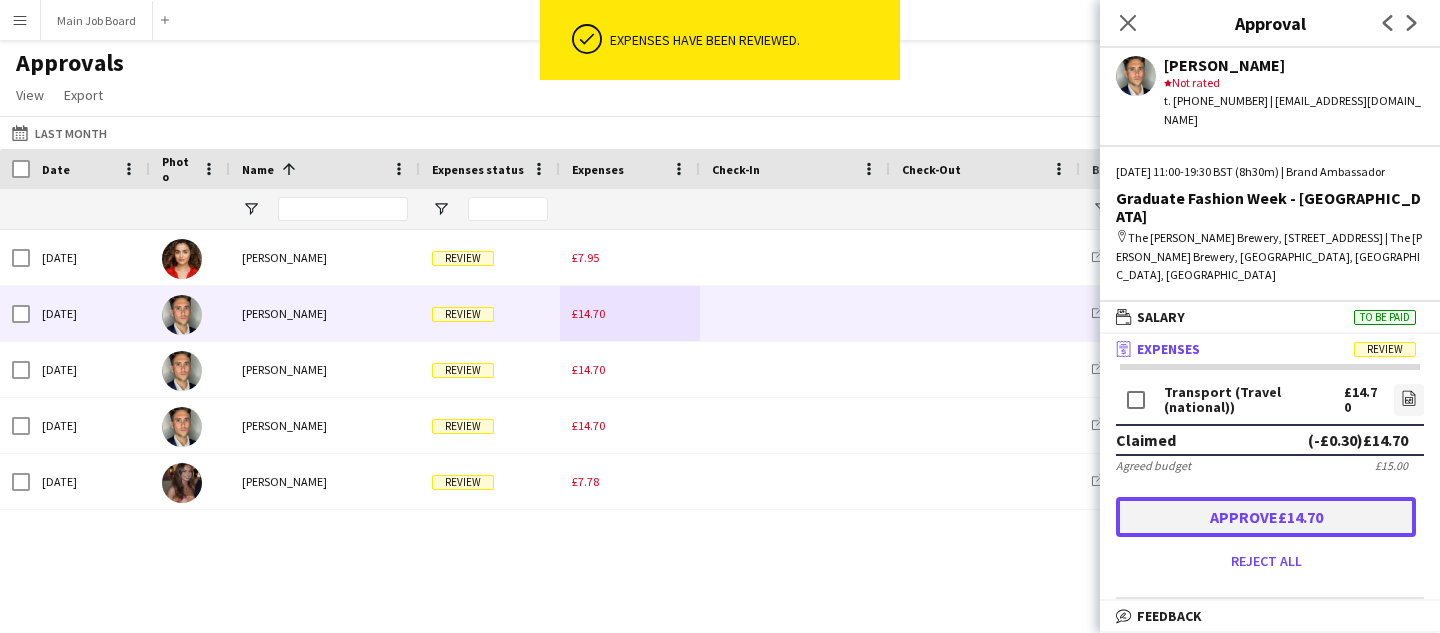 click on "Approve   £14.70" at bounding box center (1266, 517) 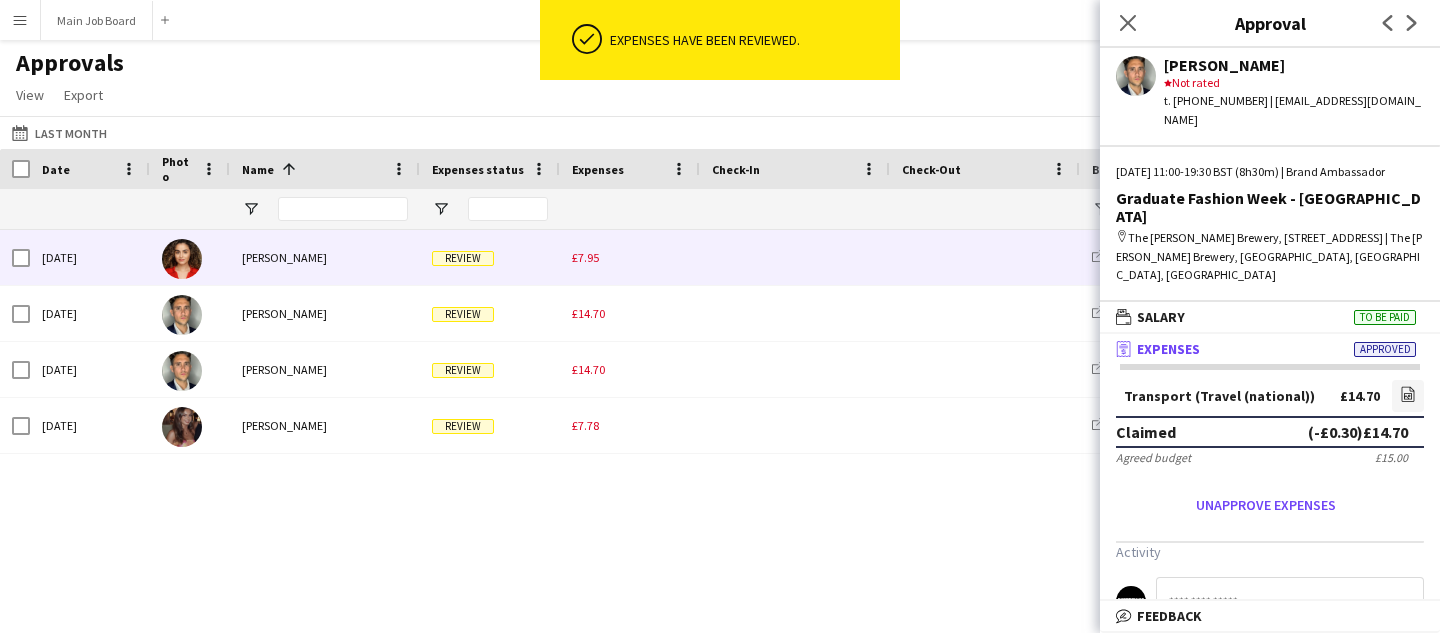 click on "£7.95" at bounding box center (630, 257) 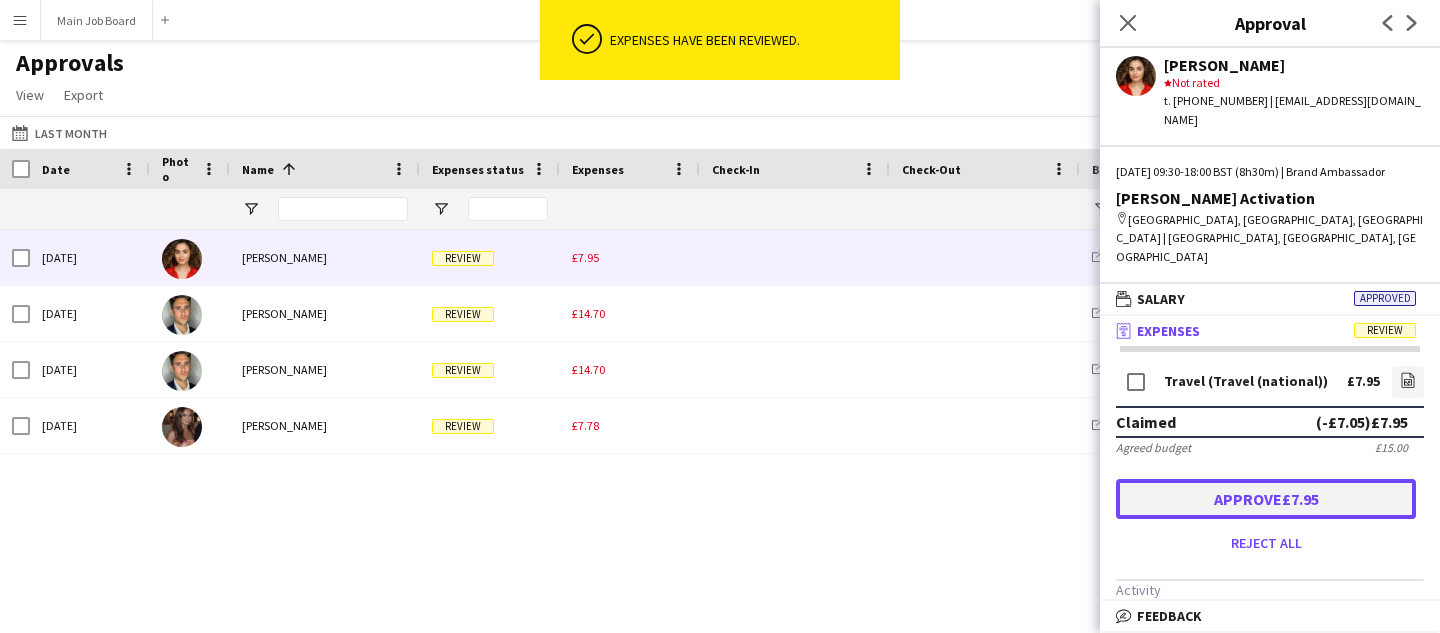 click on "Approve   £7.95" at bounding box center (1266, 499) 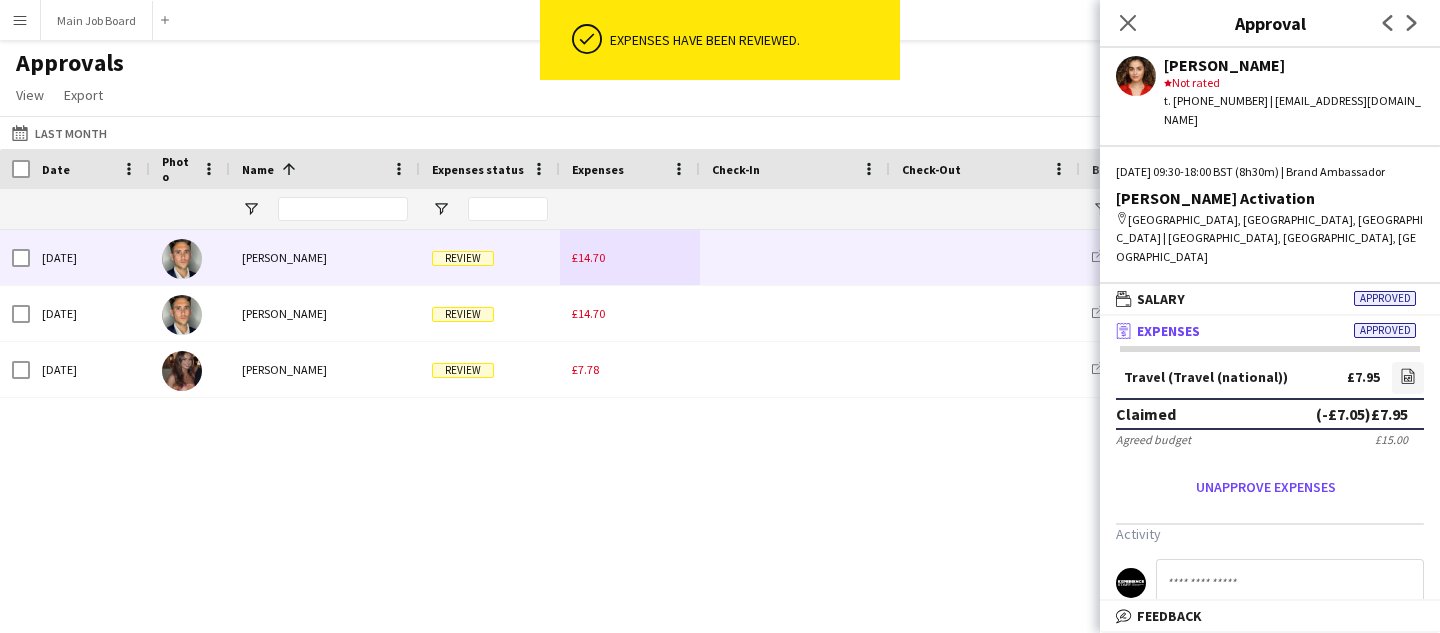 click on "£14.70" at bounding box center [630, 257] 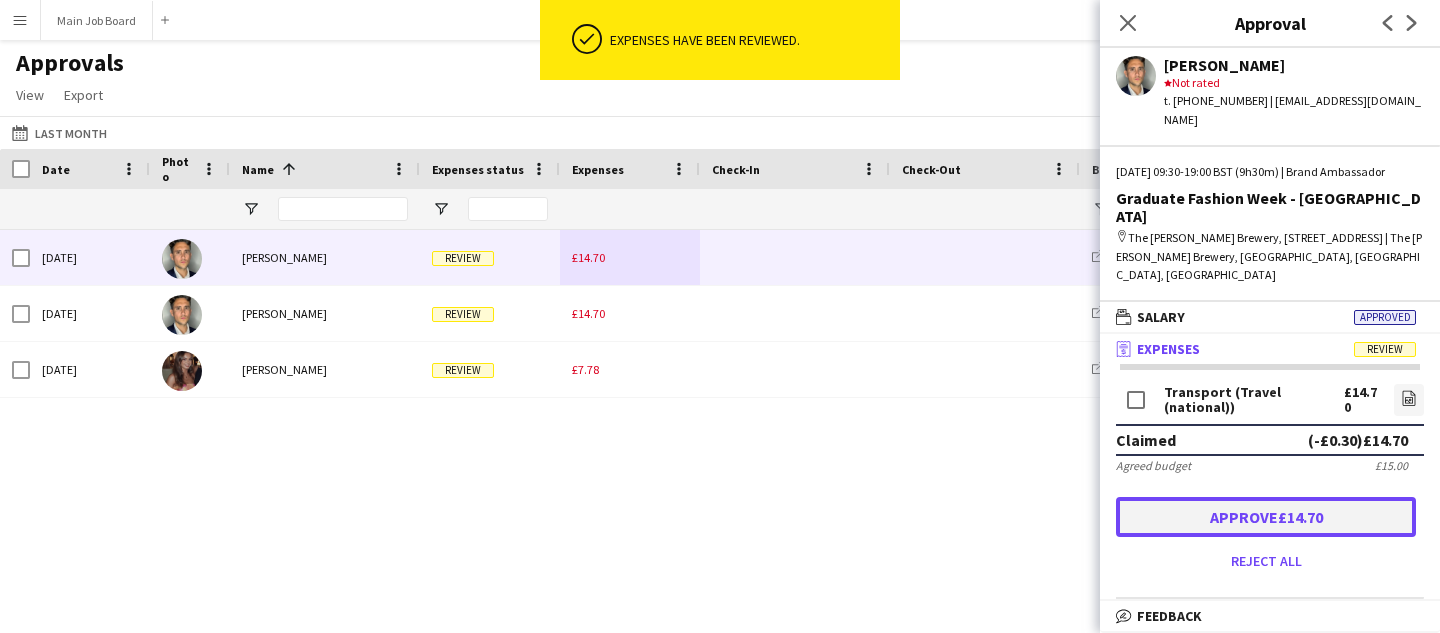 click on "Approve   £14.70" at bounding box center [1266, 517] 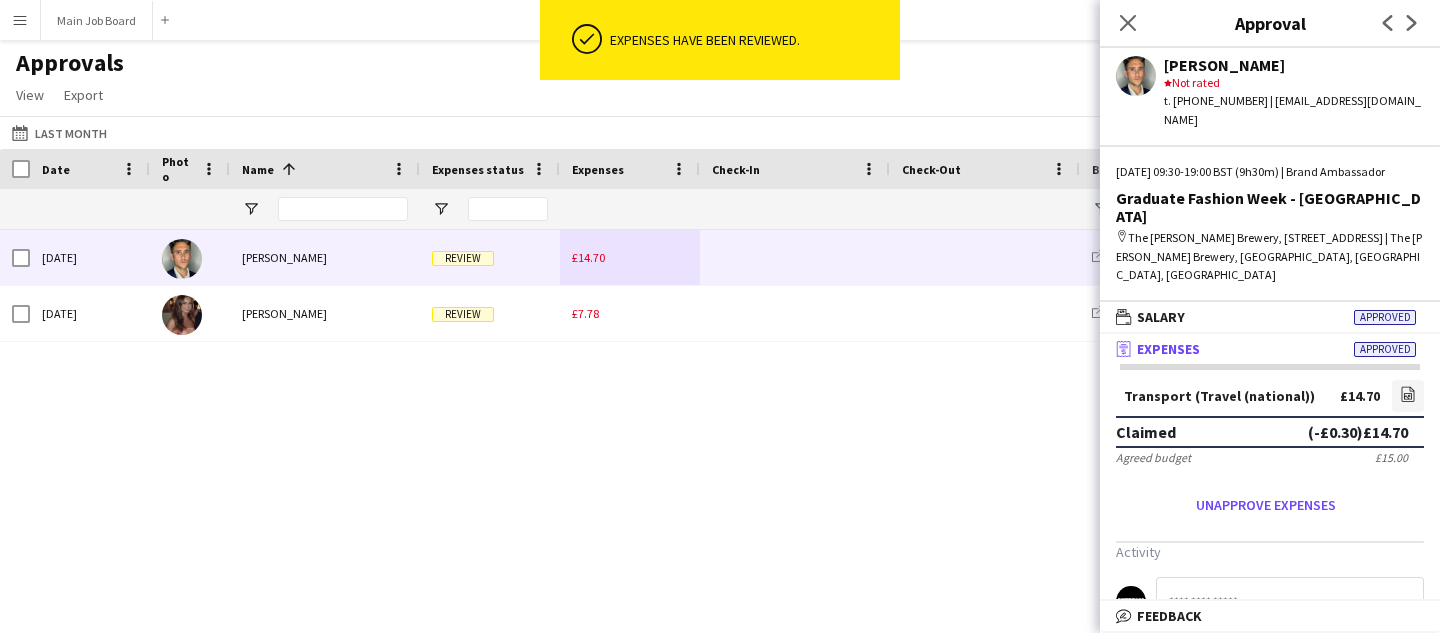 click on "£14.70" at bounding box center [588, 257] 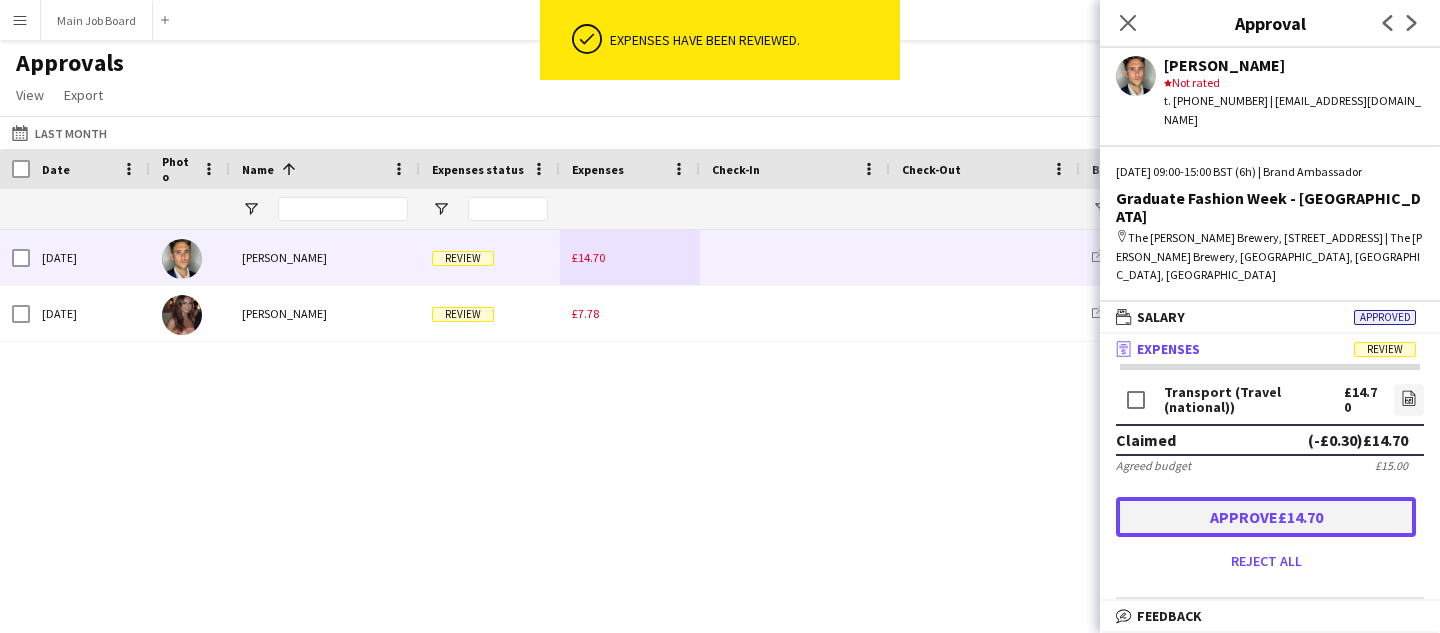 click on "Approve   £14.70" at bounding box center [1266, 517] 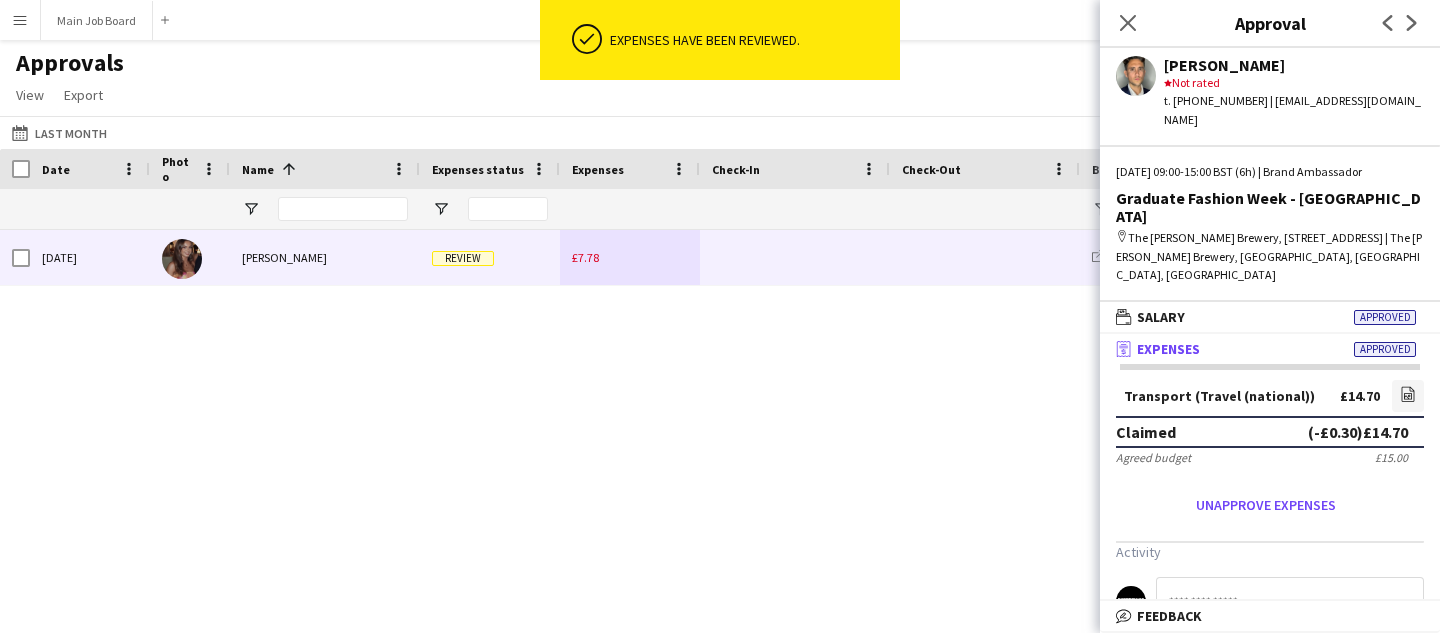 click on "£7.78" at bounding box center [630, 257] 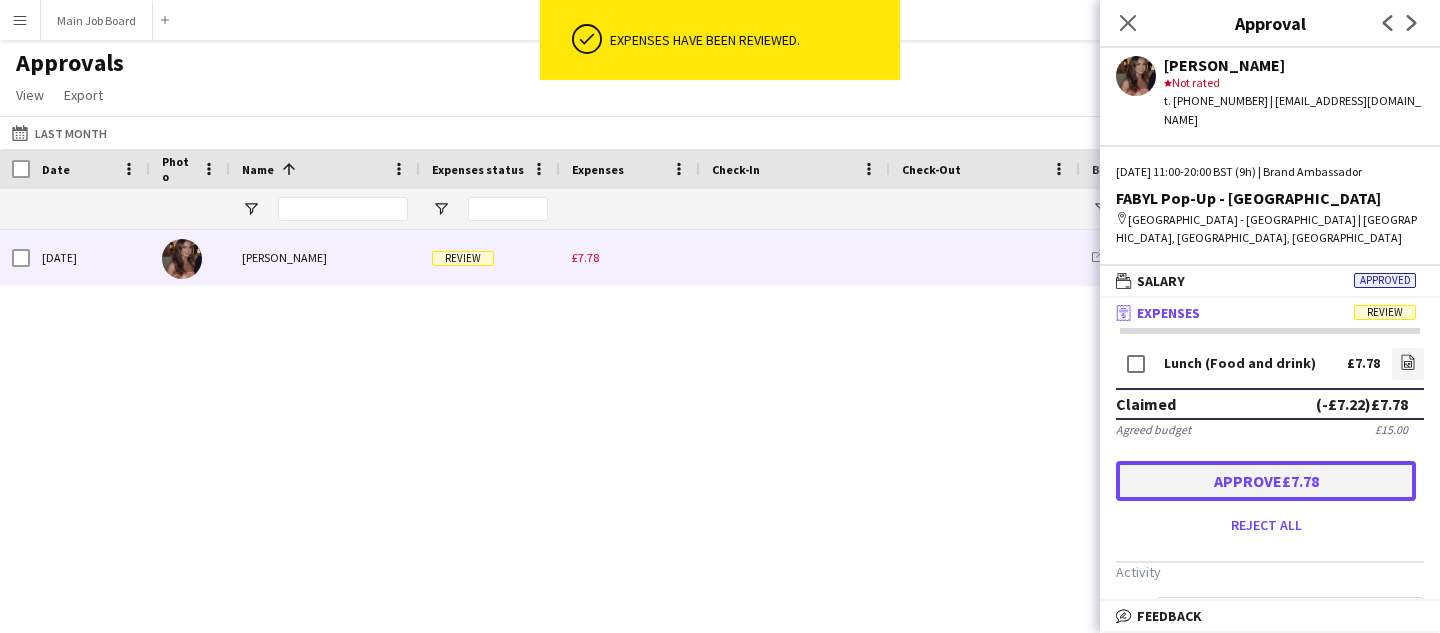 click on "Approve   £7.78" at bounding box center [1266, 481] 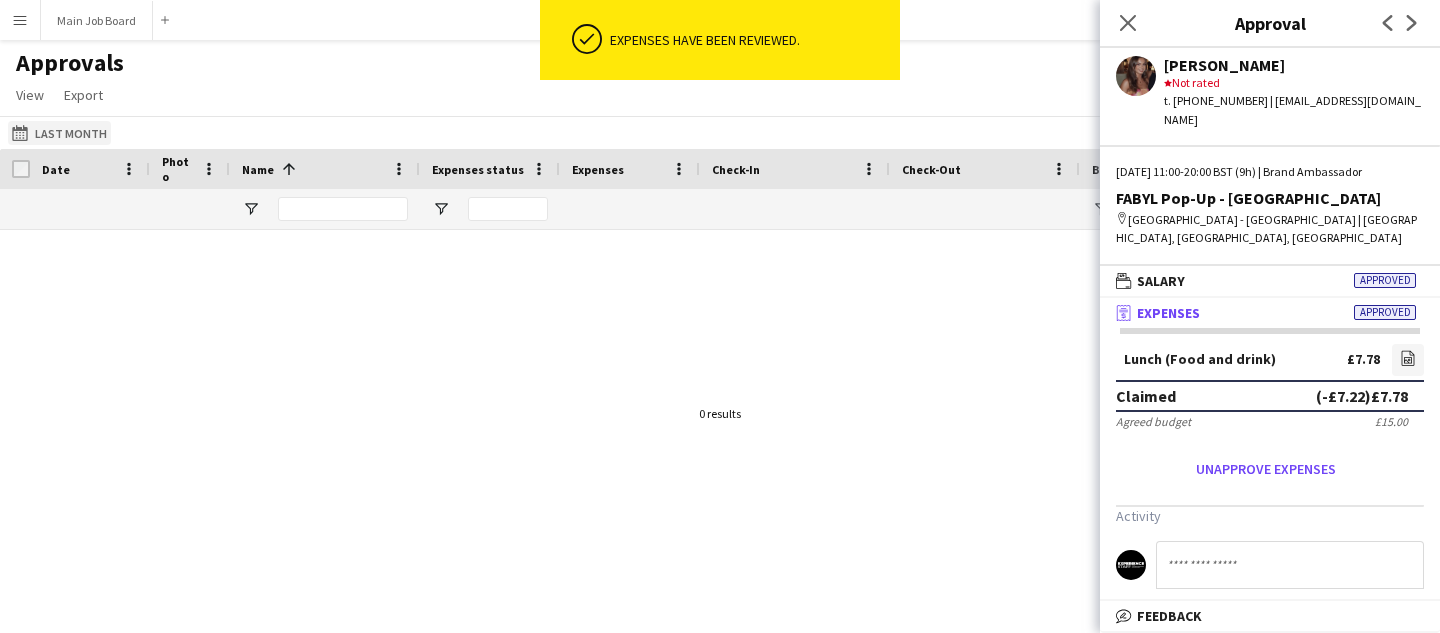 click on "Last Month
Last Month" 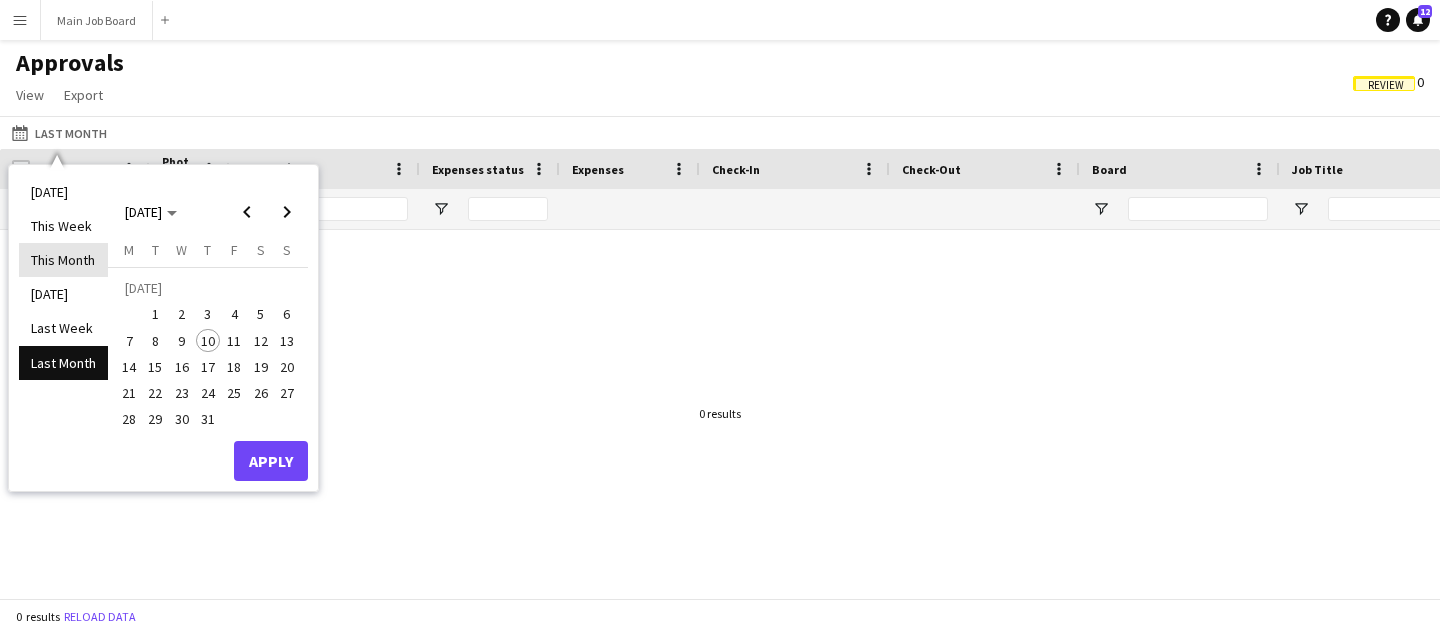 click on "This Month" at bounding box center [63, 260] 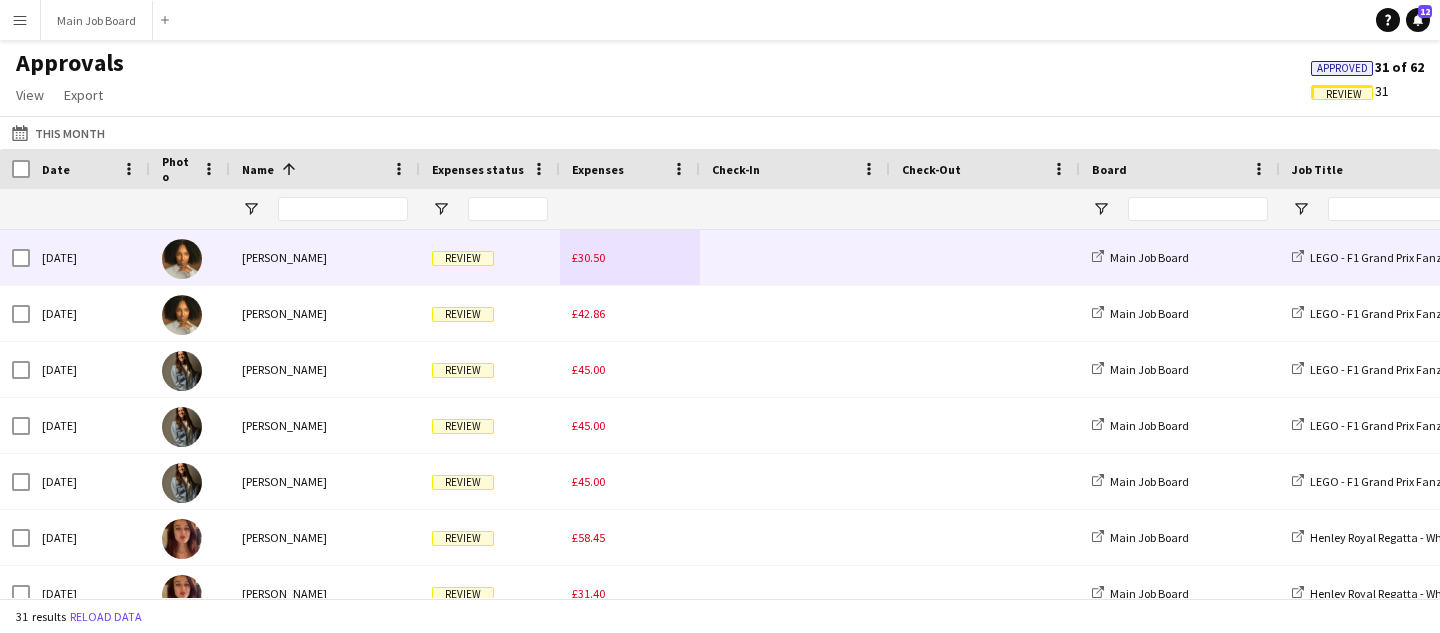 click on "£30.50" at bounding box center [630, 257] 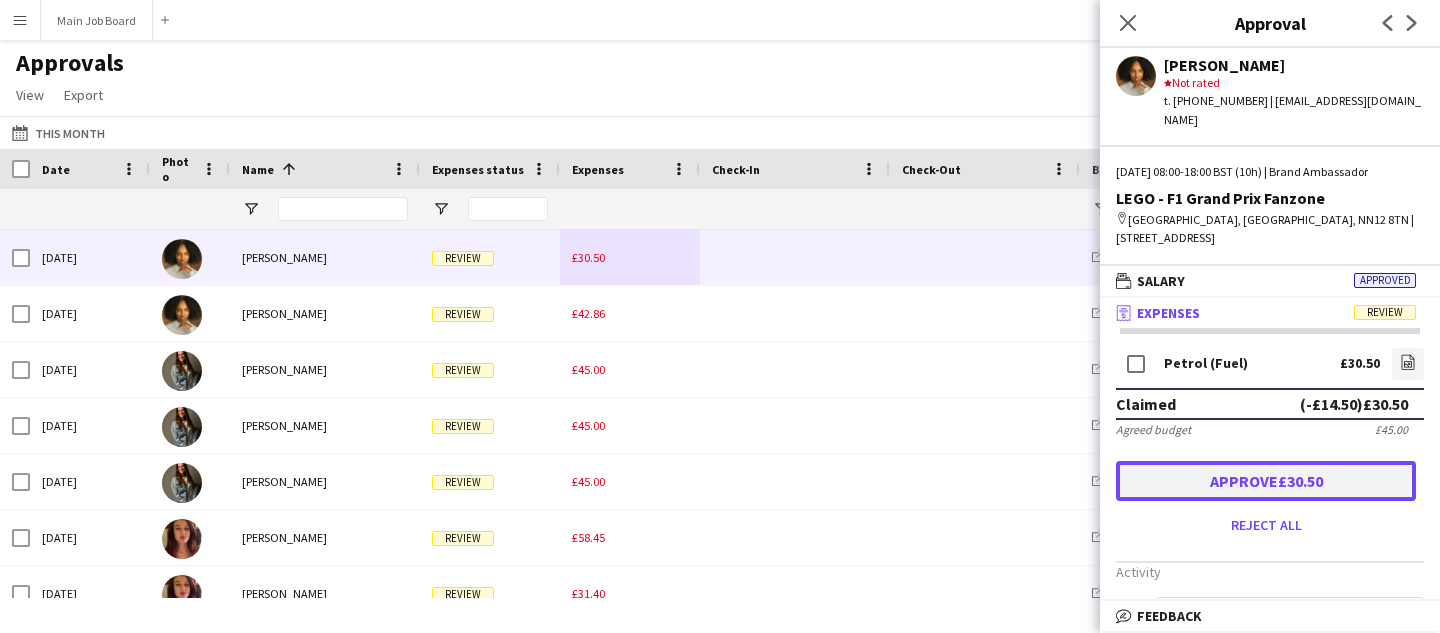 click on "Approve   £30.50" at bounding box center [1266, 481] 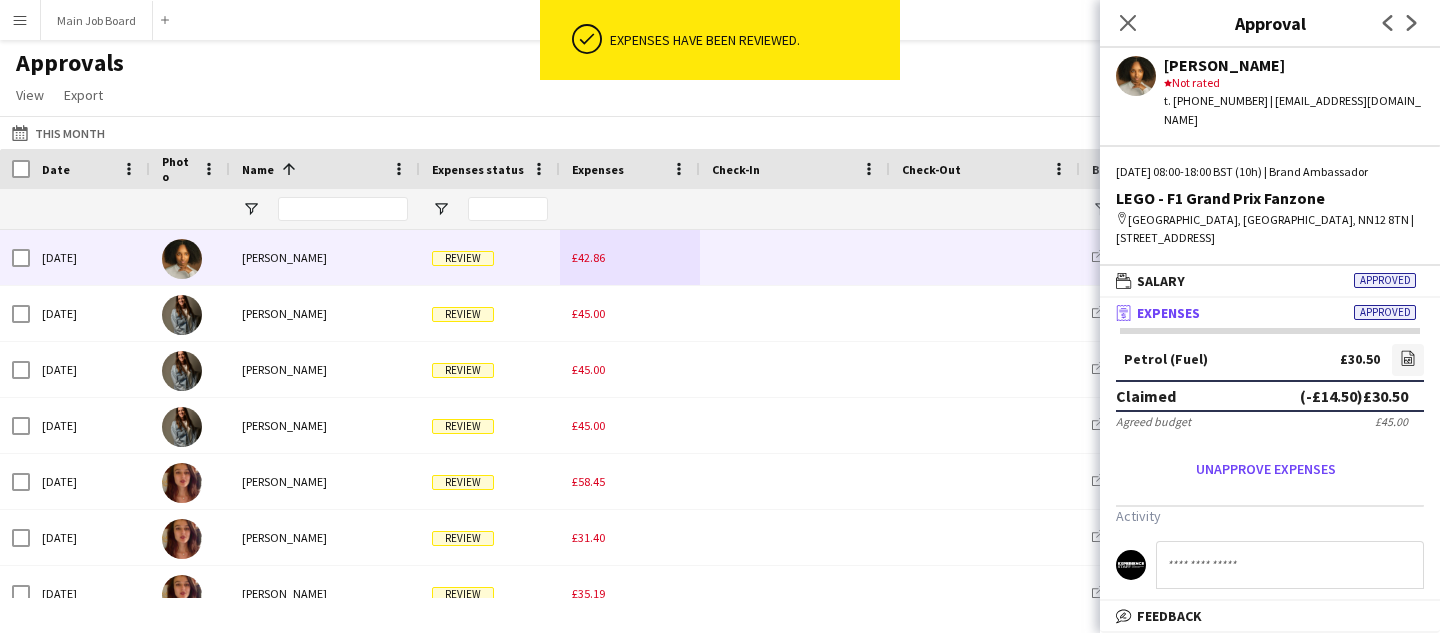 click on "£42.86" at bounding box center (630, 257) 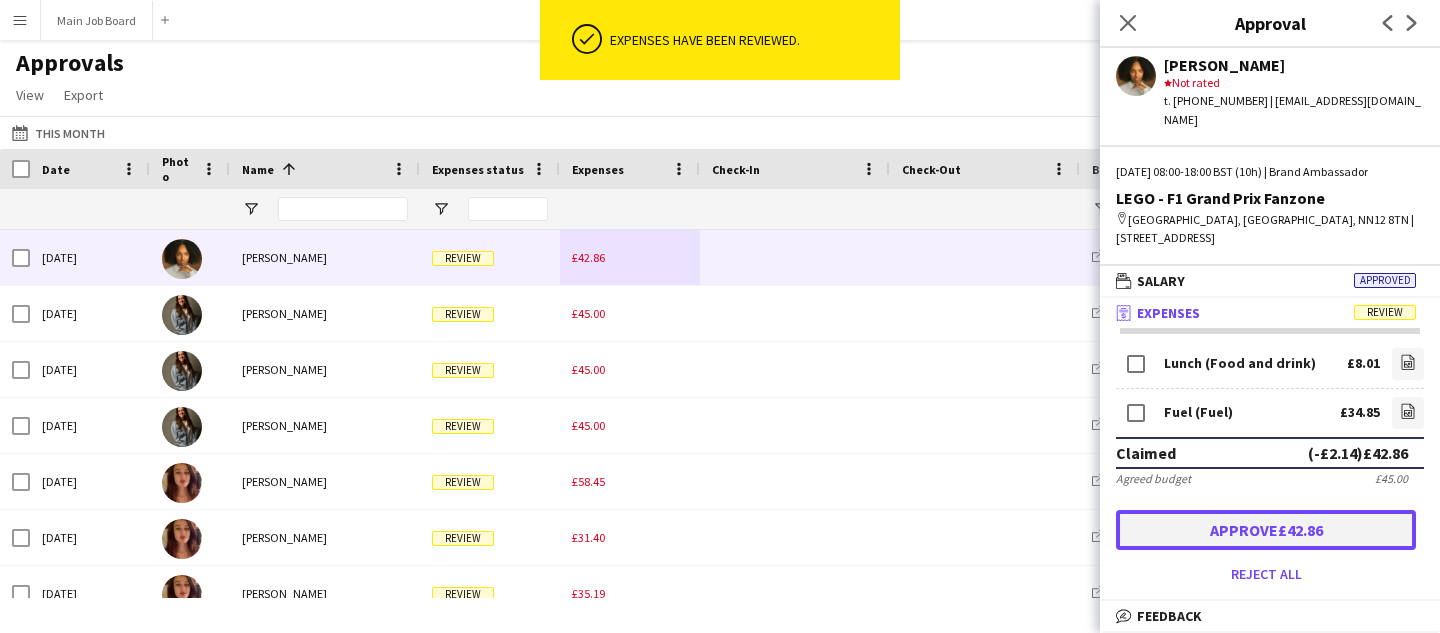 click on "Approve   £42.86" at bounding box center (1266, 530) 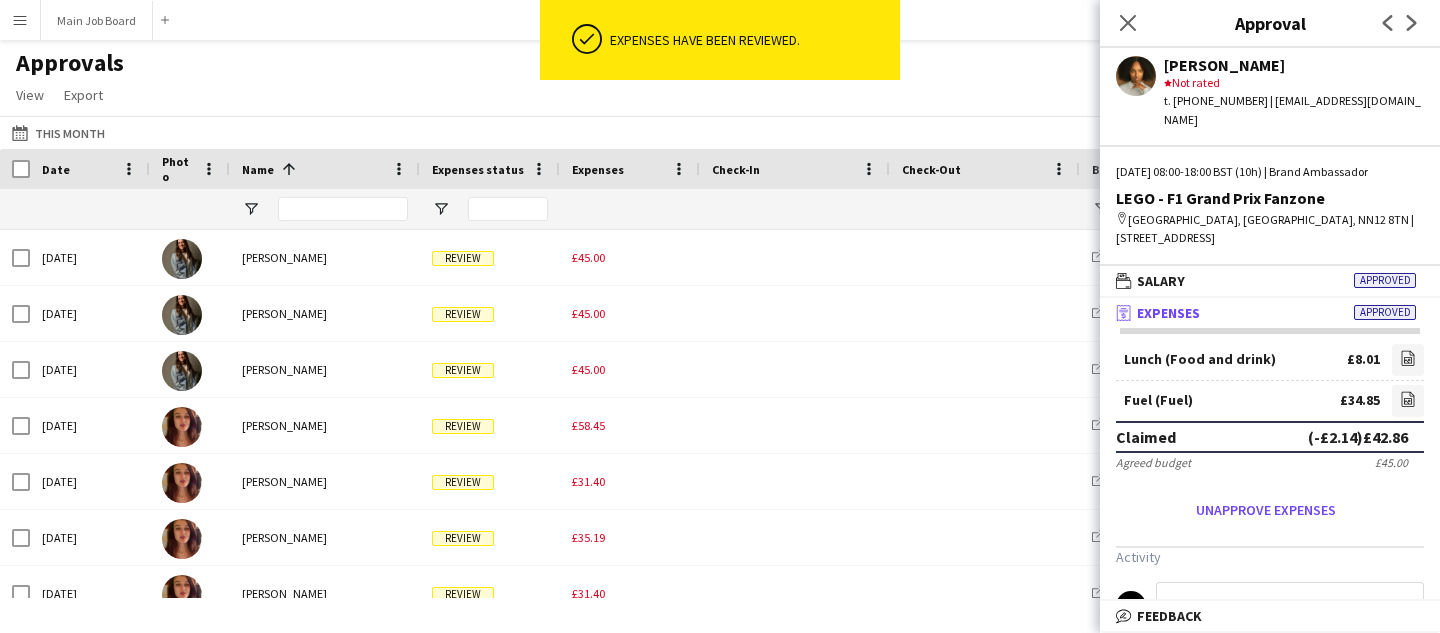 click on "[DATE] [PERSON_NAME] Review £42.86
Main Job Board
LEGO - F1 Grand Prix Fanzone
Brand Ambassador
[DATE] [PERSON_NAME] Review £45.00
Main Job Board
LEGO - F1 Grand Prix Fanzone
Brand Ambassador
[DATE] [PERSON_NAME] Review £45.00
Main Job Board" at bounding box center [1815, 1042] 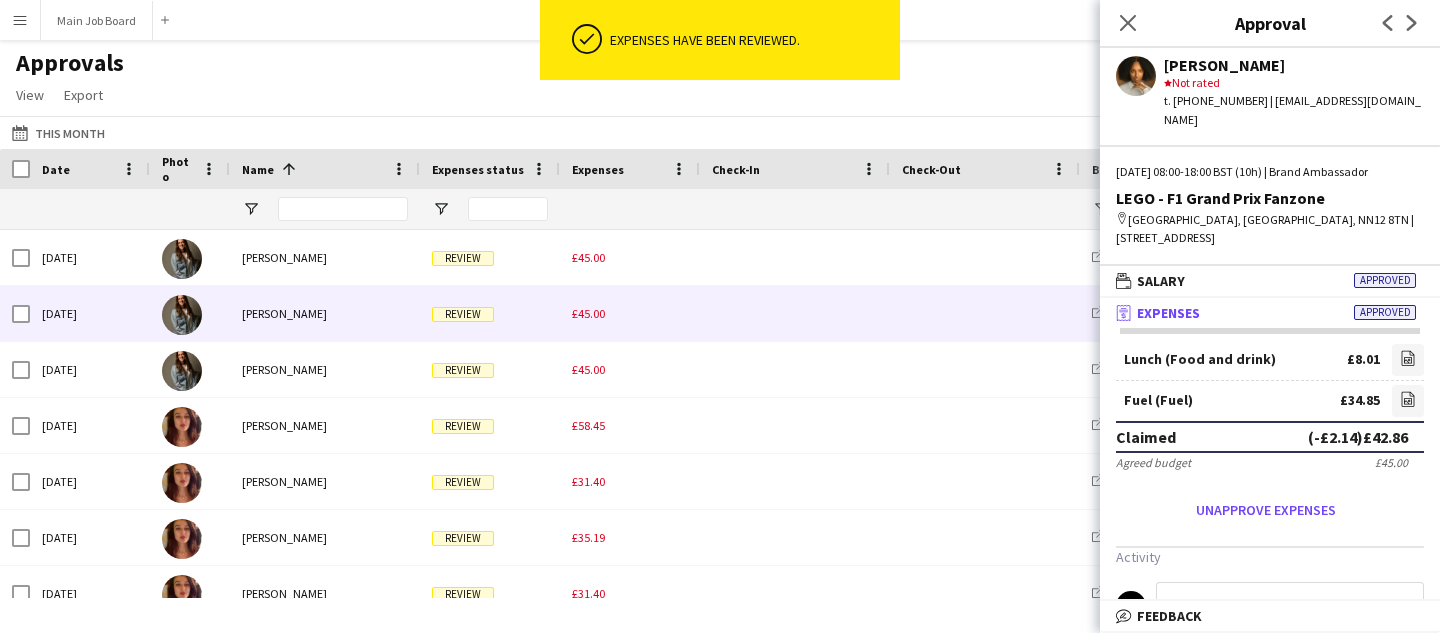 click on "£45.00" at bounding box center (630, 257) 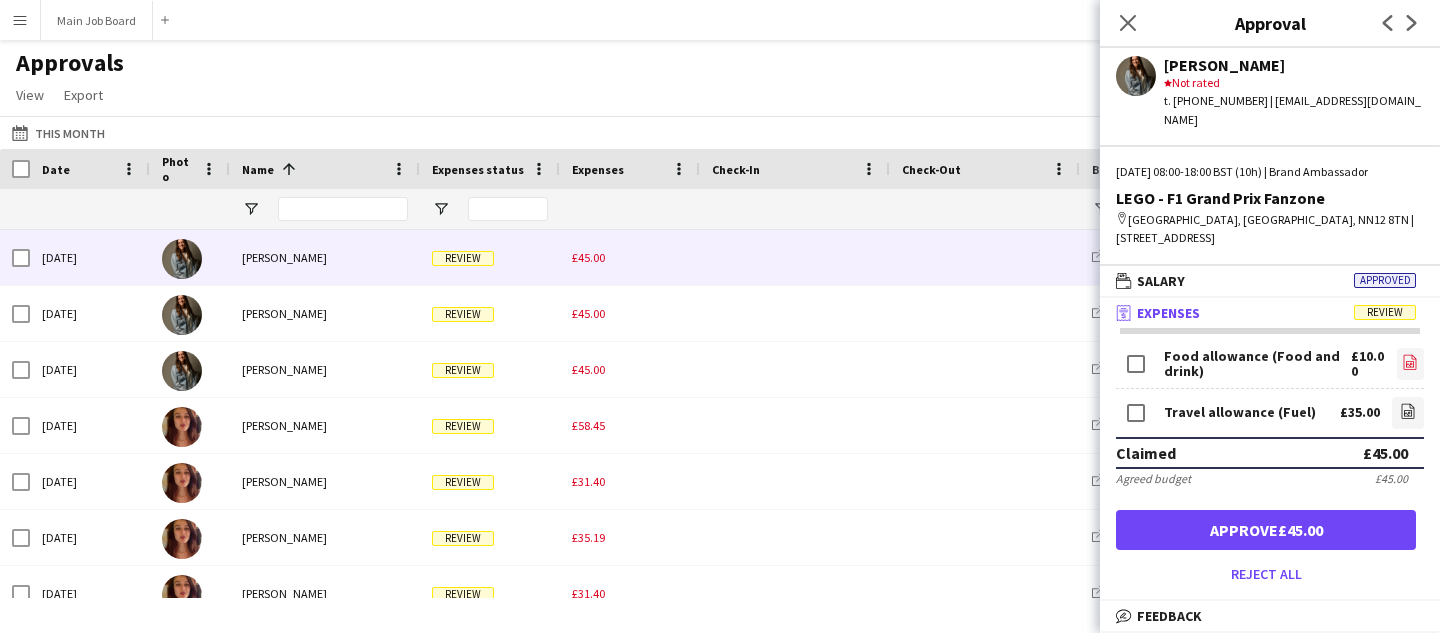 click on "file-image" at bounding box center [1410, 364] 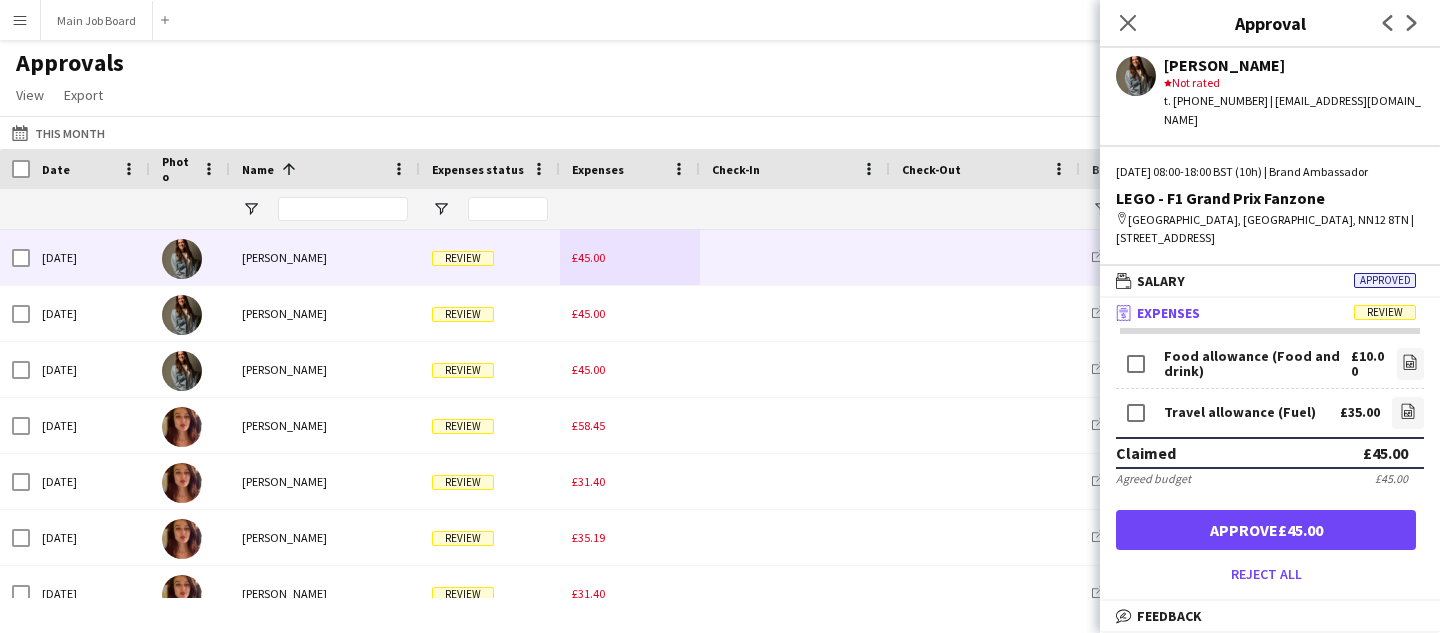 click on "Travel allowance  (Fuel)   £35.00
file-image" at bounding box center (1270, 413) 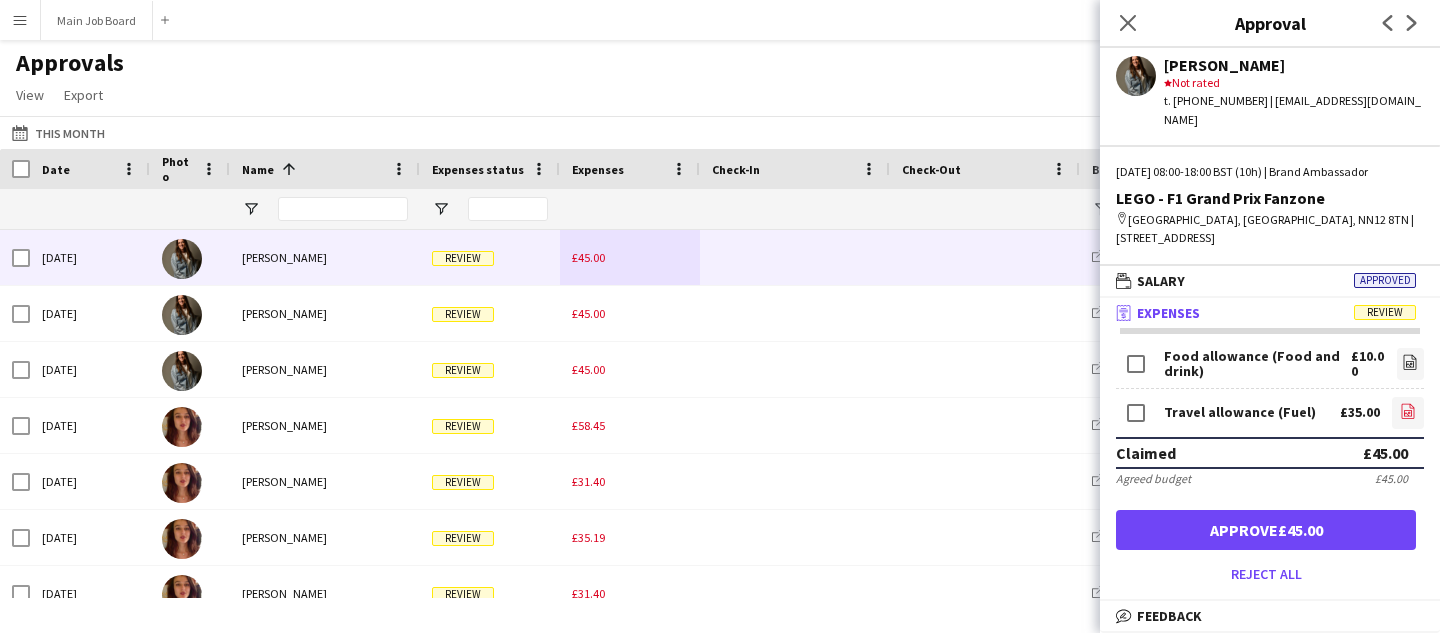 click on "file-image" at bounding box center [1408, 413] 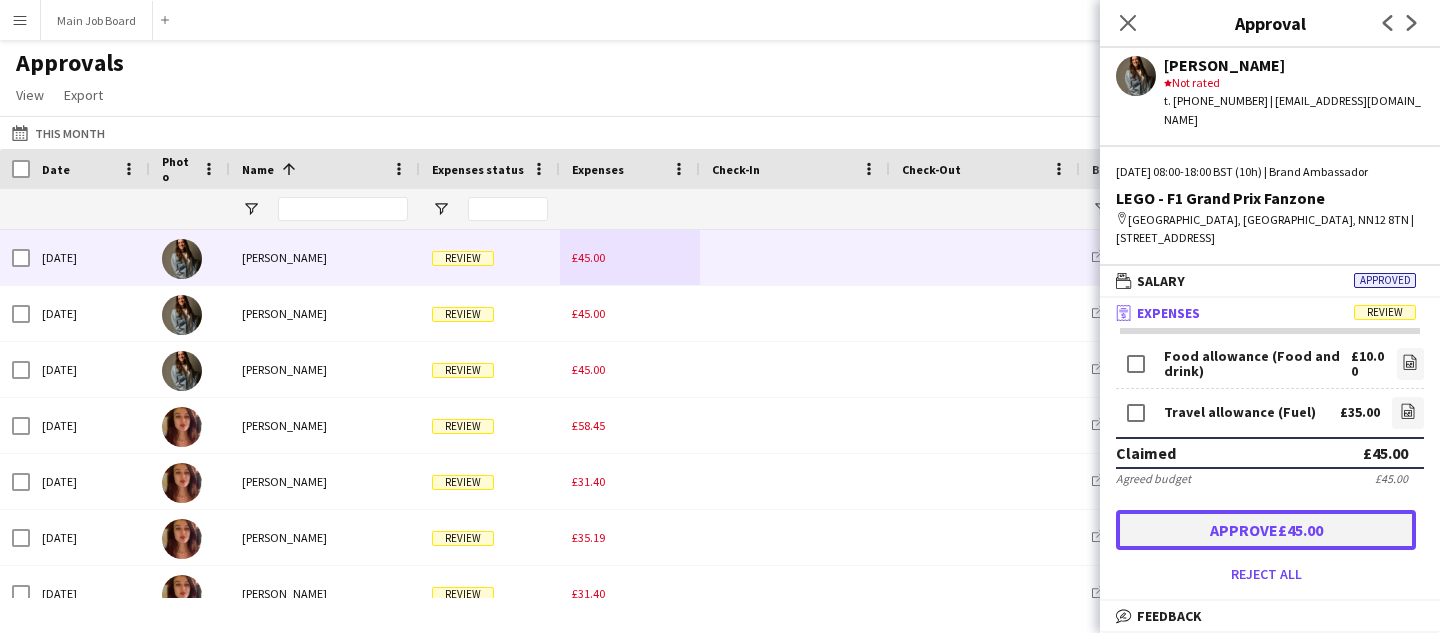 click on "Approve   £45.00" at bounding box center (1266, 530) 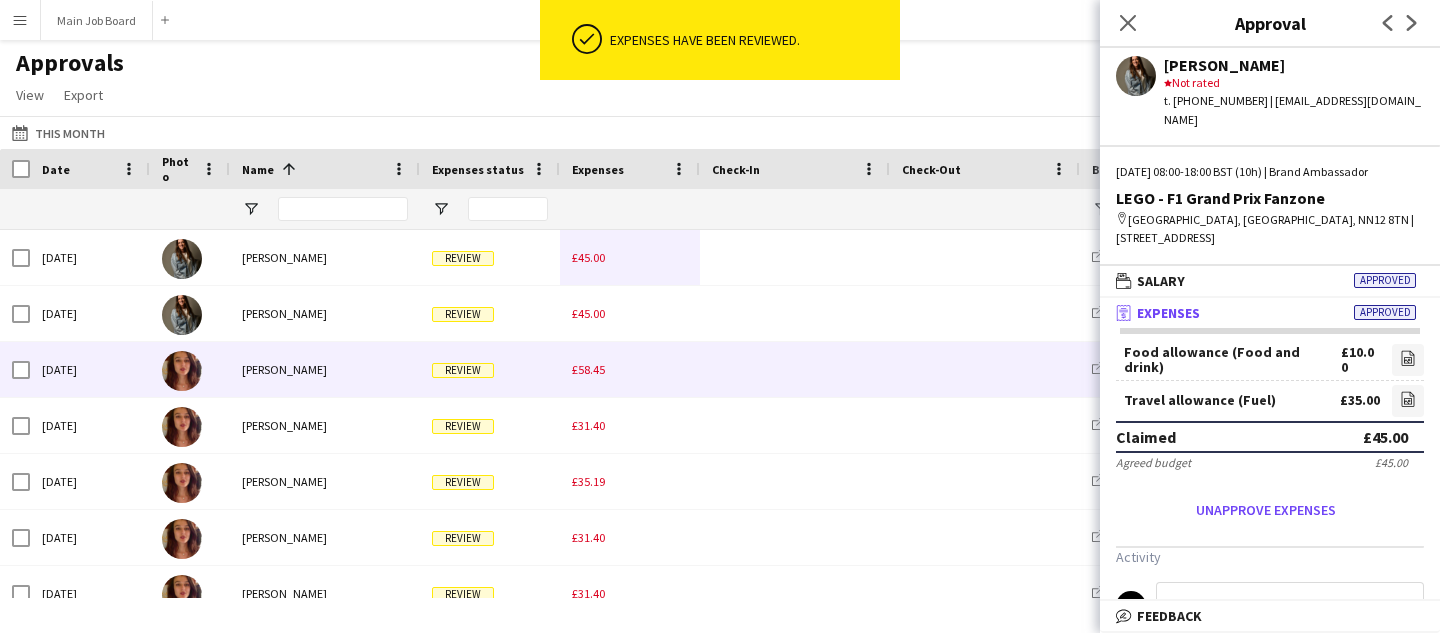 click on "£58.45" at bounding box center (630, 369) 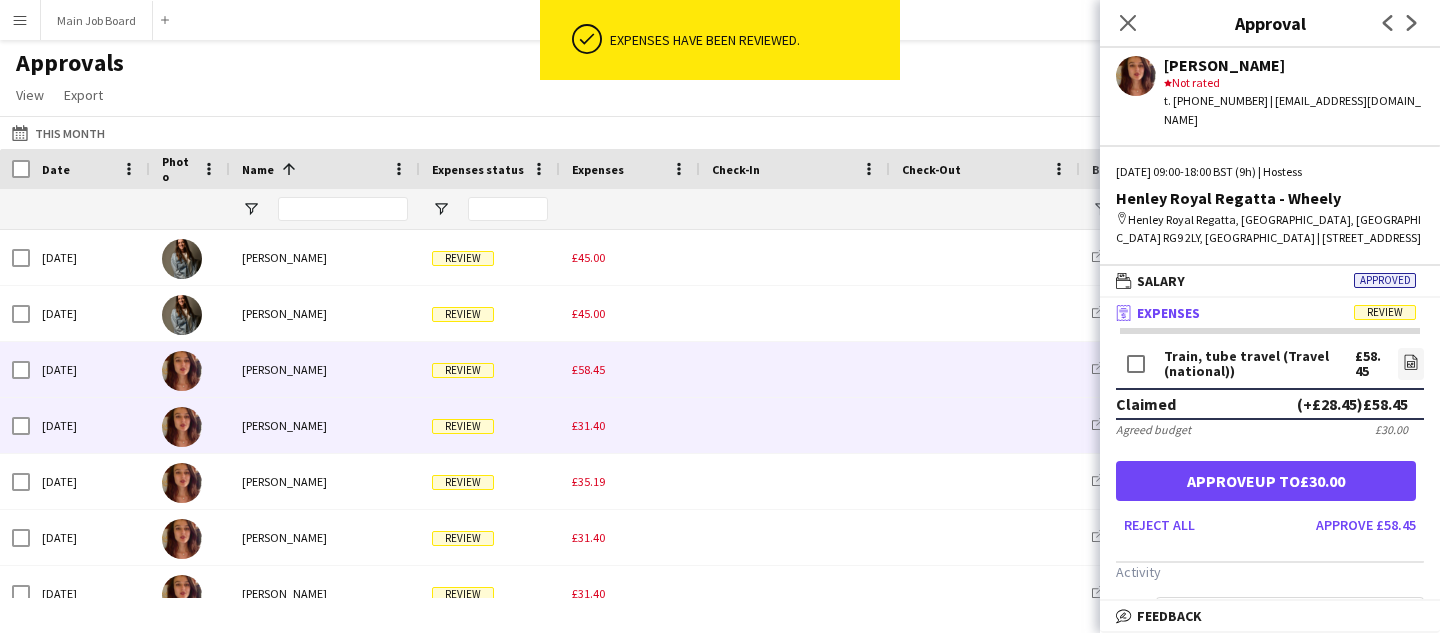 click on "£31.40" at bounding box center (630, 425) 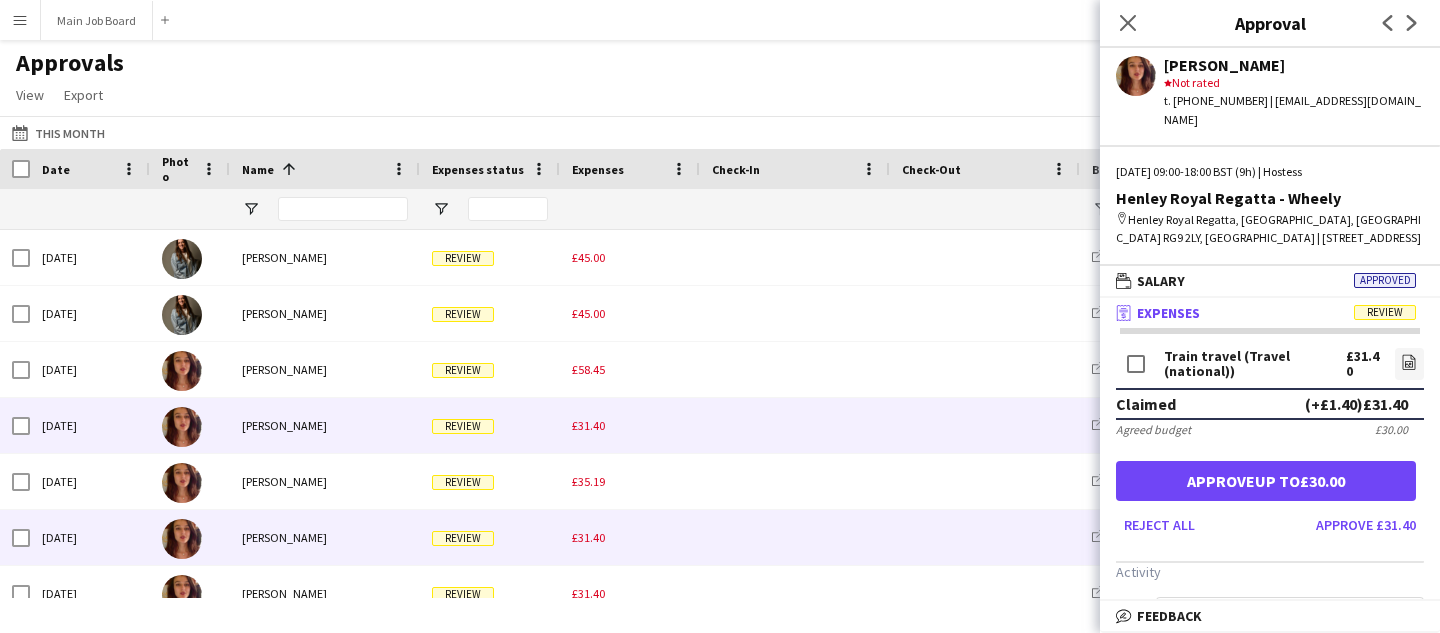 scroll, scrollTop: 450, scrollLeft: 0, axis: vertical 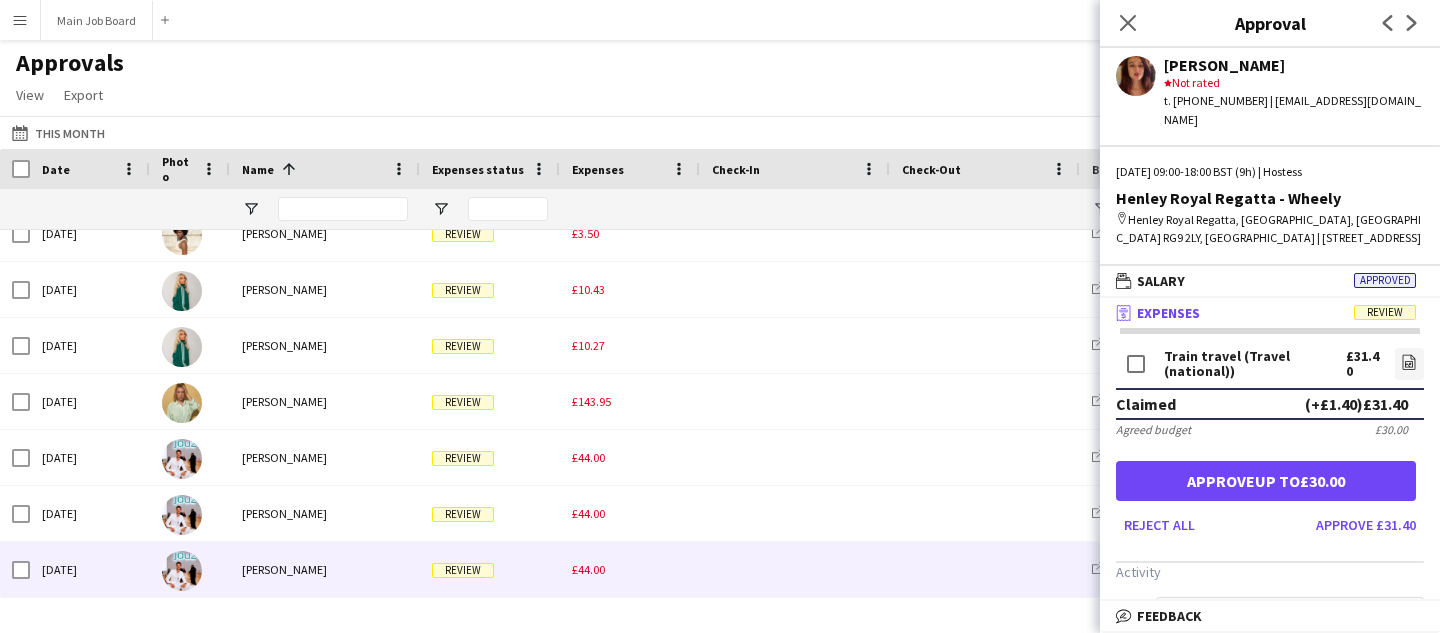 click on "£44.00" at bounding box center (630, 569) 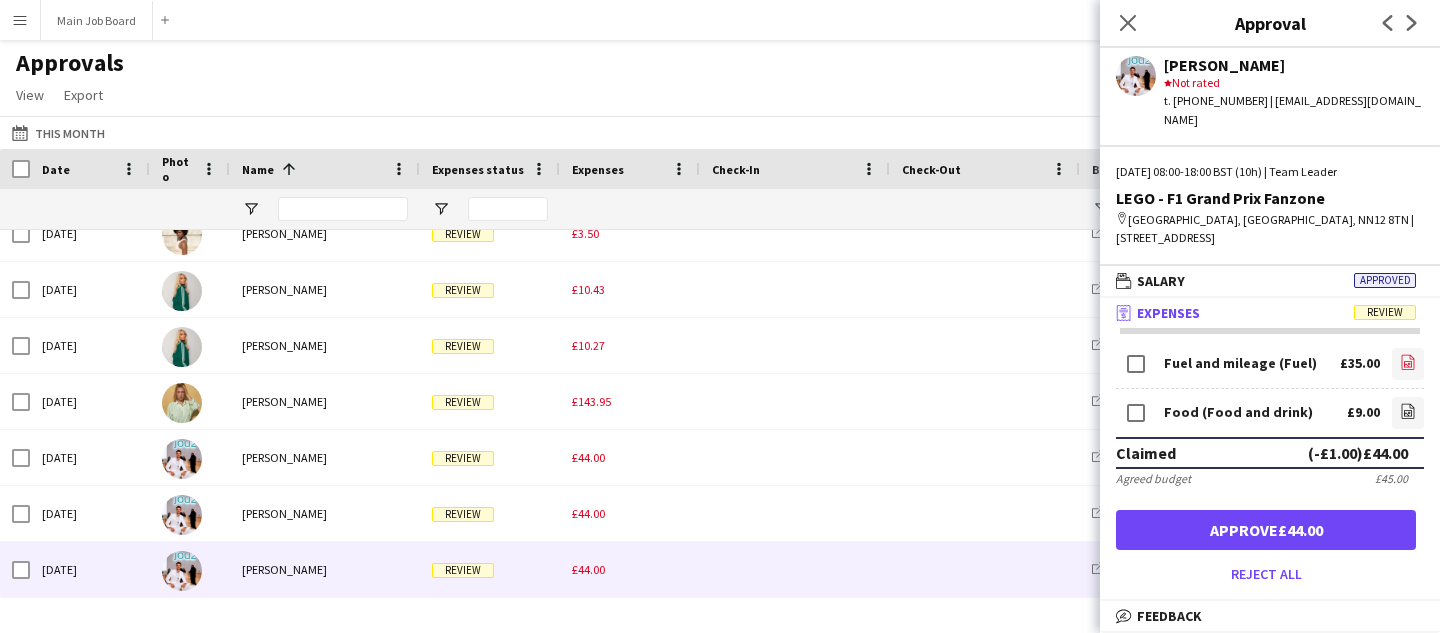 click 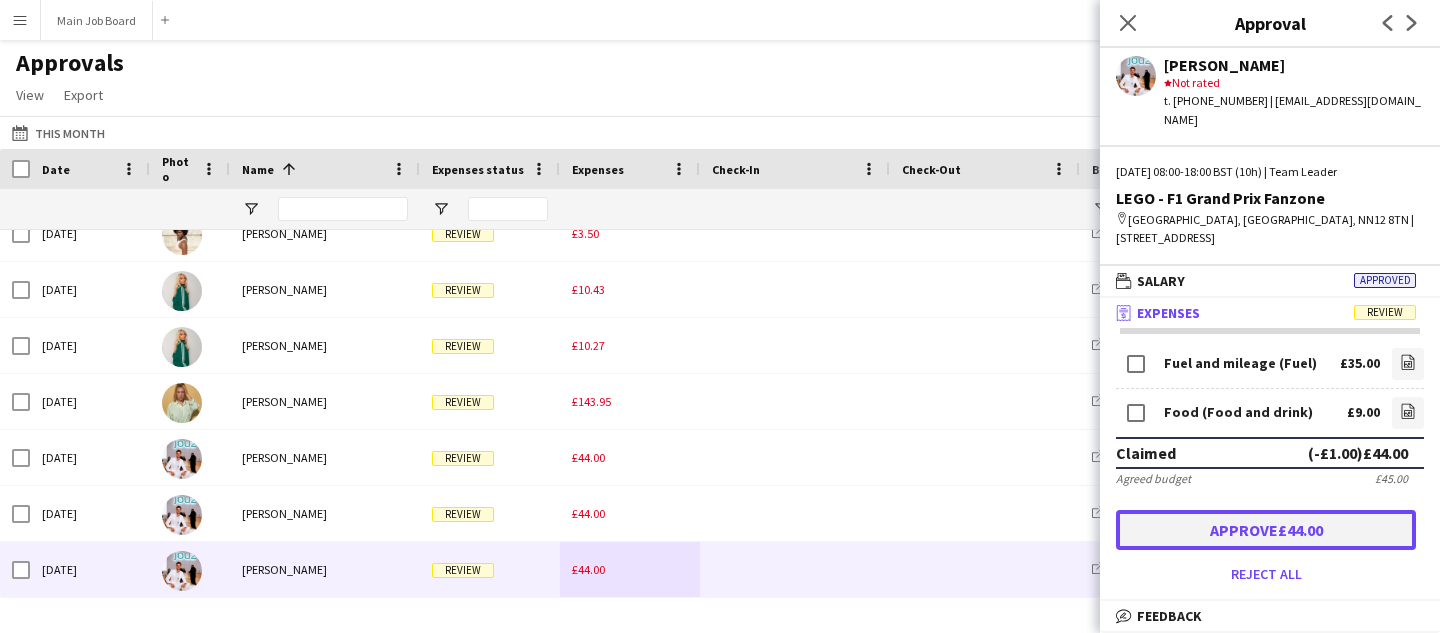 click on "Approve   £44.00" at bounding box center [1266, 530] 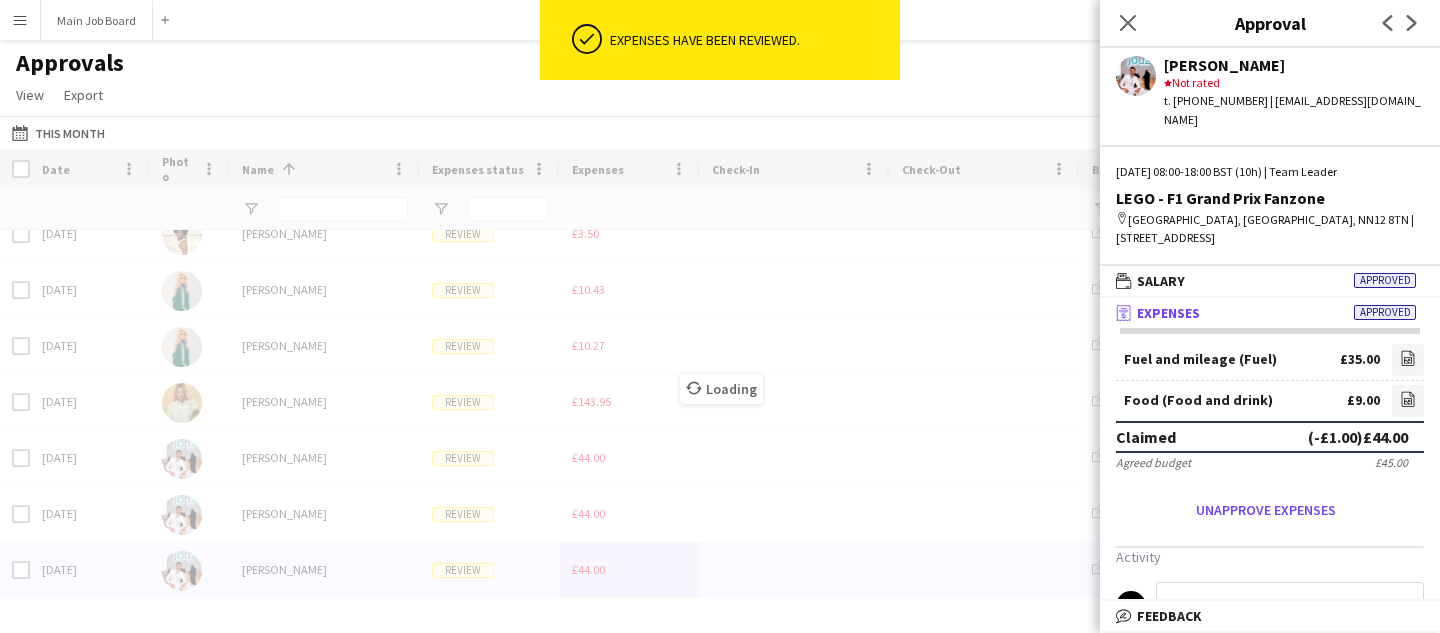 scroll, scrollTop: 1144, scrollLeft: 0, axis: vertical 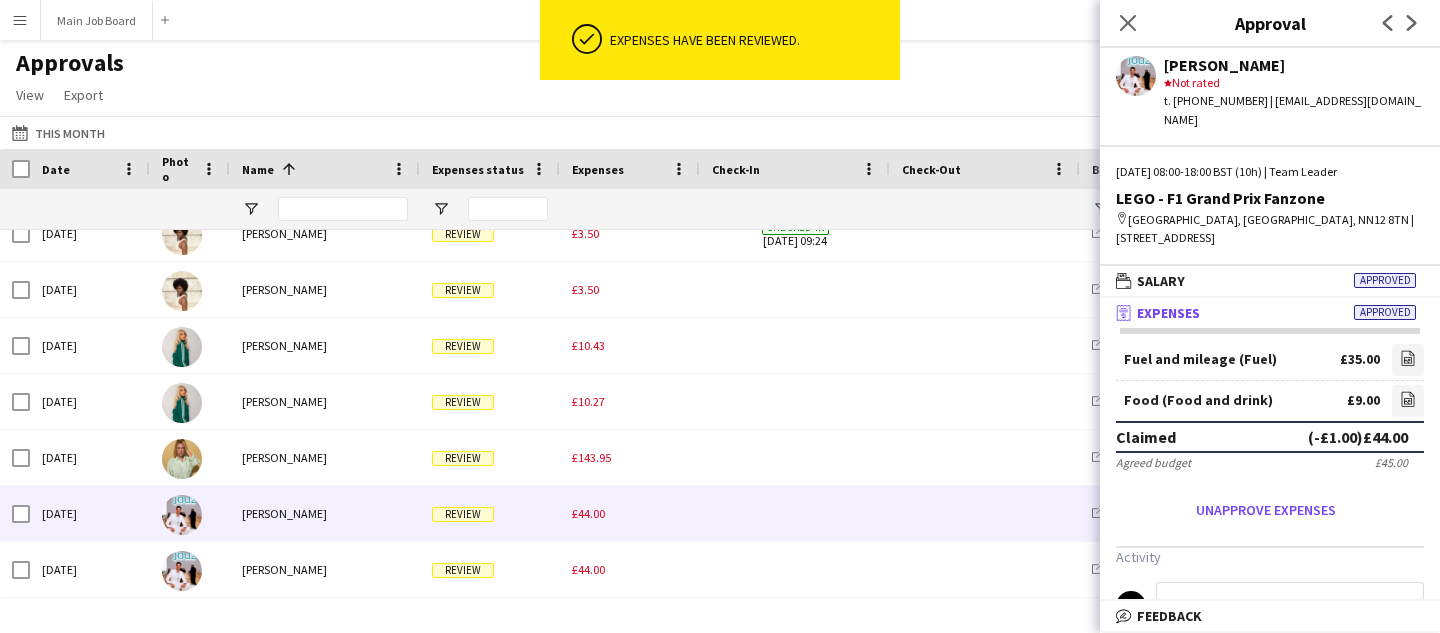click on "£44.00" at bounding box center (630, 513) 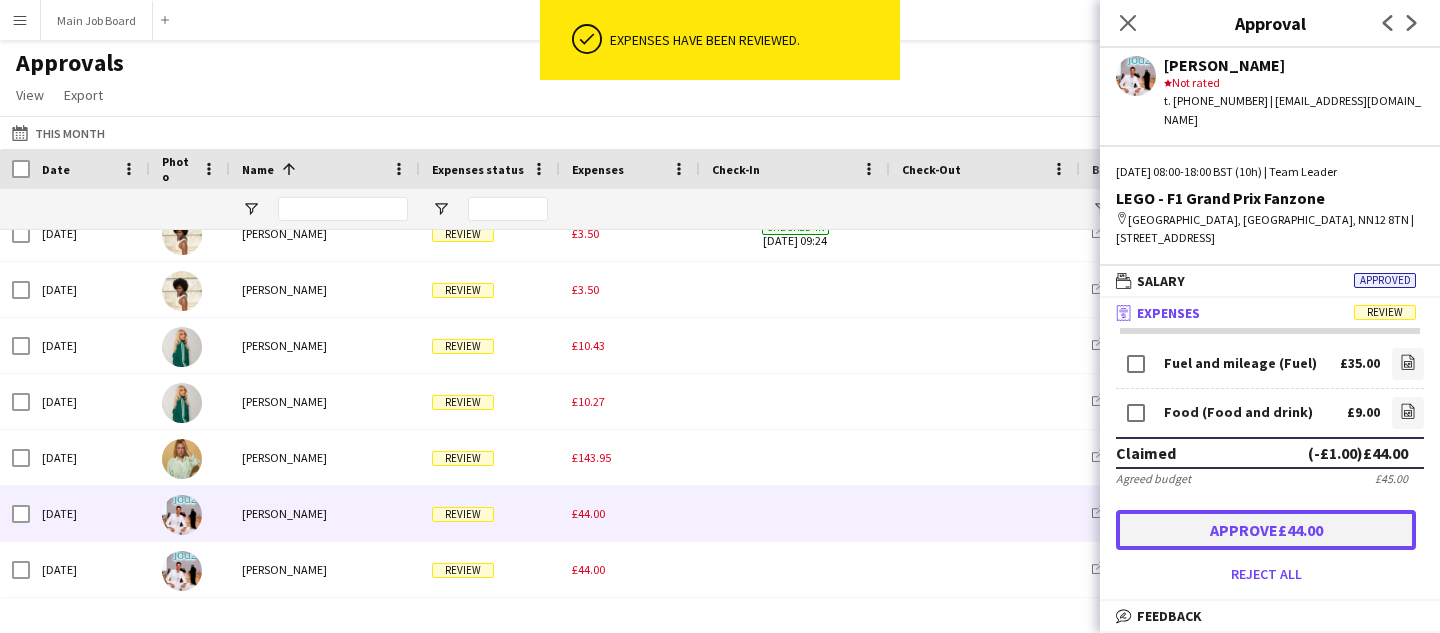 click on "Approve   £44.00" at bounding box center (1266, 530) 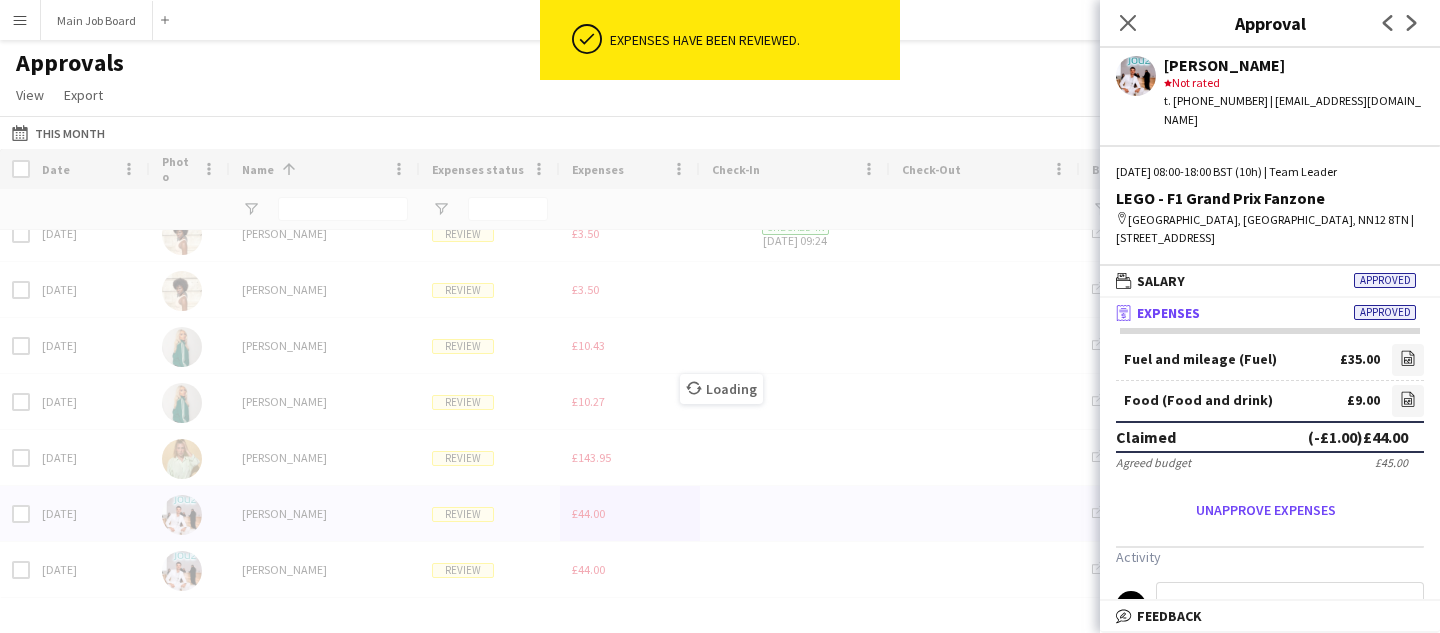 scroll, scrollTop: 1088, scrollLeft: 0, axis: vertical 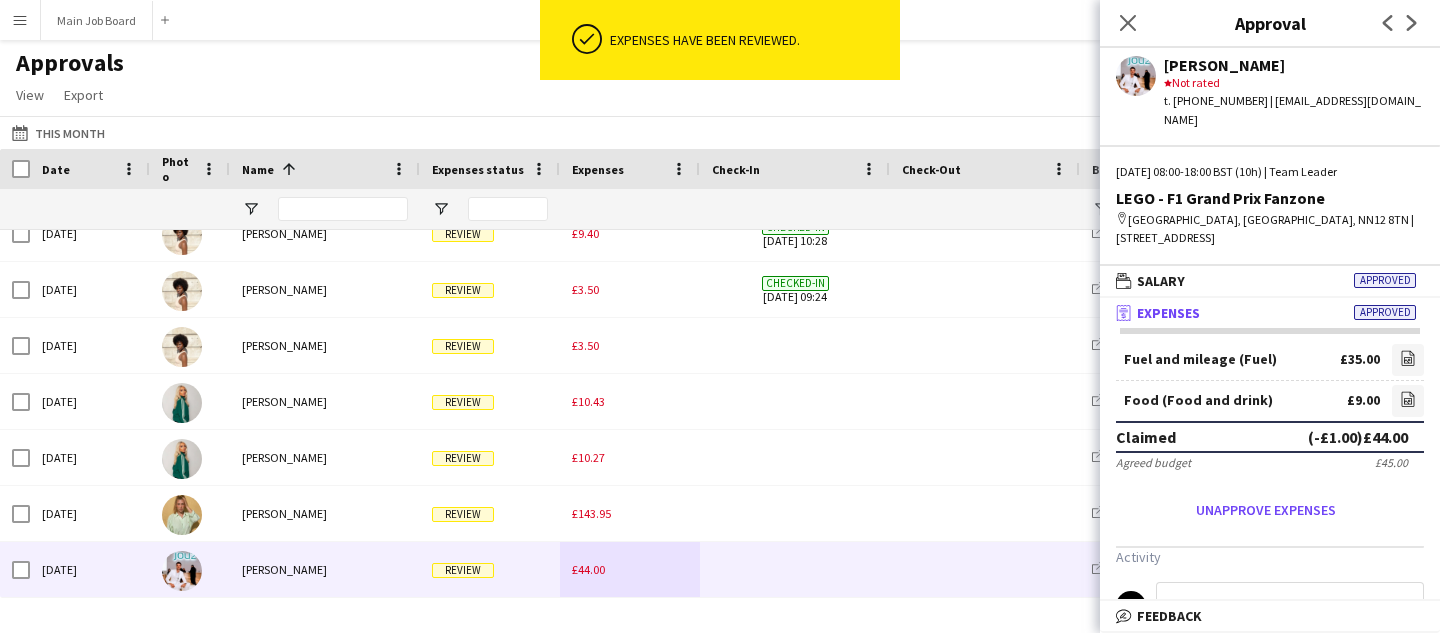 click on "£44.00" at bounding box center (630, 569) 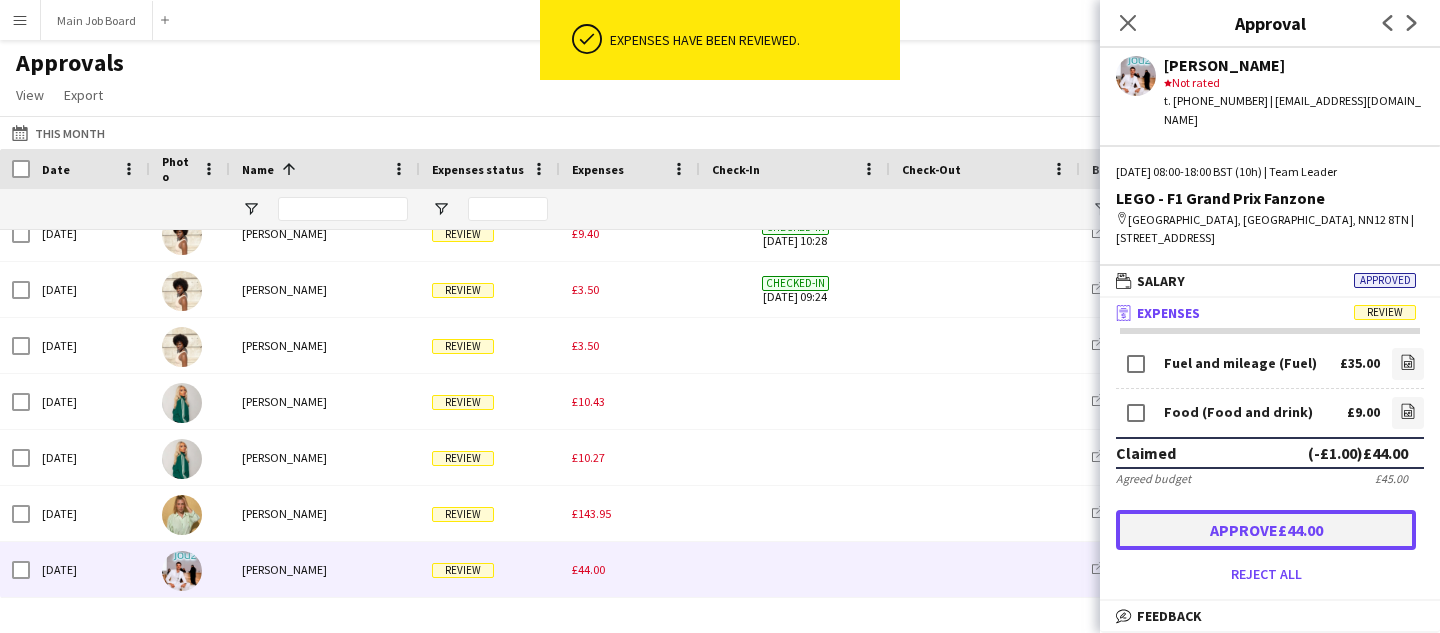 click on "Approve   £44.00" at bounding box center (1266, 530) 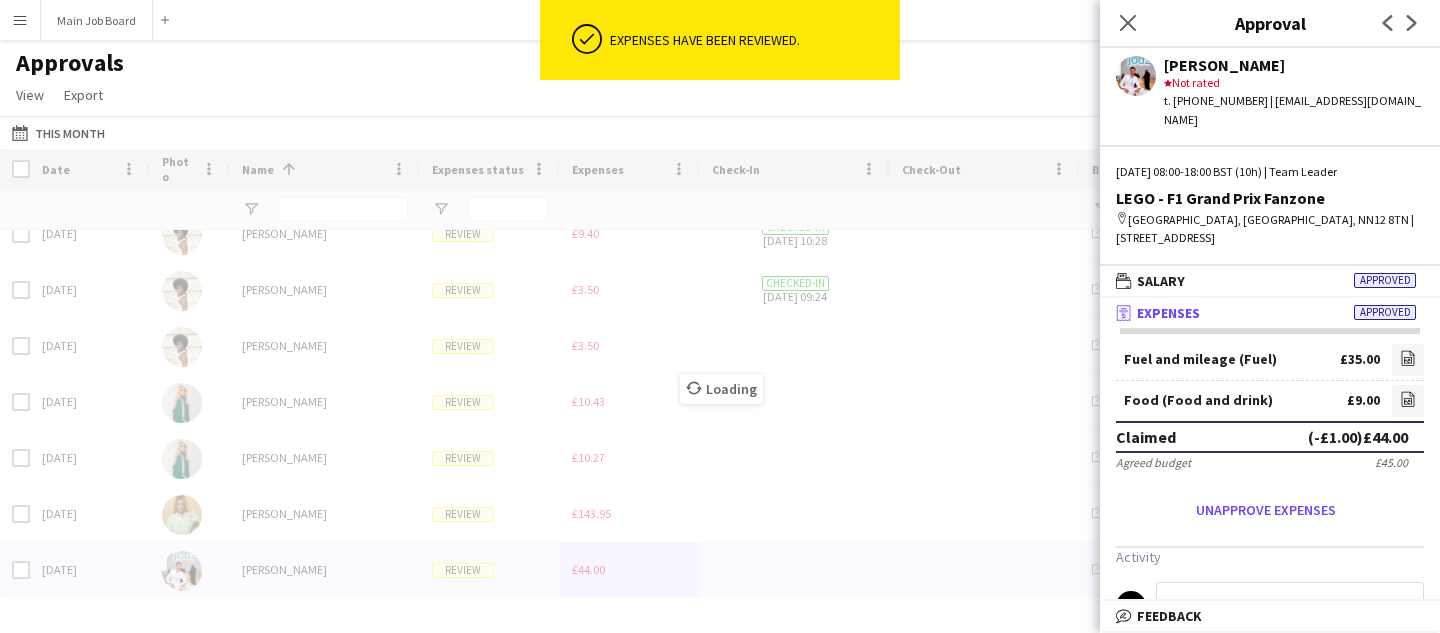 scroll, scrollTop: 1032, scrollLeft: 0, axis: vertical 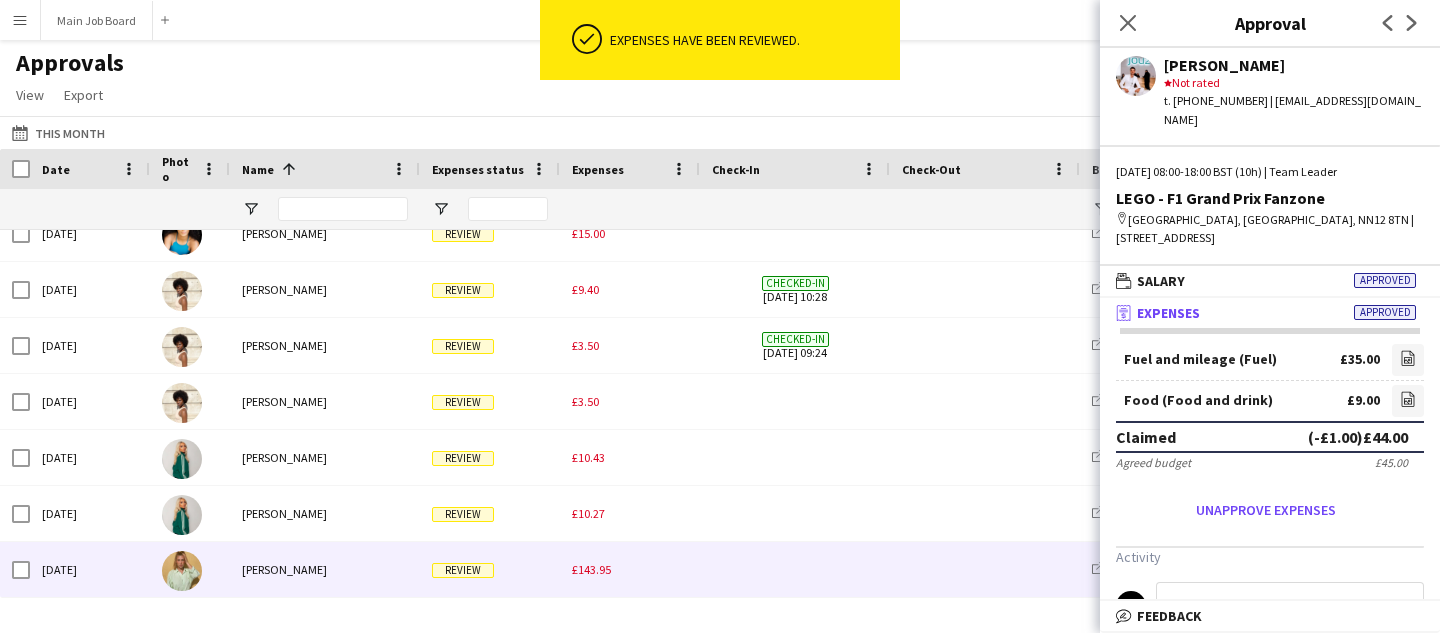 click on "£143.95" at bounding box center [591, 569] 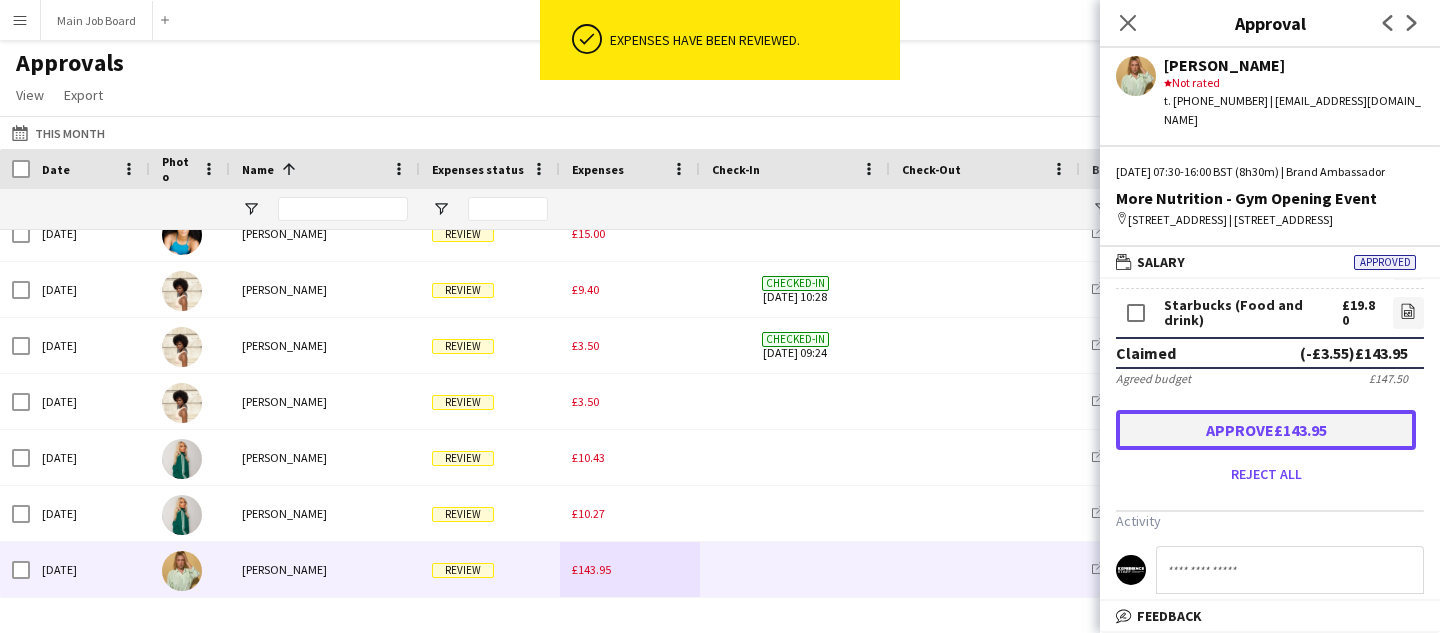 click on "Approve   £143.95" at bounding box center [1266, 430] 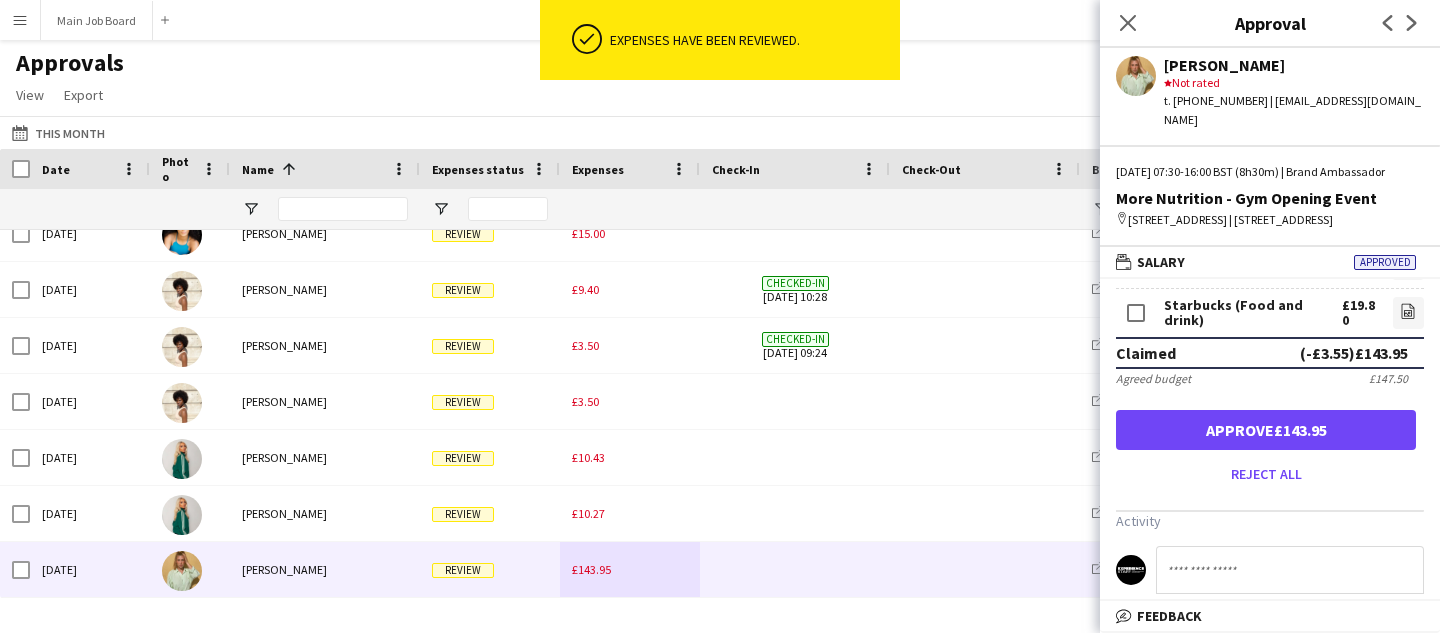 scroll, scrollTop: 200, scrollLeft: 0, axis: vertical 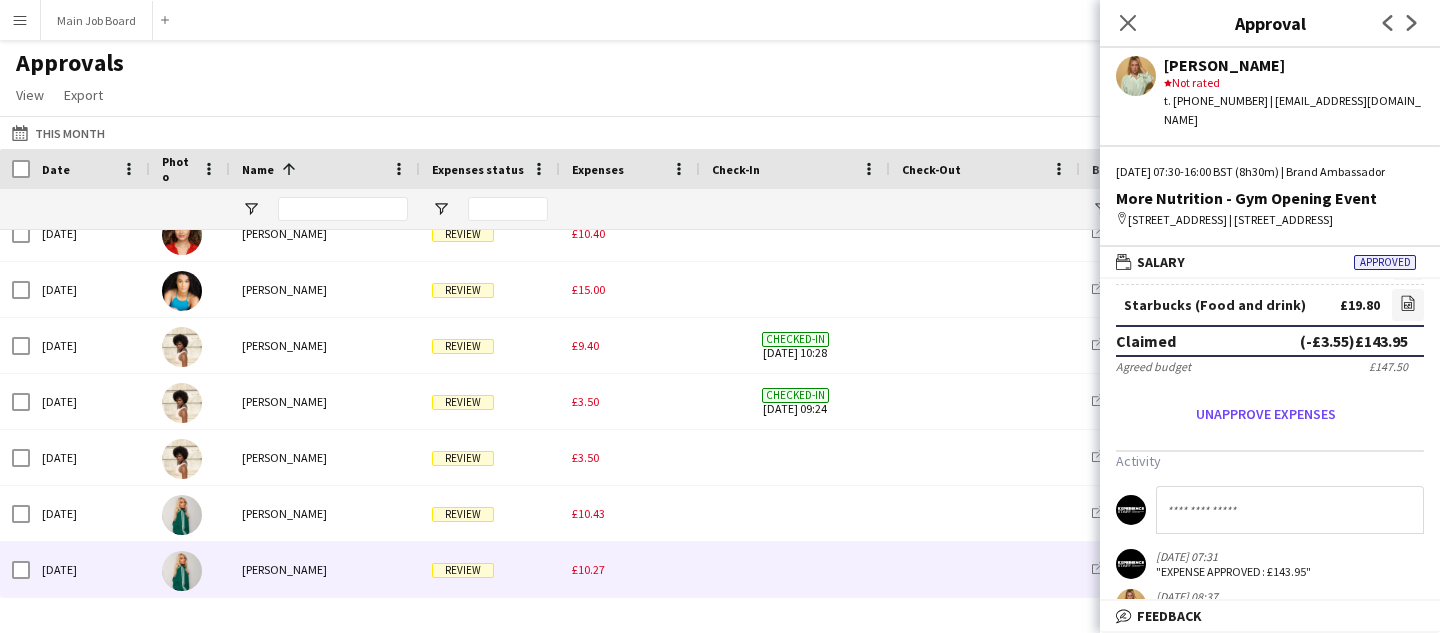 click on "£10.27" at bounding box center (588, 569) 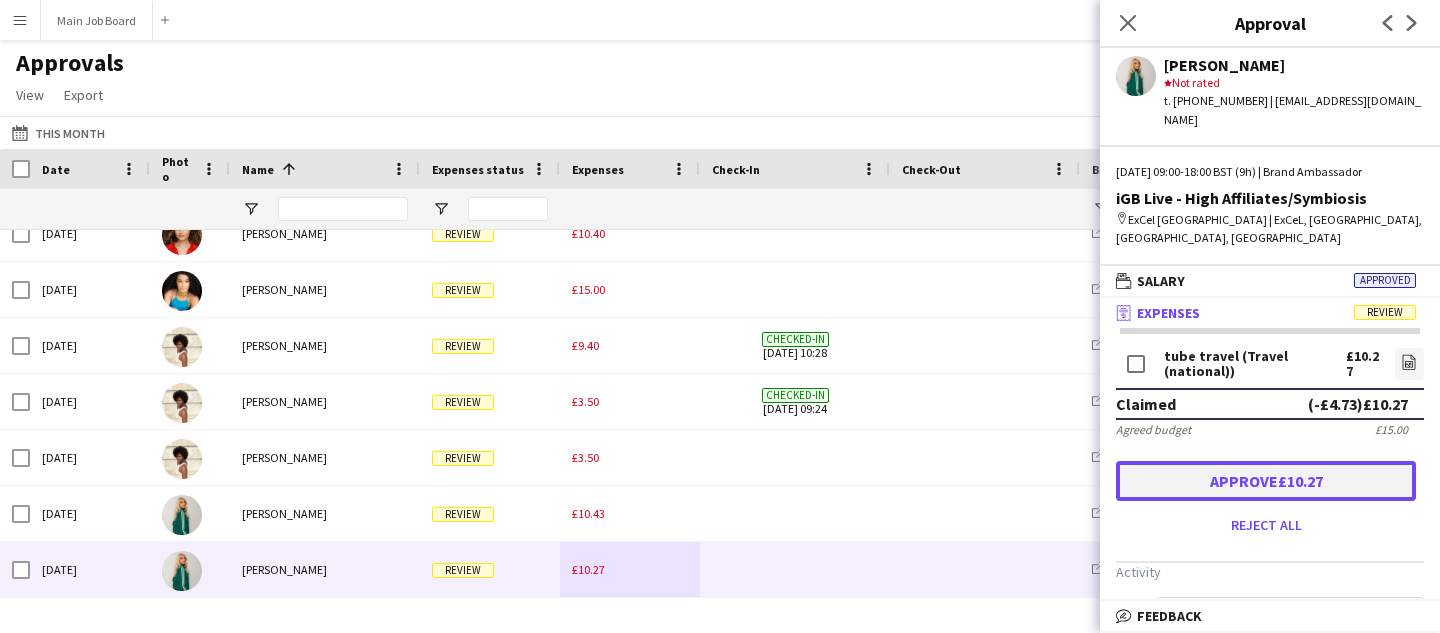 click on "Approve   £10.27" at bounding box center (1266, 481) 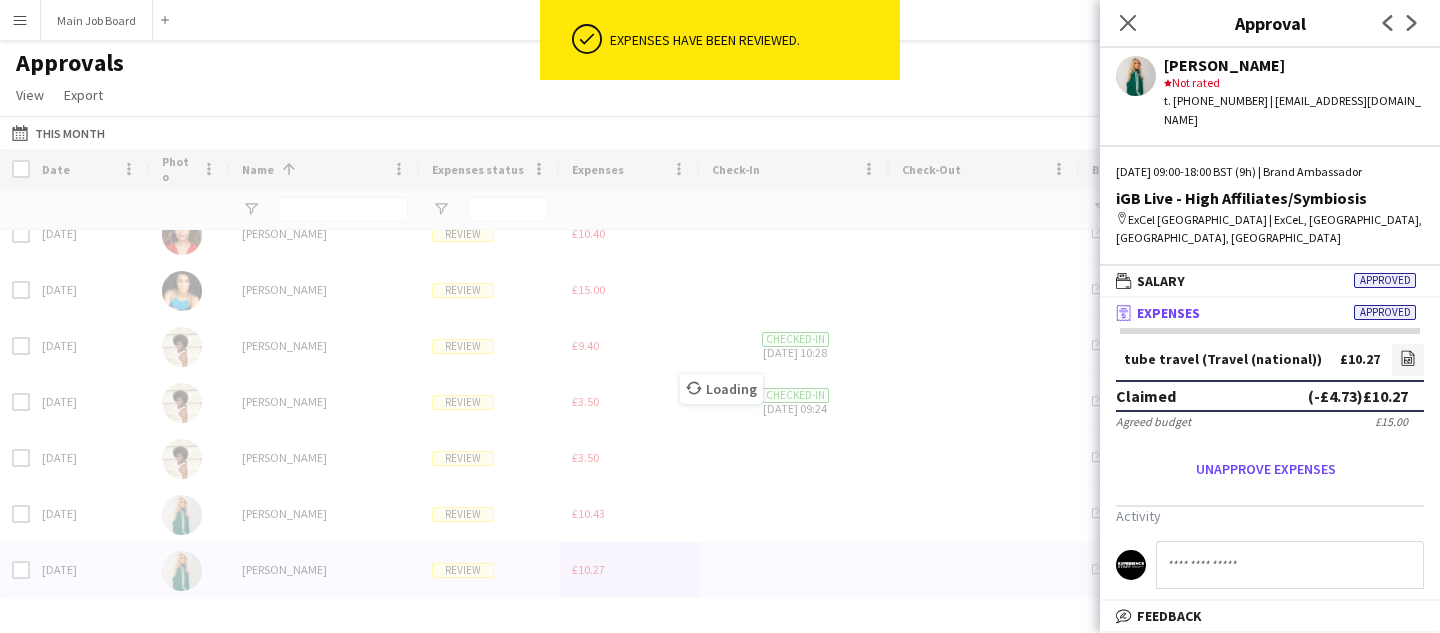 scroll, scrollTop: 920, scrollLeft: 0, axis: vertical 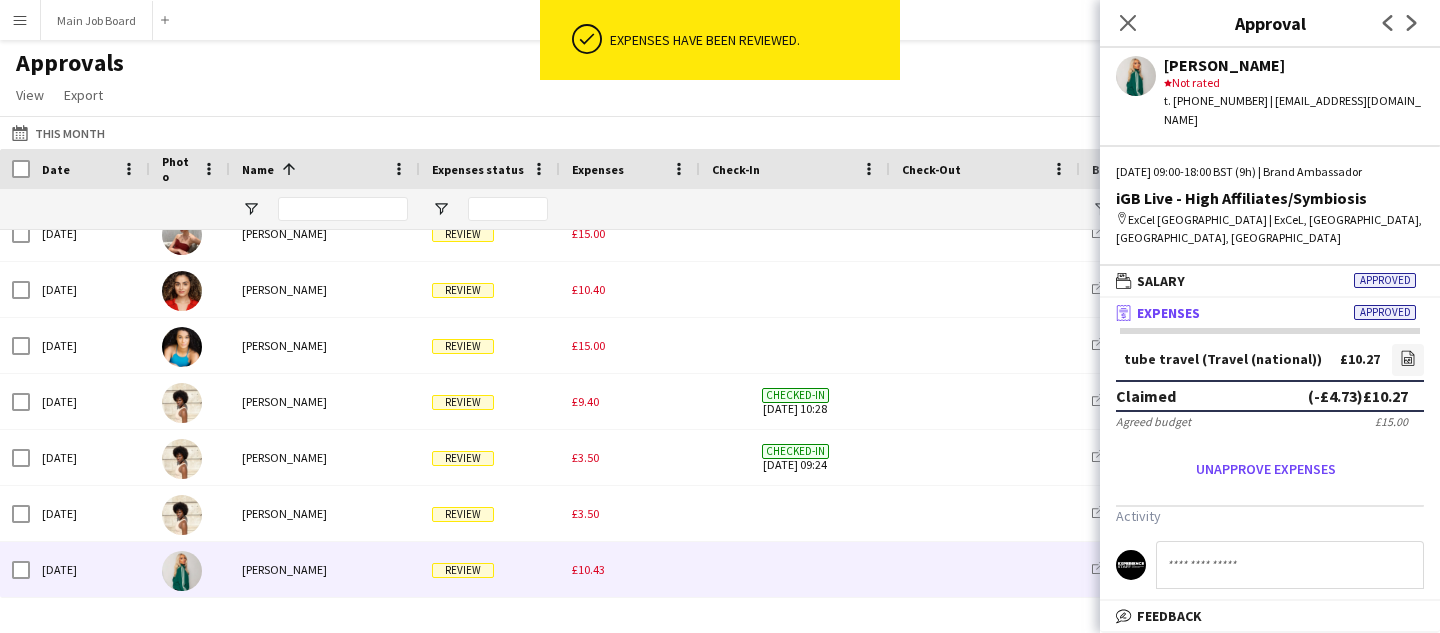 click on "£10.43" at bounding box center [630, 569] 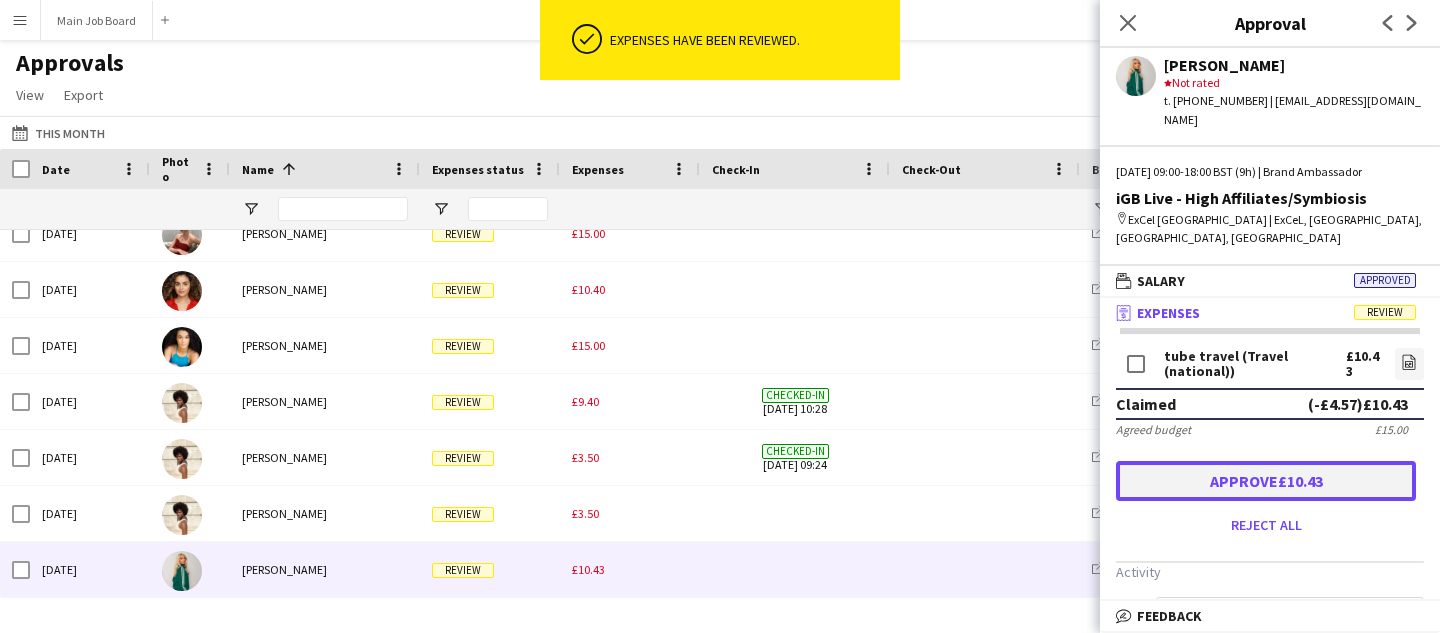click on "Approve   £10.43" at bounding box center [1266, 481] 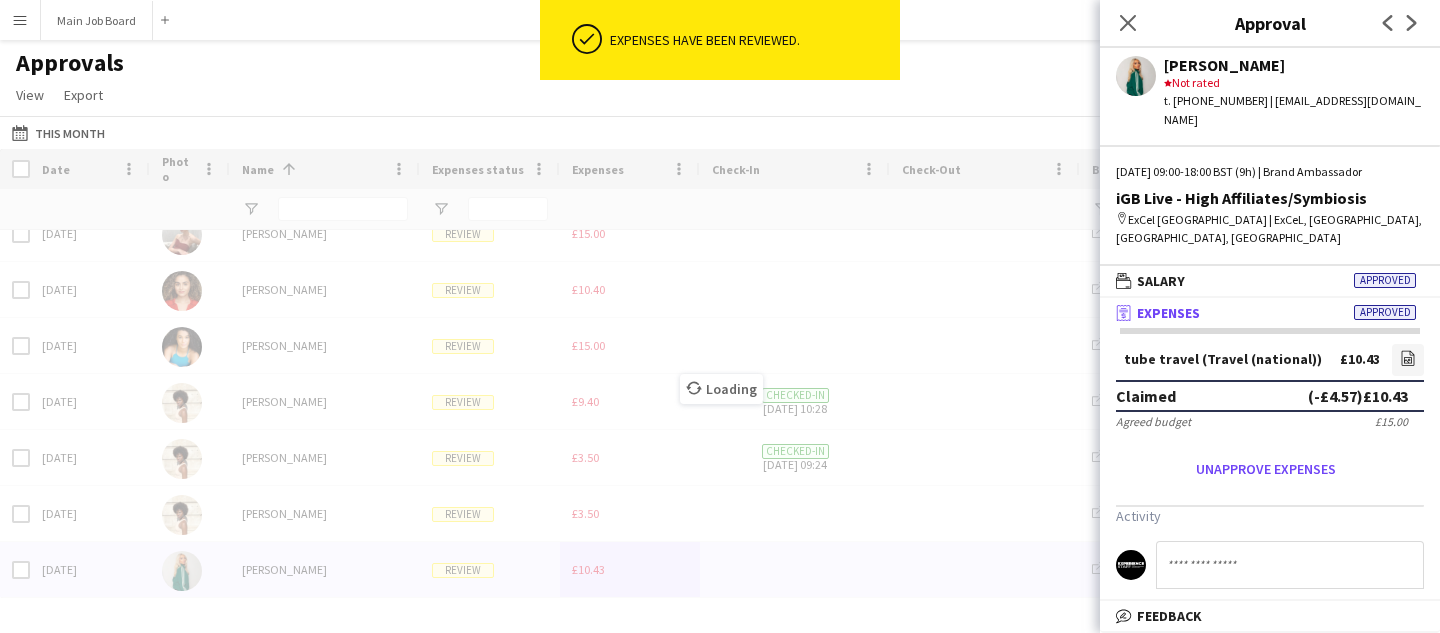 scroll, scrollTop: 864, scrollLeft: 0, axis: vertical 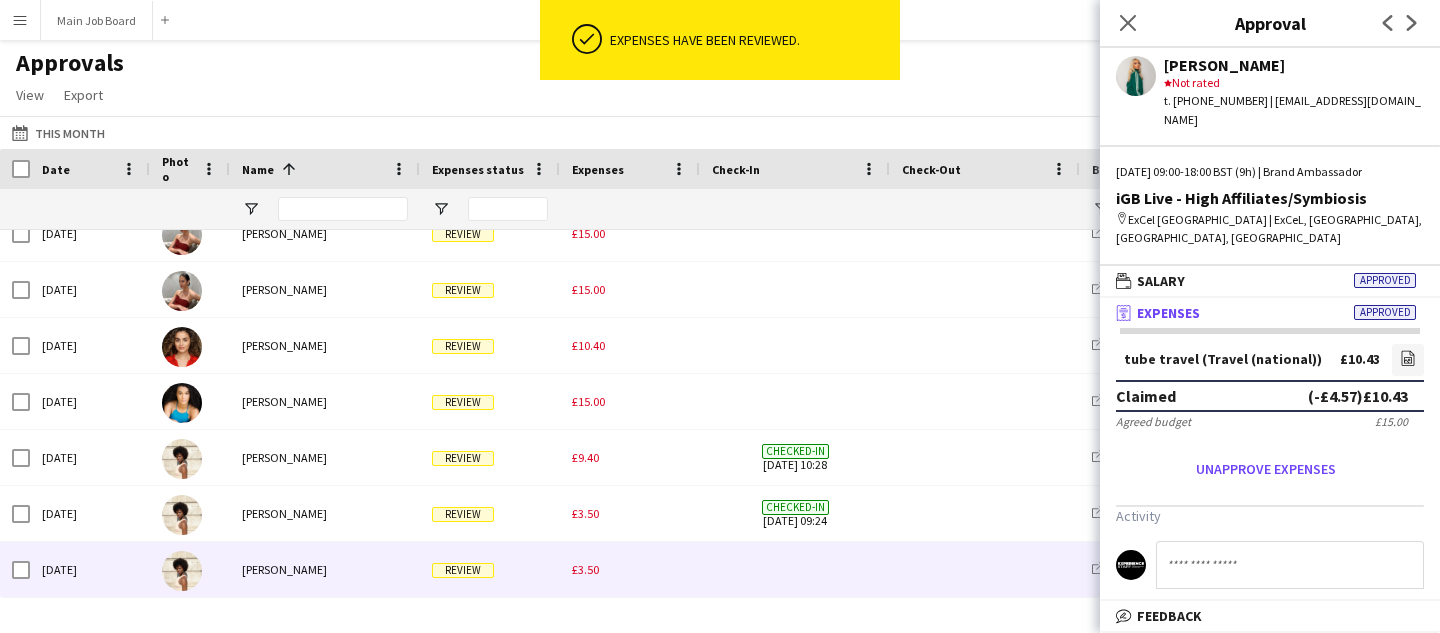 click on "£3.50" at bounding box center [585, 569] 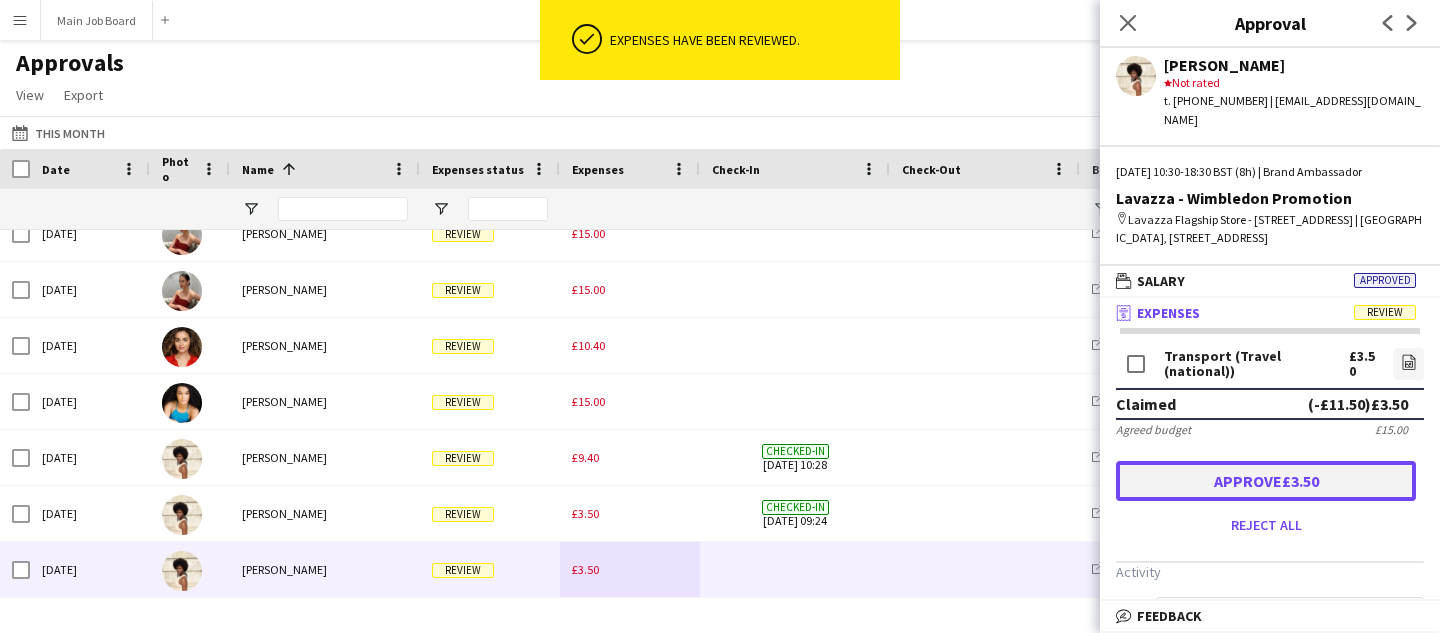 click on "Approve   £3.50" at bounding box center [1266, 481] 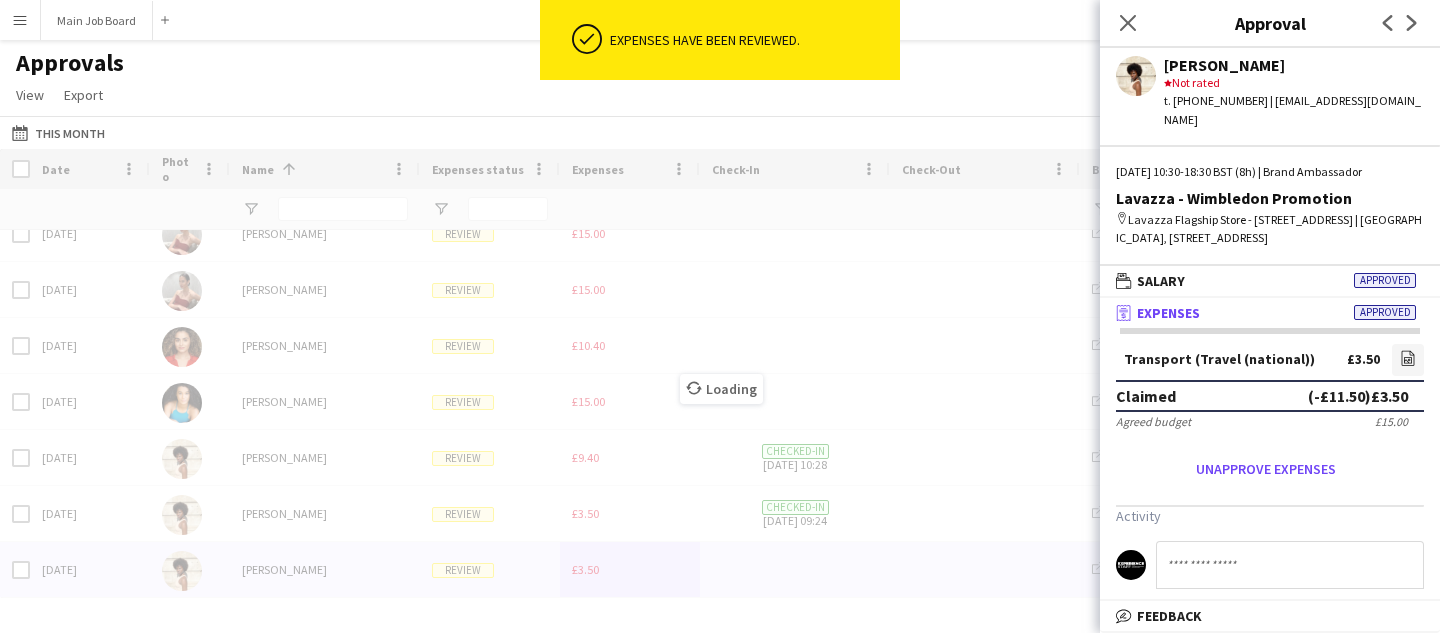 scroll, scrollTop: 808, scrollLeft: 0, axis: vertical 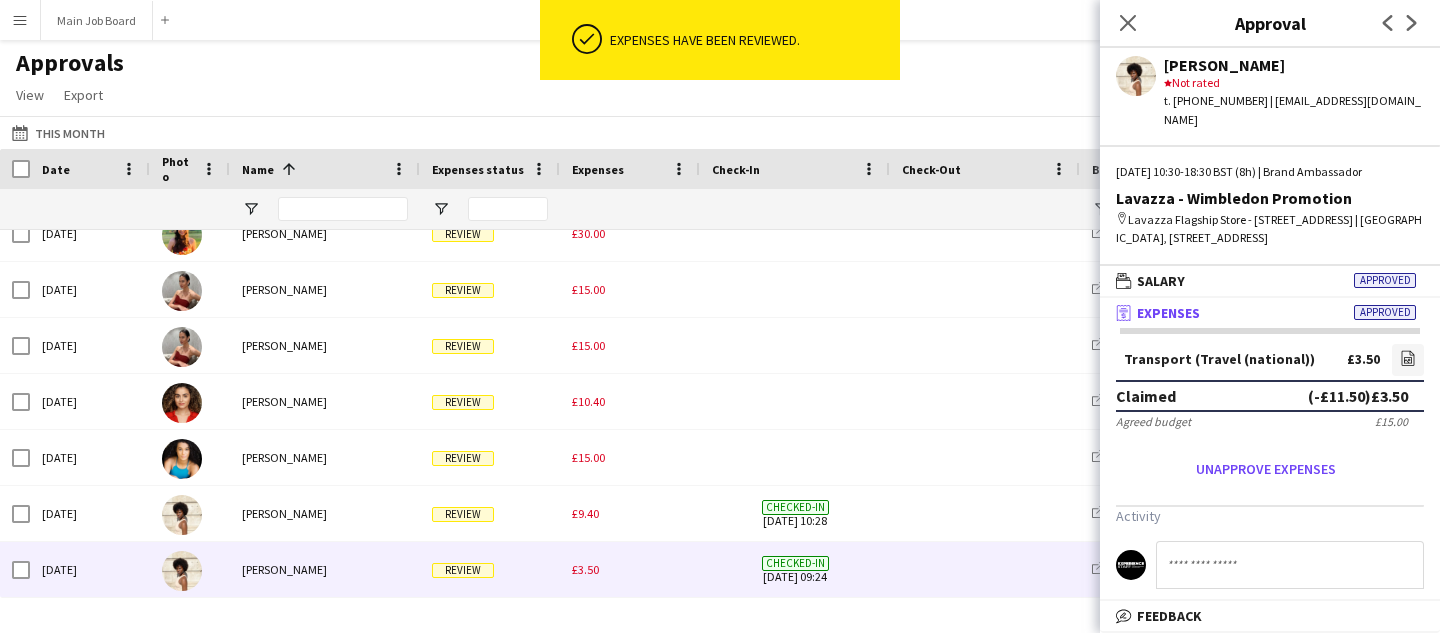 click on "£3.50" at bounding box center [630, 569] 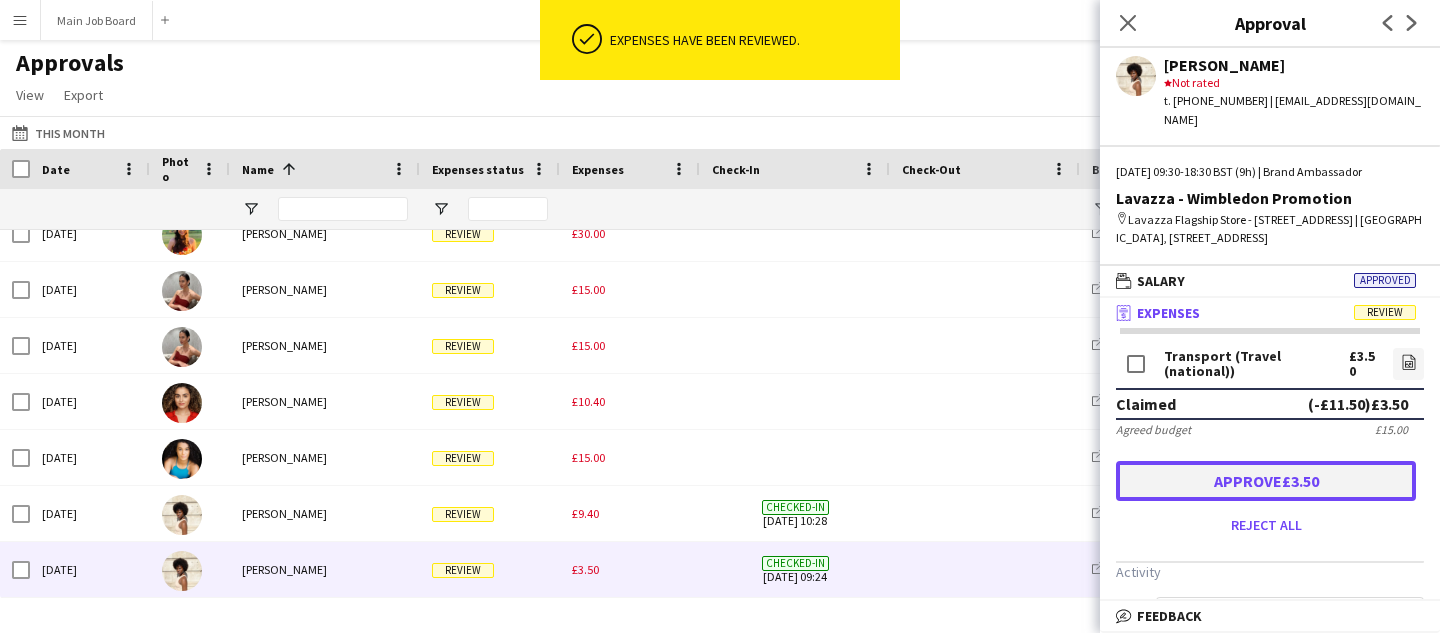 click on "Approve   £3.50" at bounding box center [1266, 481] 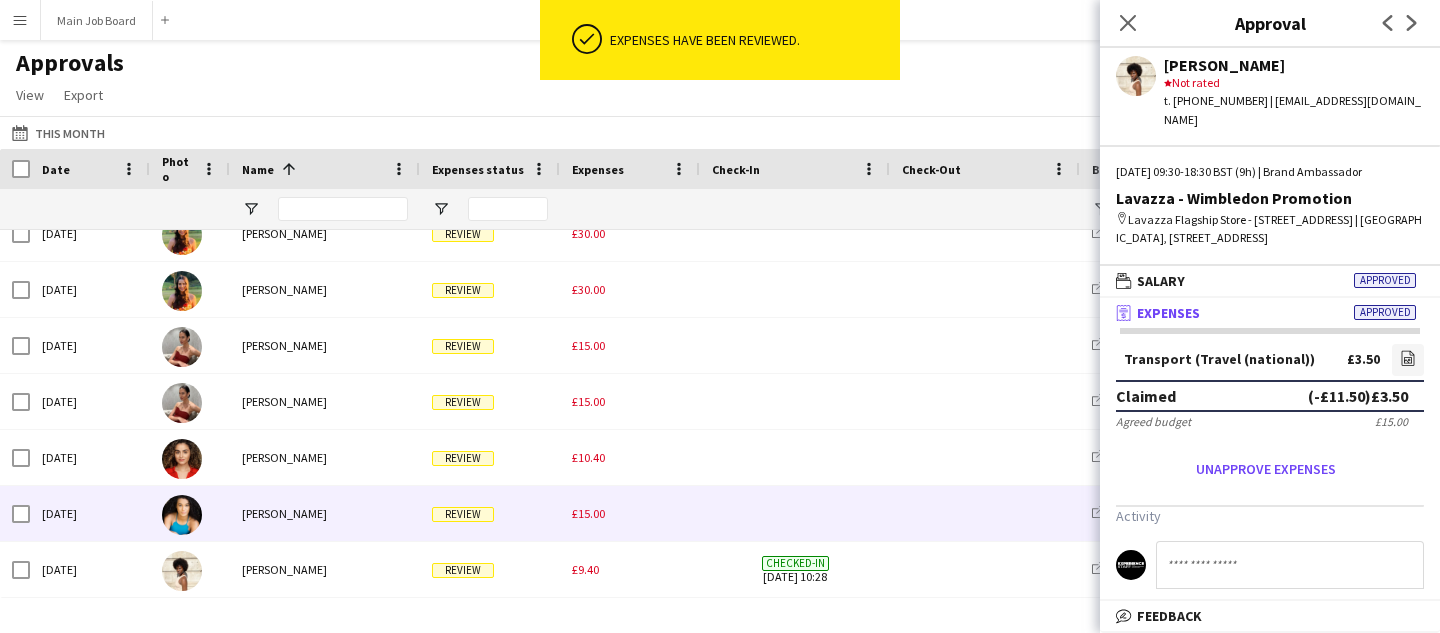 scroll, scrollTop: 752, scrollLeft: 0, axis: vertical 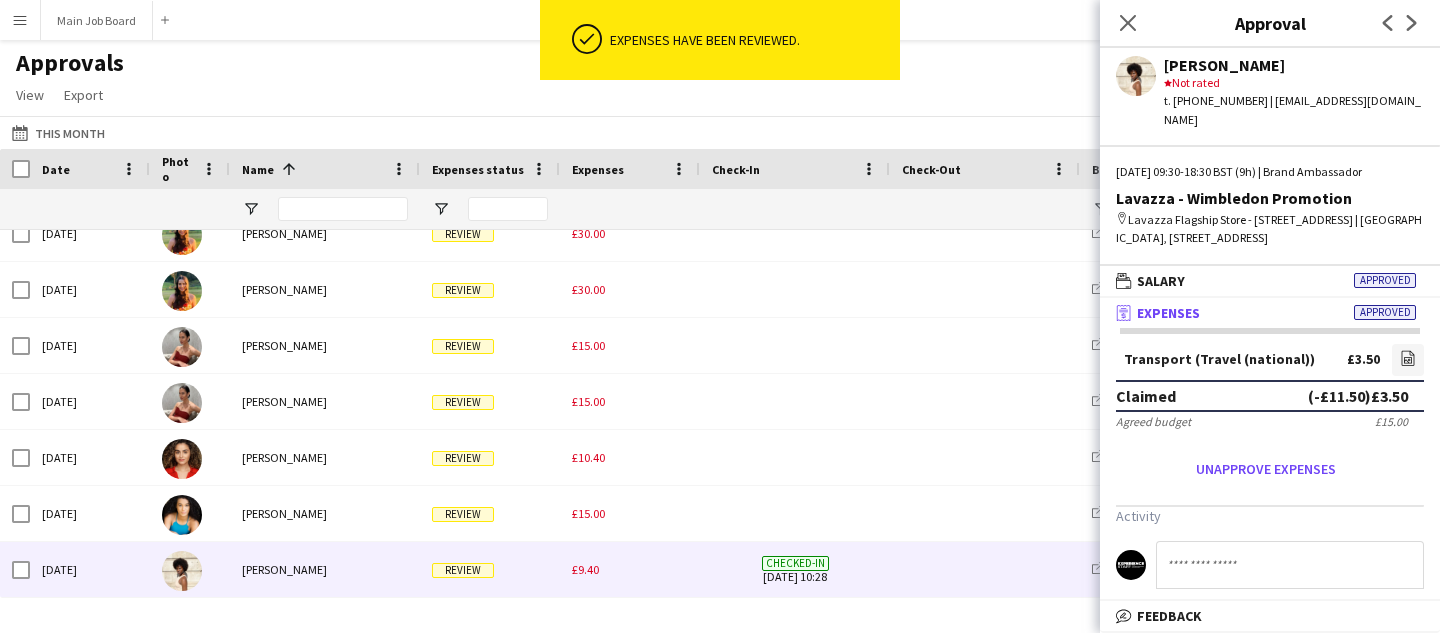 click on "£9.40" at bounding box center (630, 569) 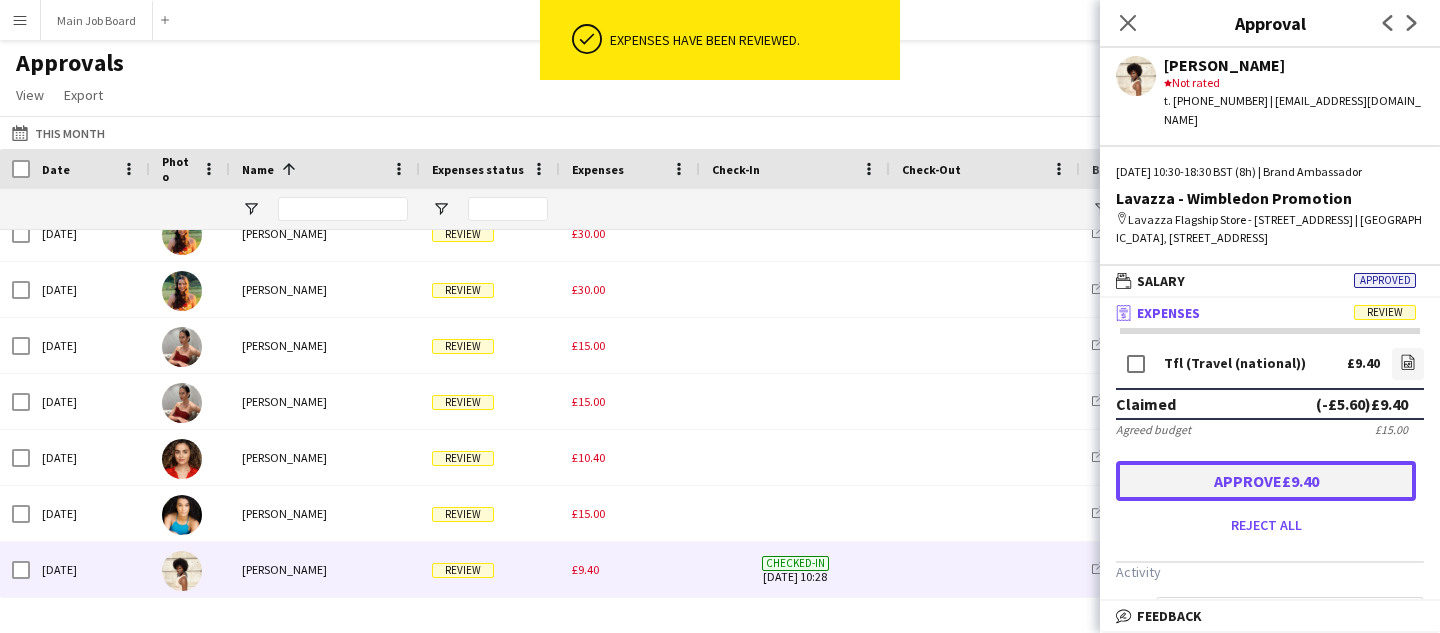click on "Approve   £9.40" at bounding box center (1266, 481) 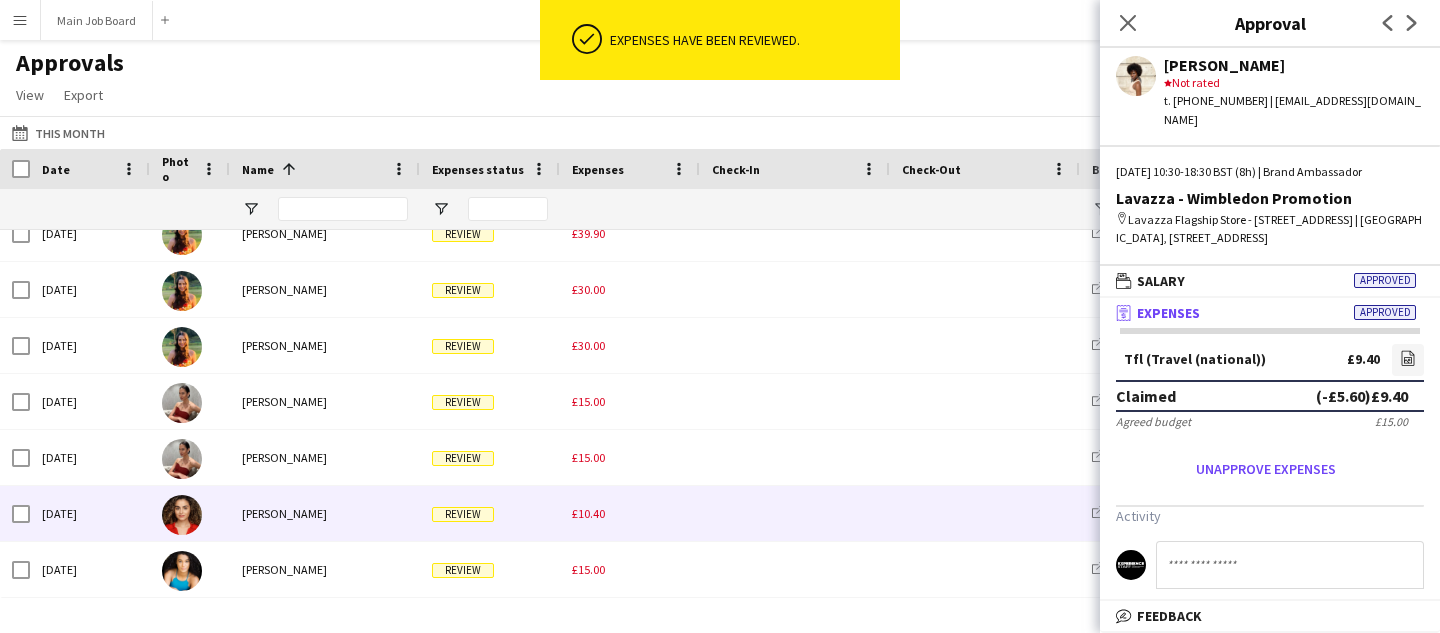scroll, scrollTop: 696, scrollLeft: 0, axis: vertical 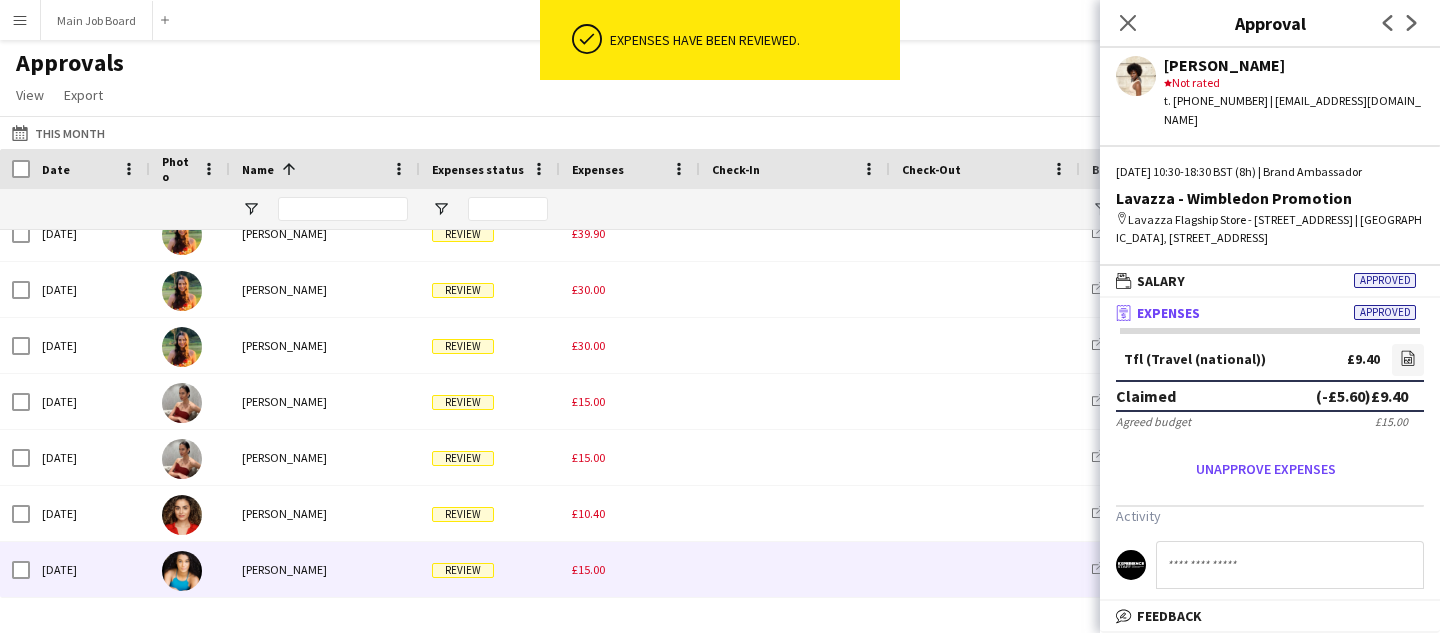 click on "£15.00" at bounding box center [630, 569] 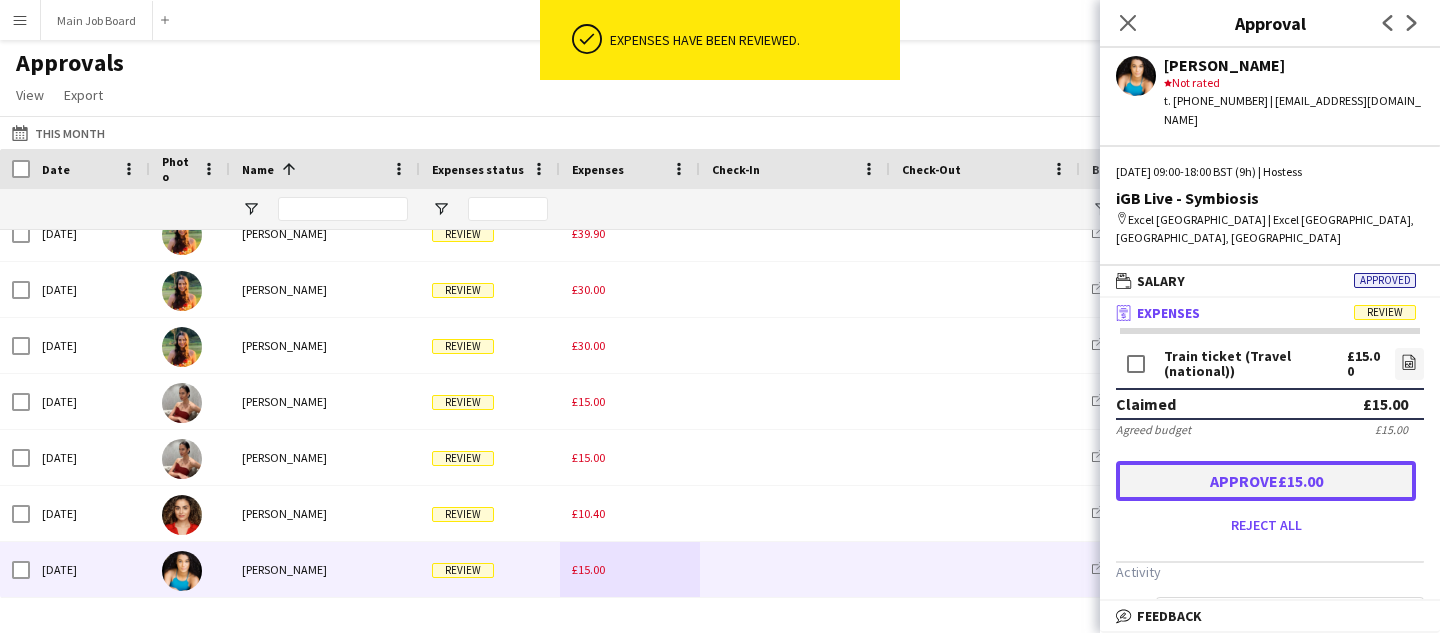 click on "Approve   £15.00" at bounding box center [1266, 481] 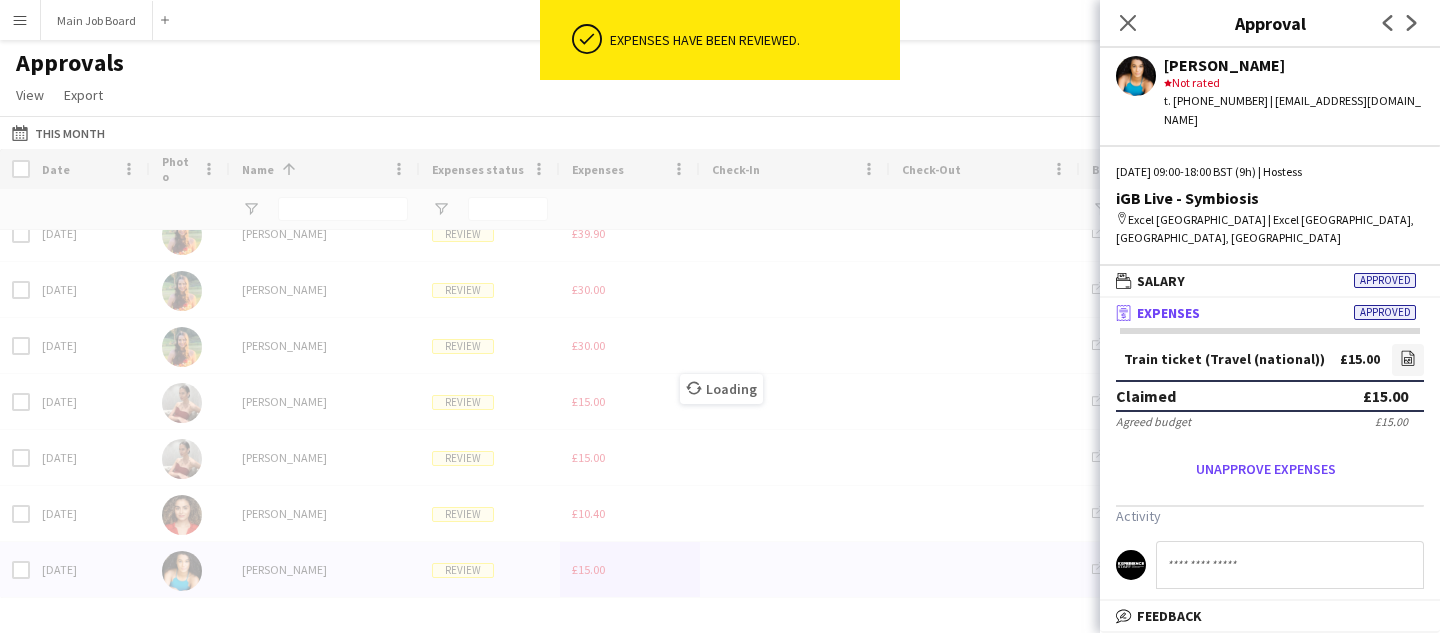 scroll, scrollTop: 640, scrollLeft: 0, axis: vertical 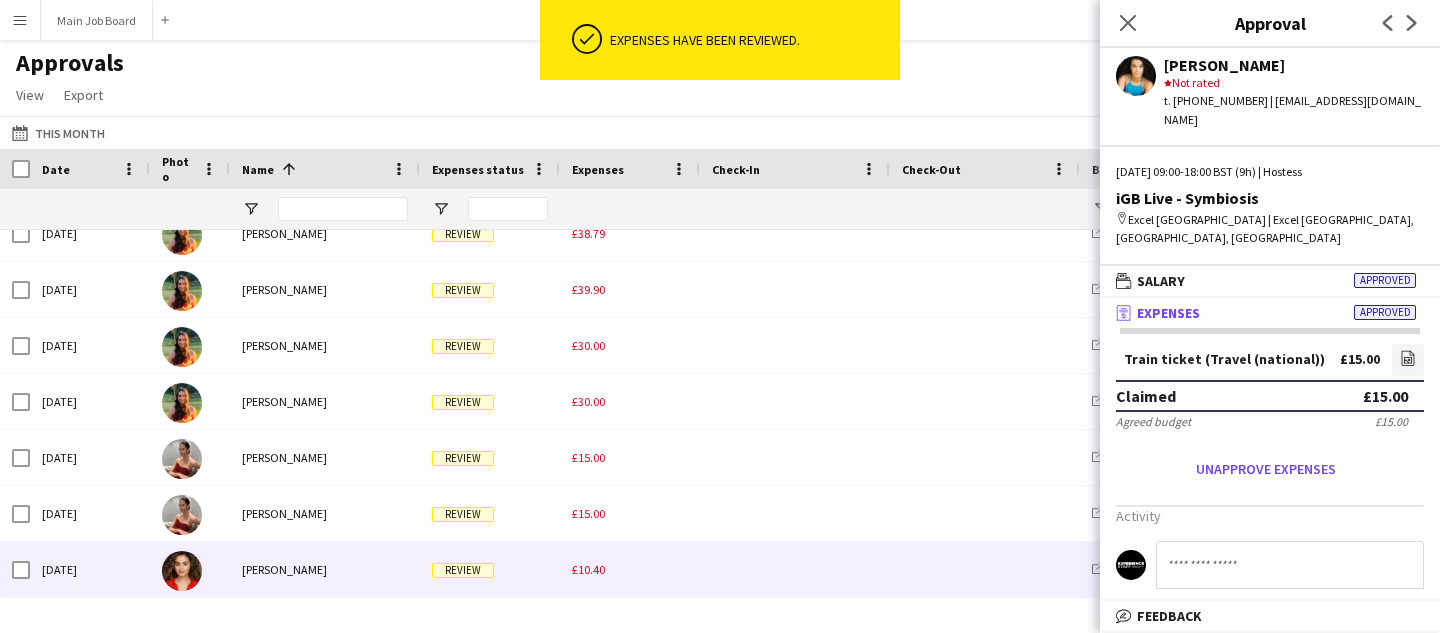 click on "£10.40" at bounding box center [630, 569] 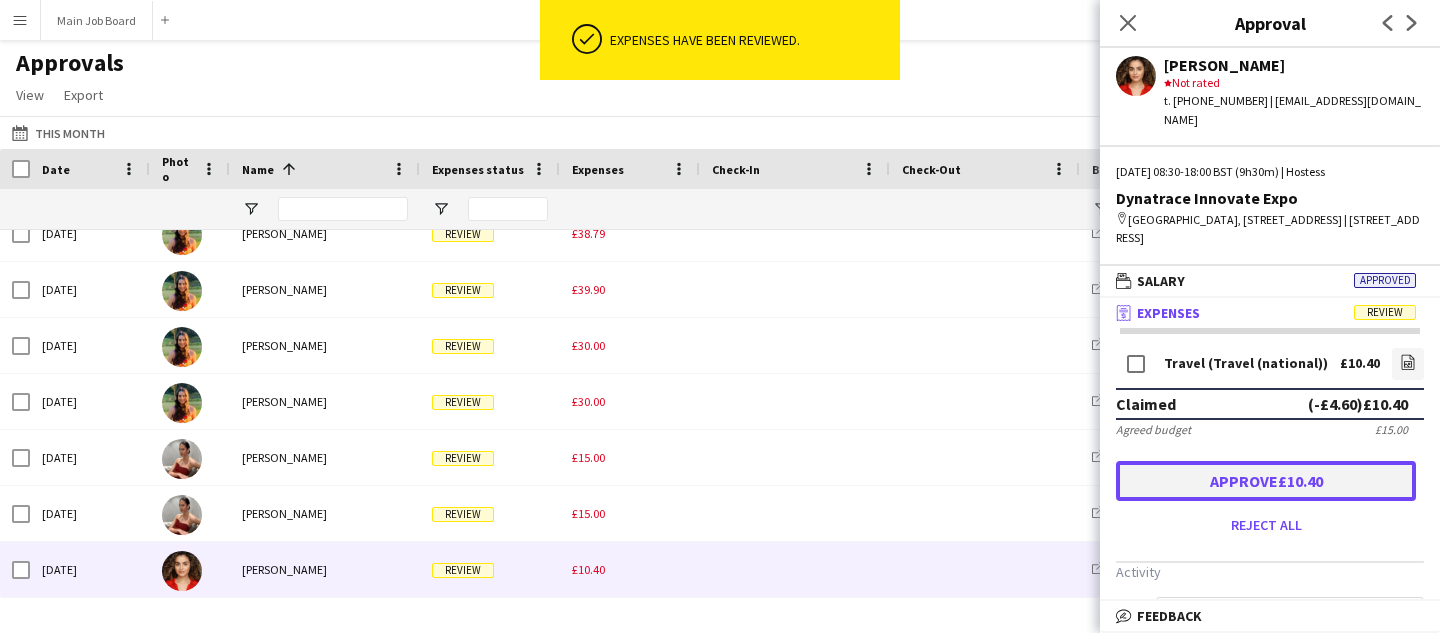 click on "Approve   £10.40" at bounding box center [1266, 481] 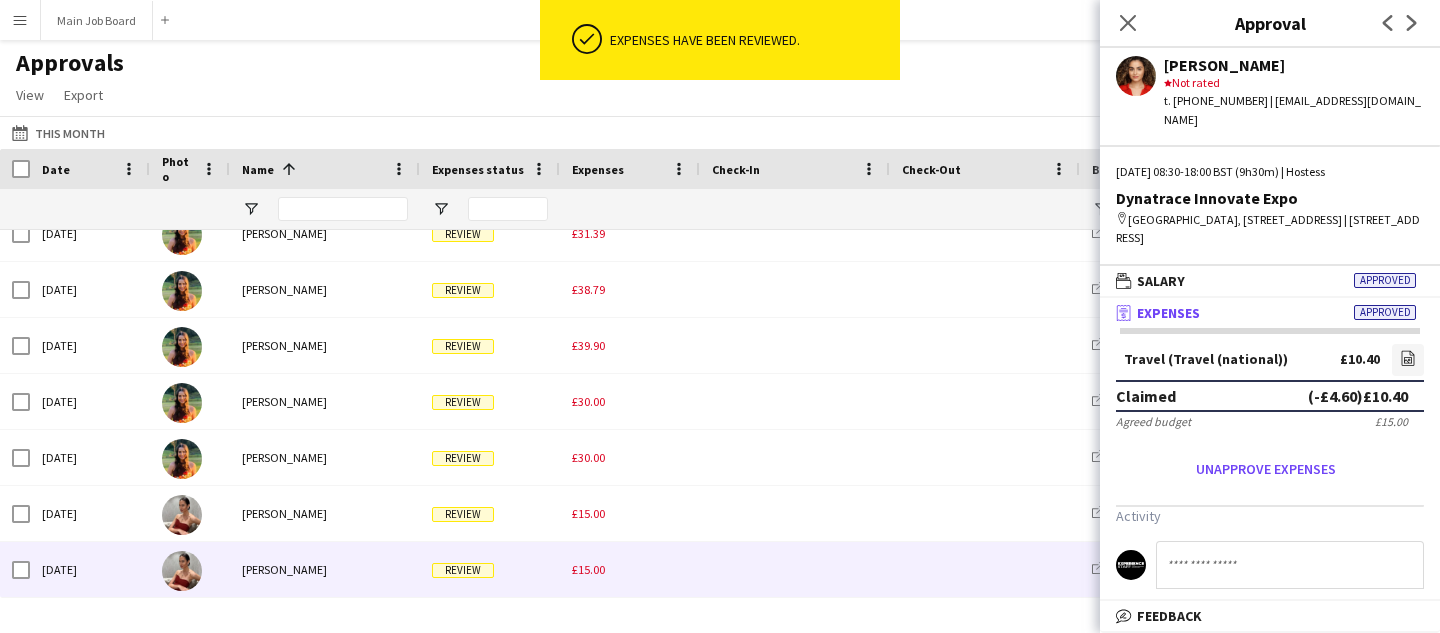 scroll, scrollTop: 584, scrollLeft: 0, axis: vertical 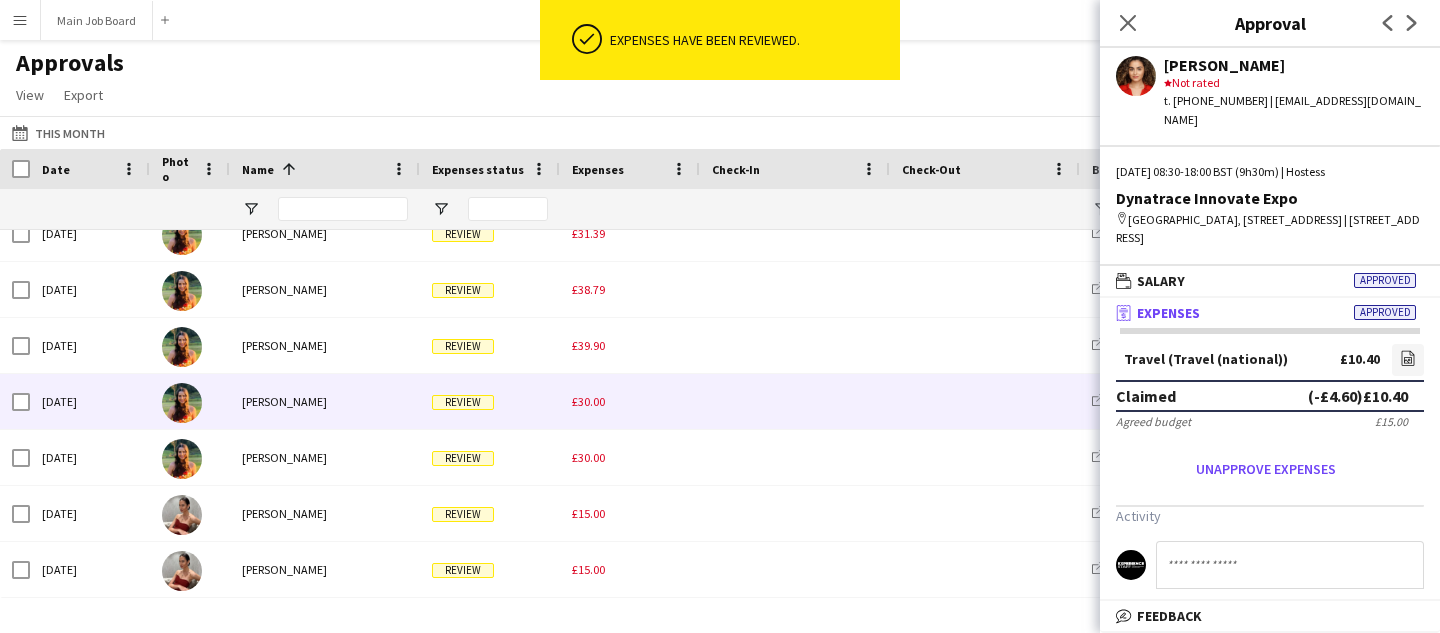 click on "£30.00" at bounding box center [630, 401] 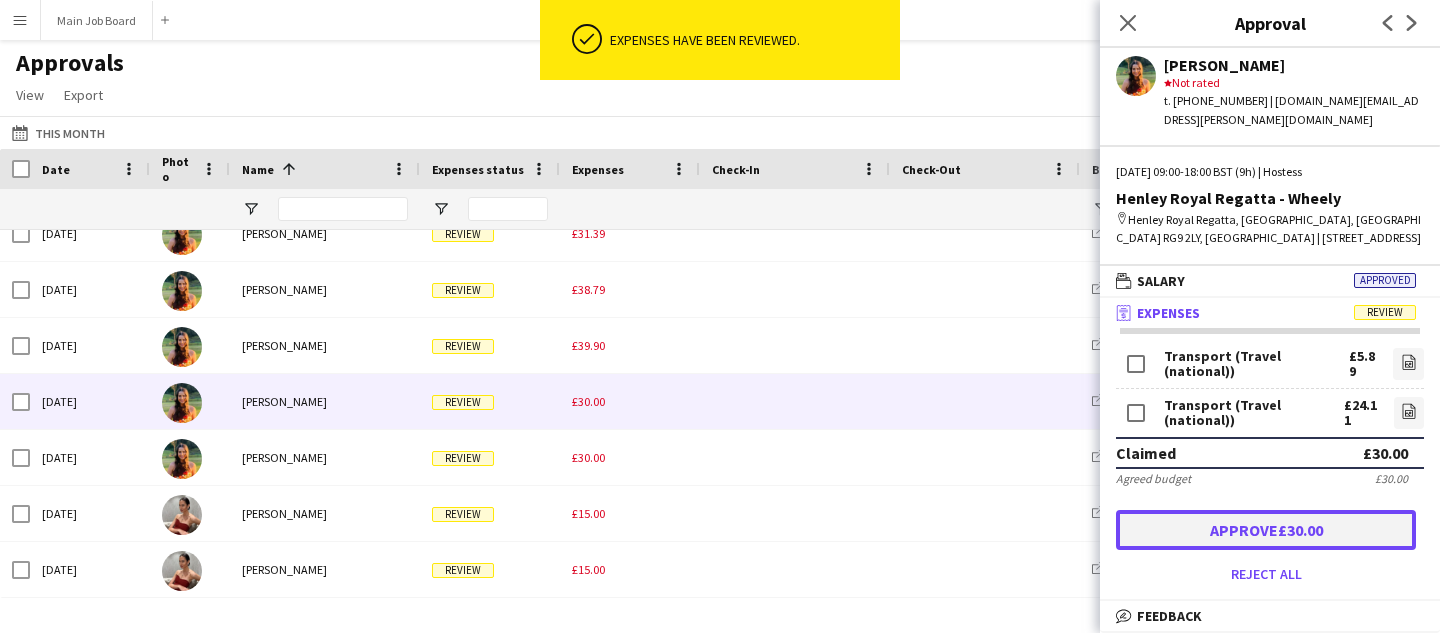 click on "Approve   £30.00" at bounding box center (1266, 530) 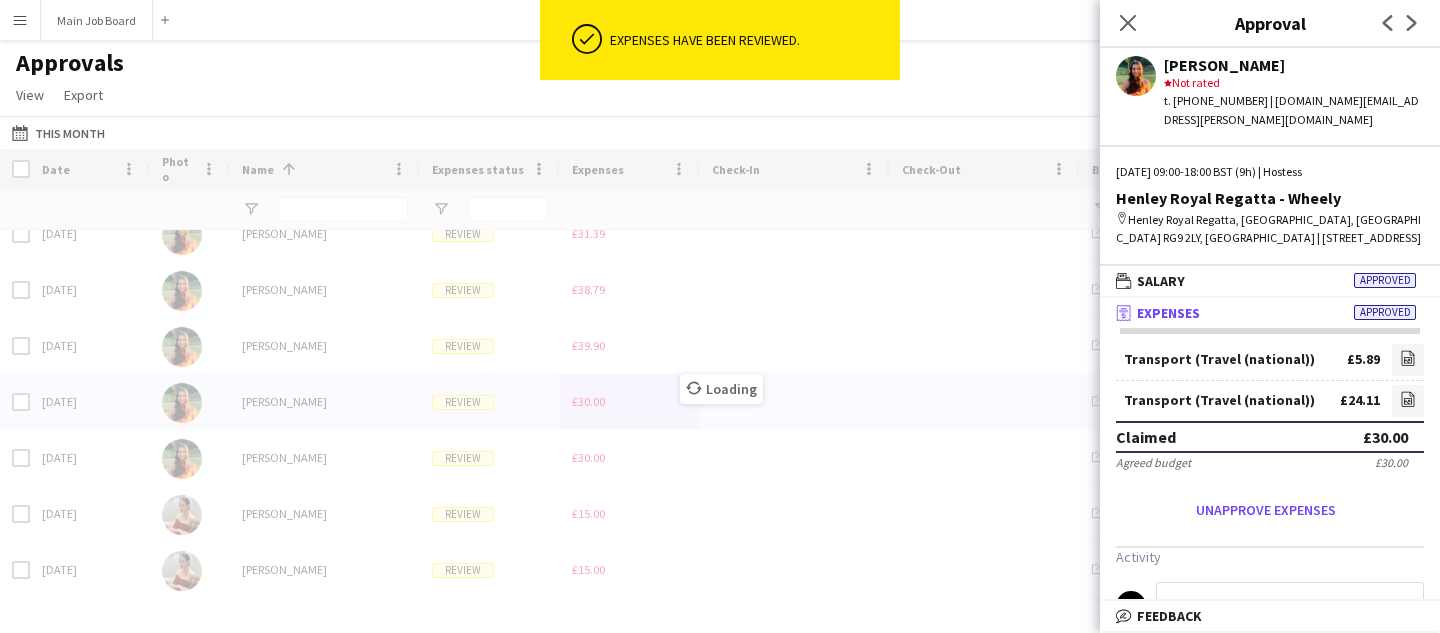 scroll 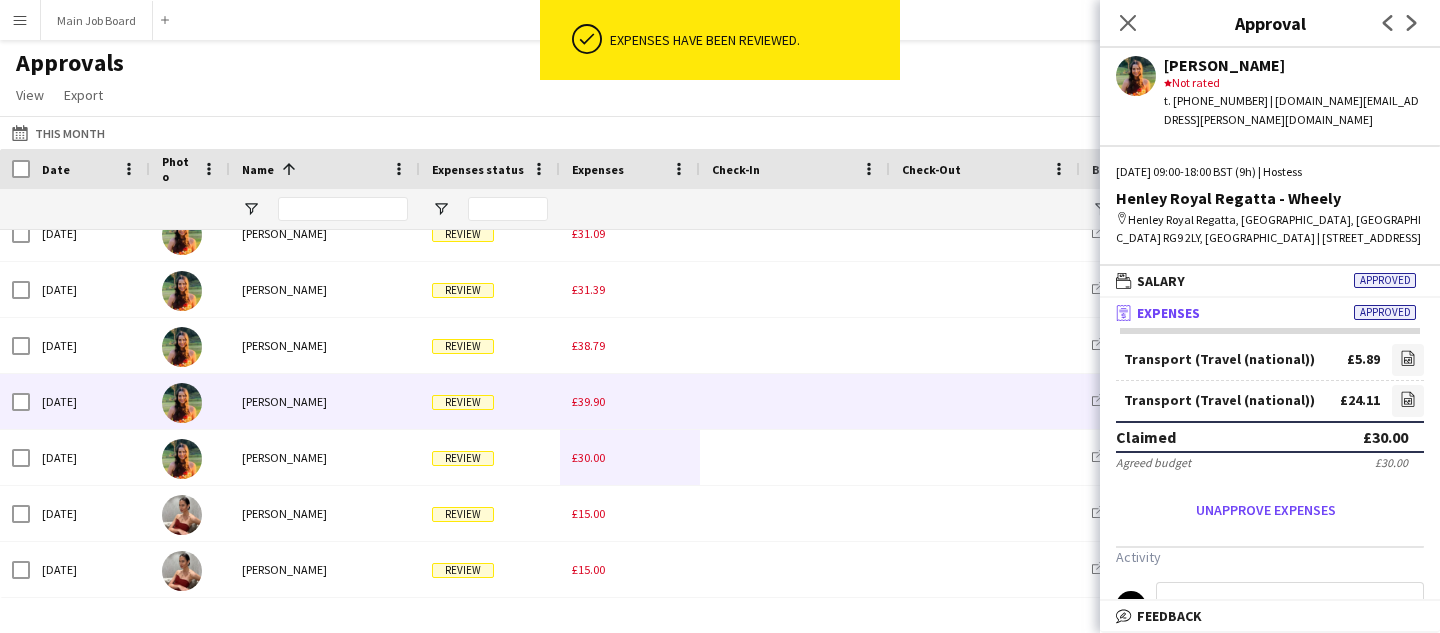 click on "£39.90" at bounding box center (588, 401) 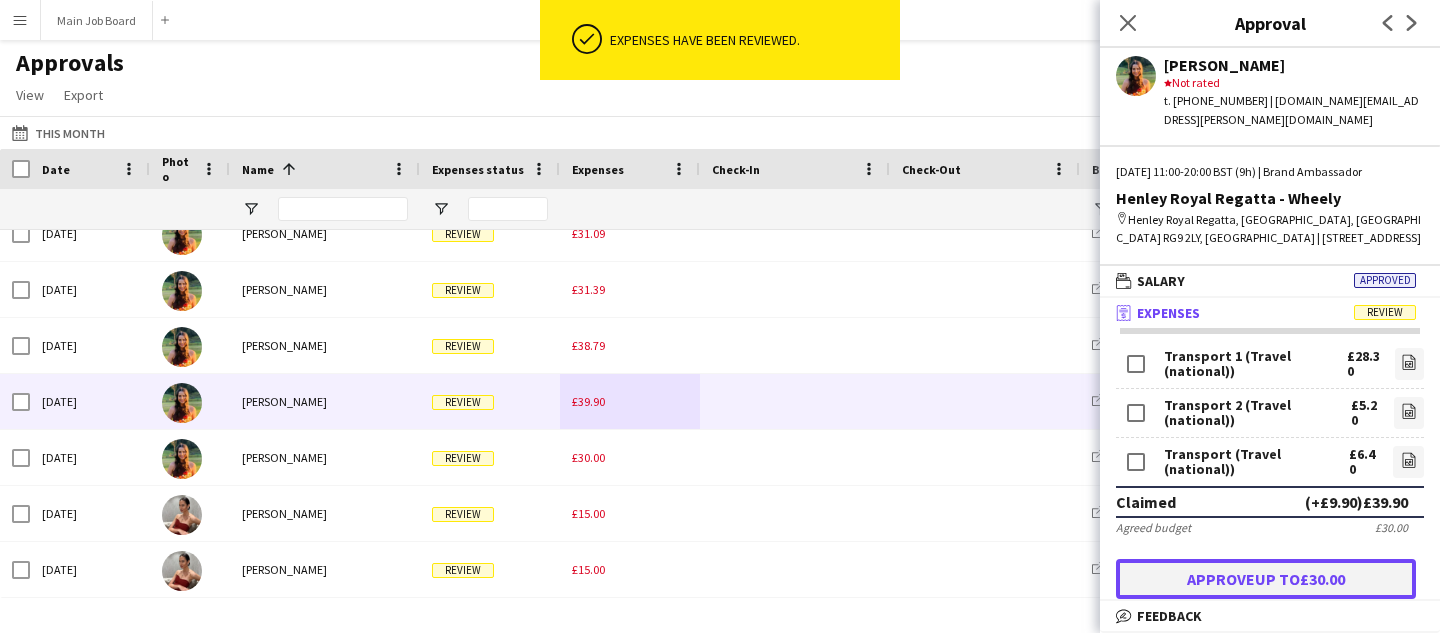 click on "Approve   up to   £30.00" at bounding box center [1266, 579] 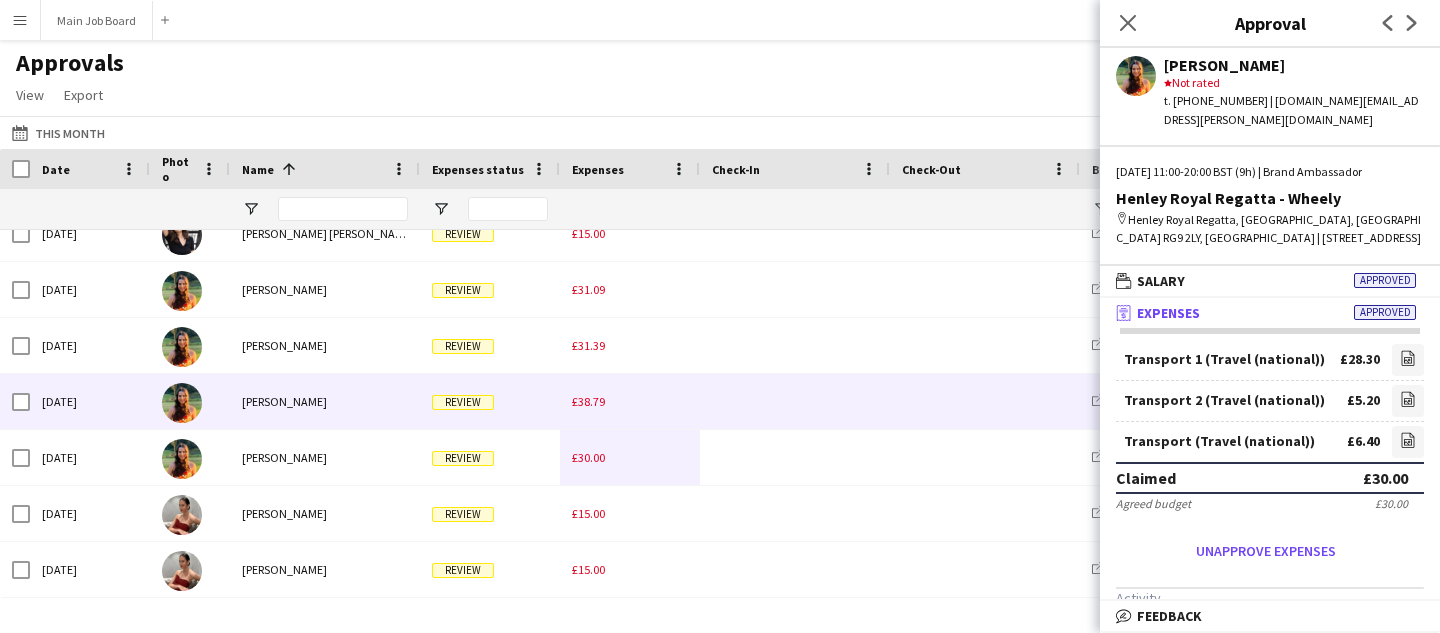 click on "£38.79" at bounding box center [630, 401] 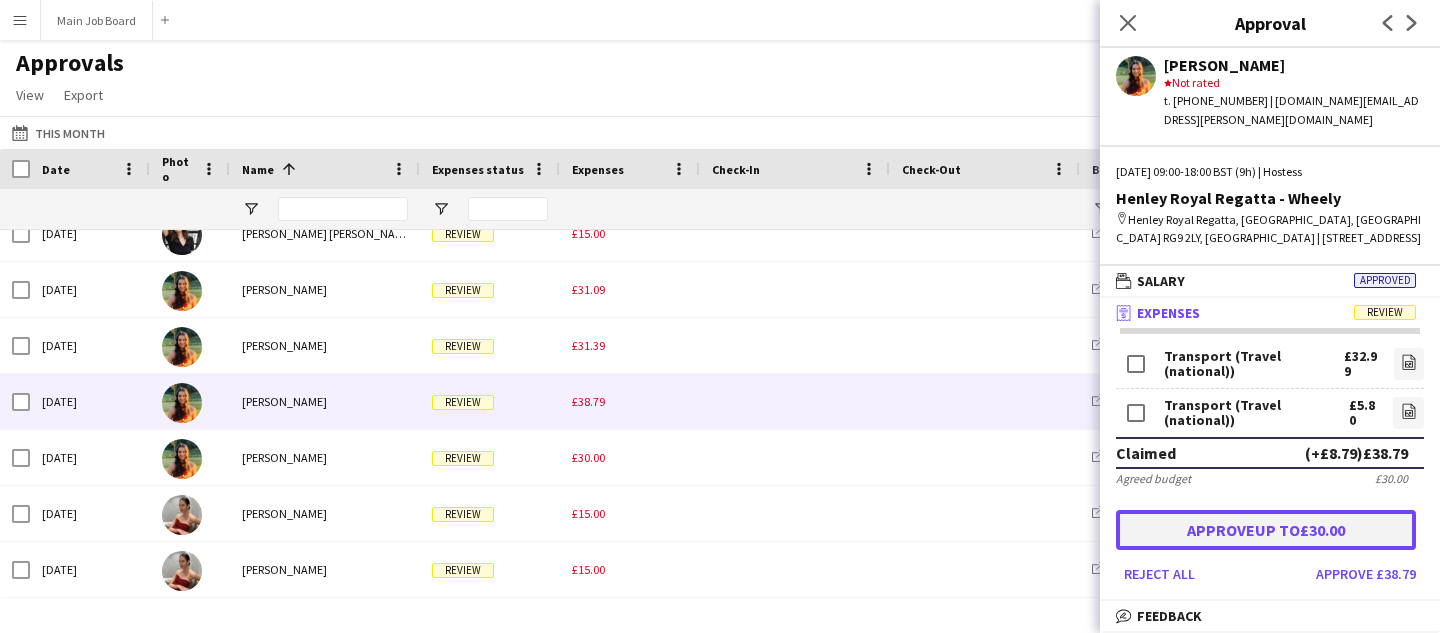 click on "Approve   up to   £30.00" at bounding box center (1266, 530) 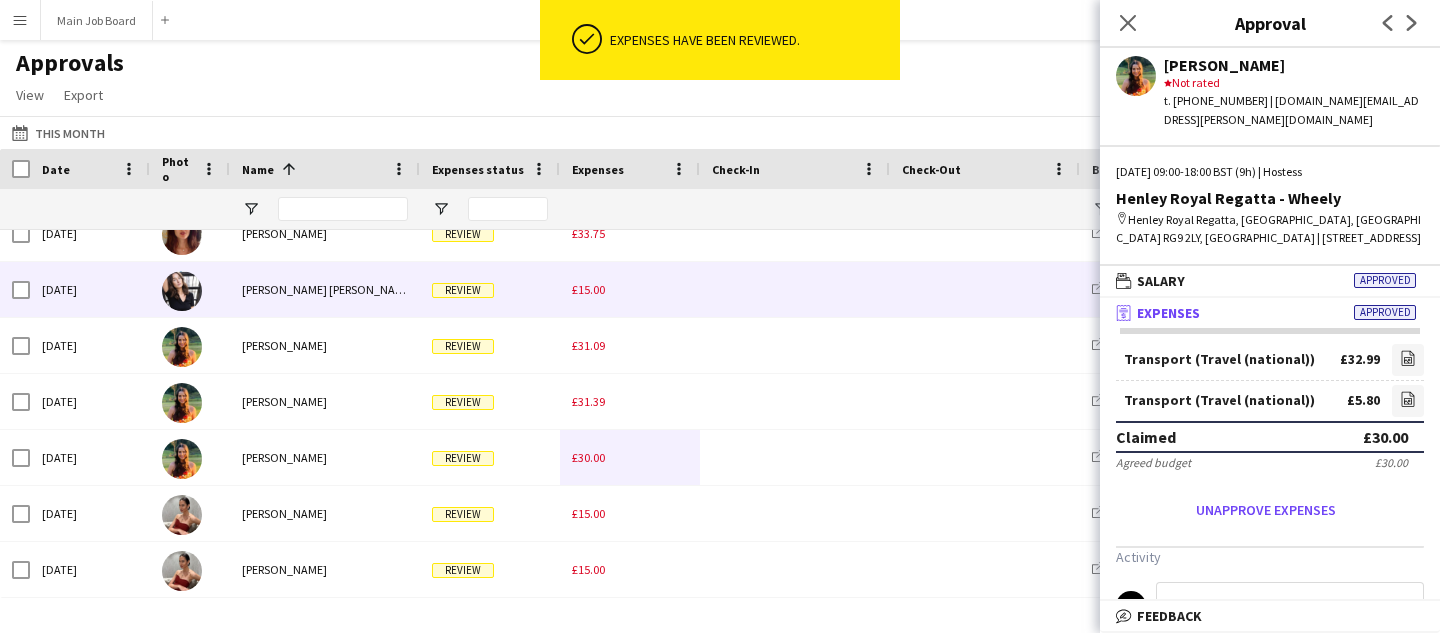 click on "£15.00" at bounding box center [630, 289] 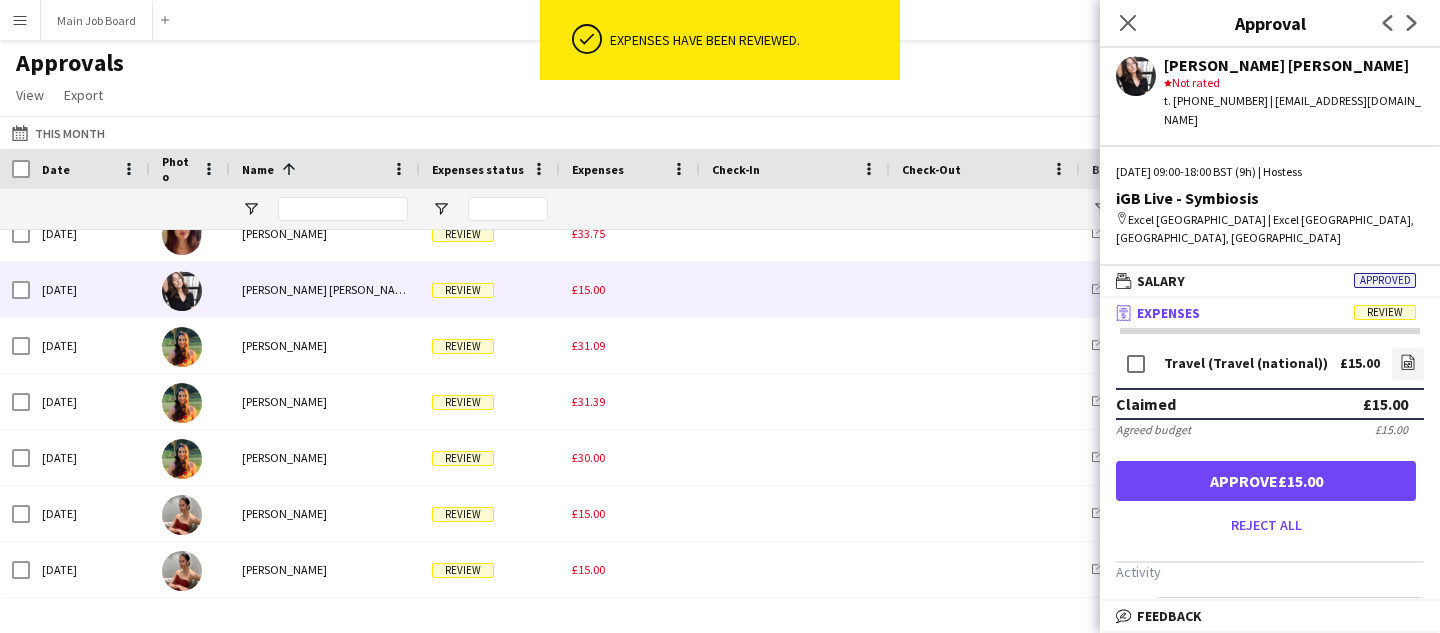 click on "Travel  (Travel (national))   £15.00
file-image" at bounding box center (1270, 366) 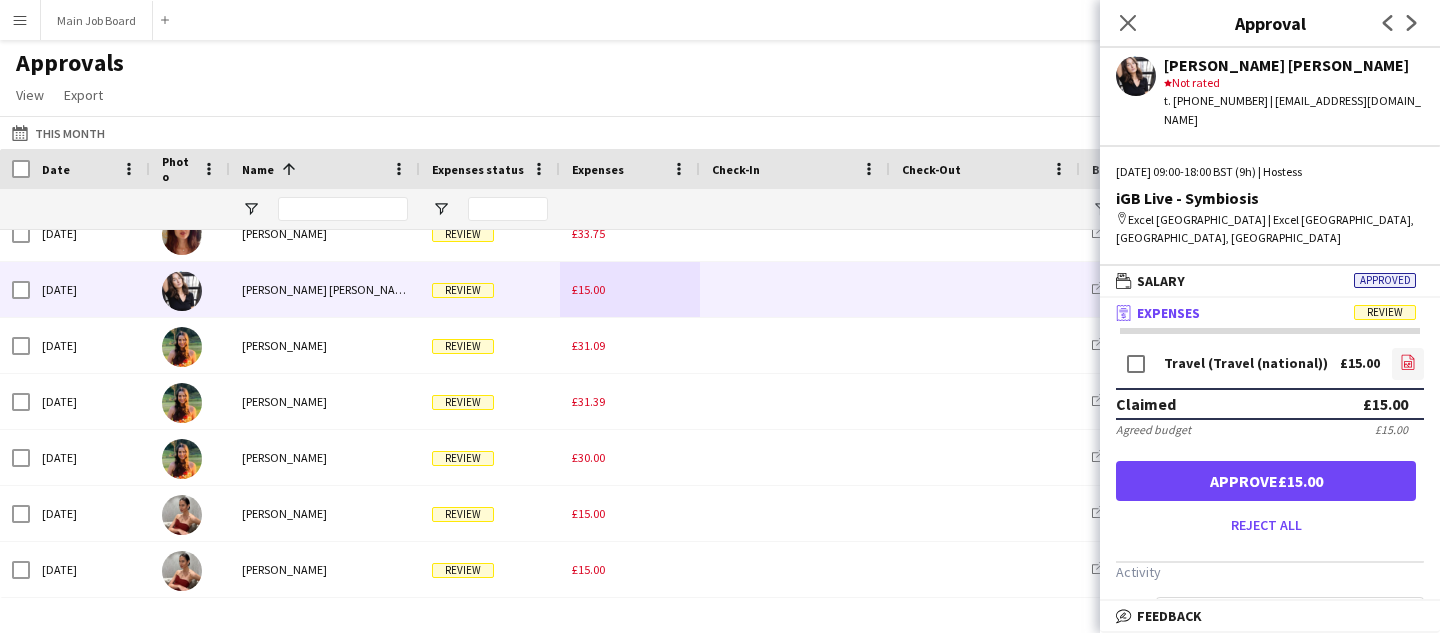 click on "file-image" at bounding box center [1408, 364] 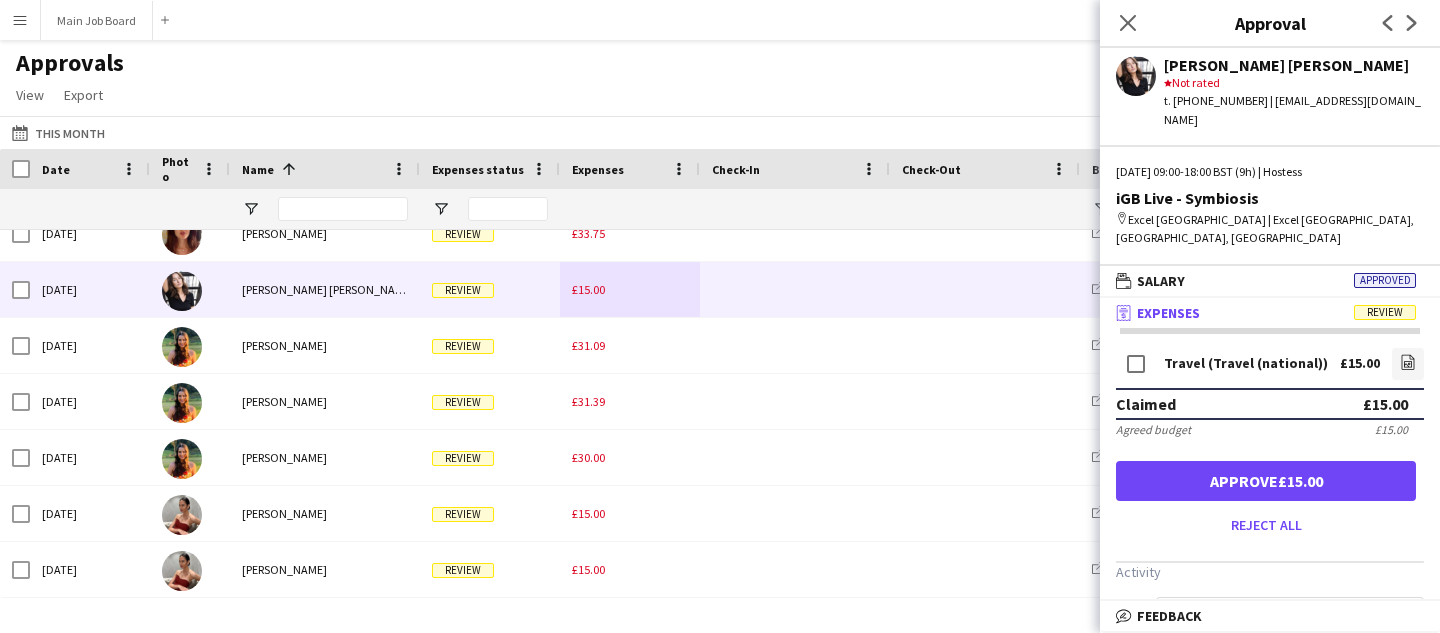 click on "Travel  (Travel (national))   £15.00
file-image
Claimed   £15.00   Agreed budget   £15.00   Approve   £15.00   Reject all" at bounding box center [1270, 442] 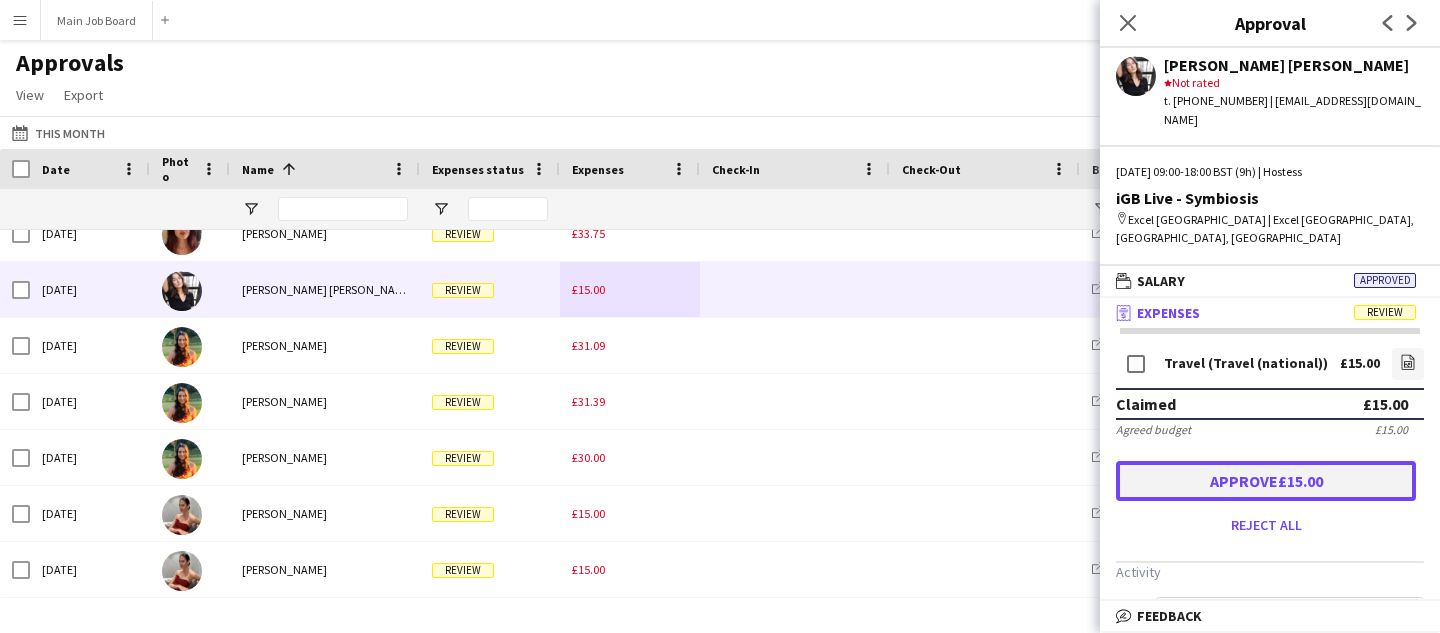 click on "Approve   £15.00" at bounding box center [1266, 481] 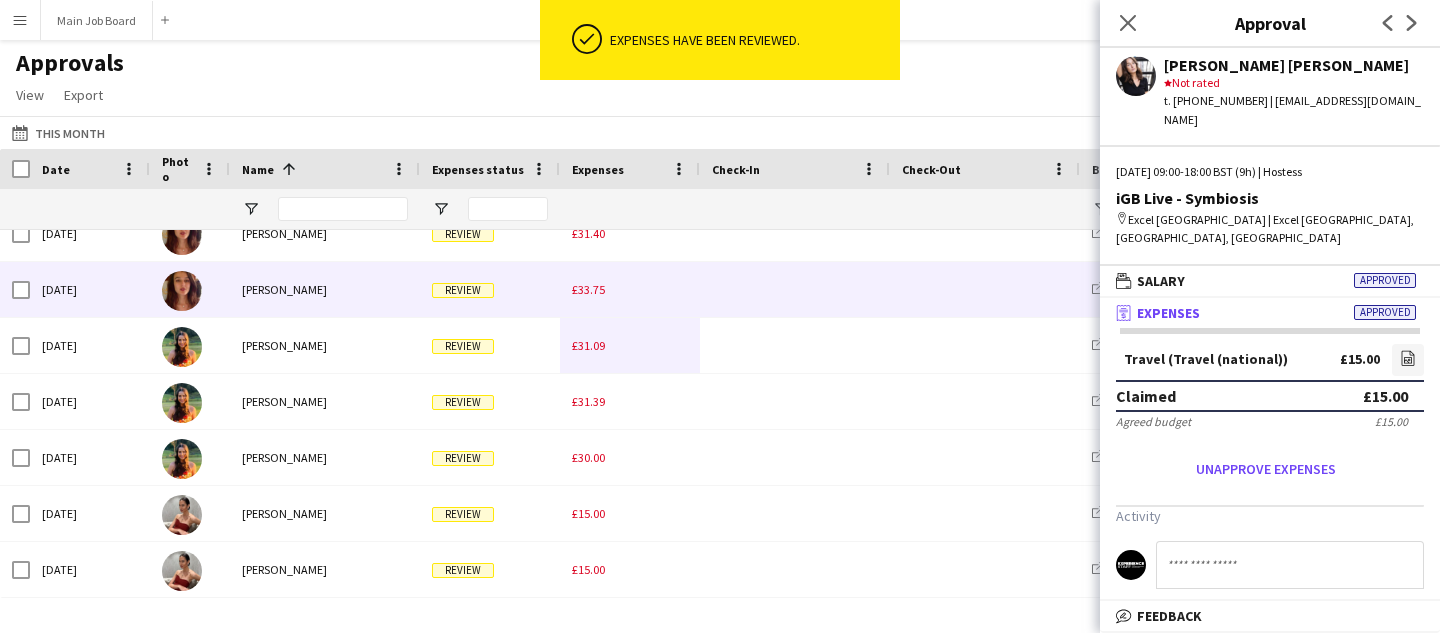 click on "£33.75" at bounding box center [630, 289] 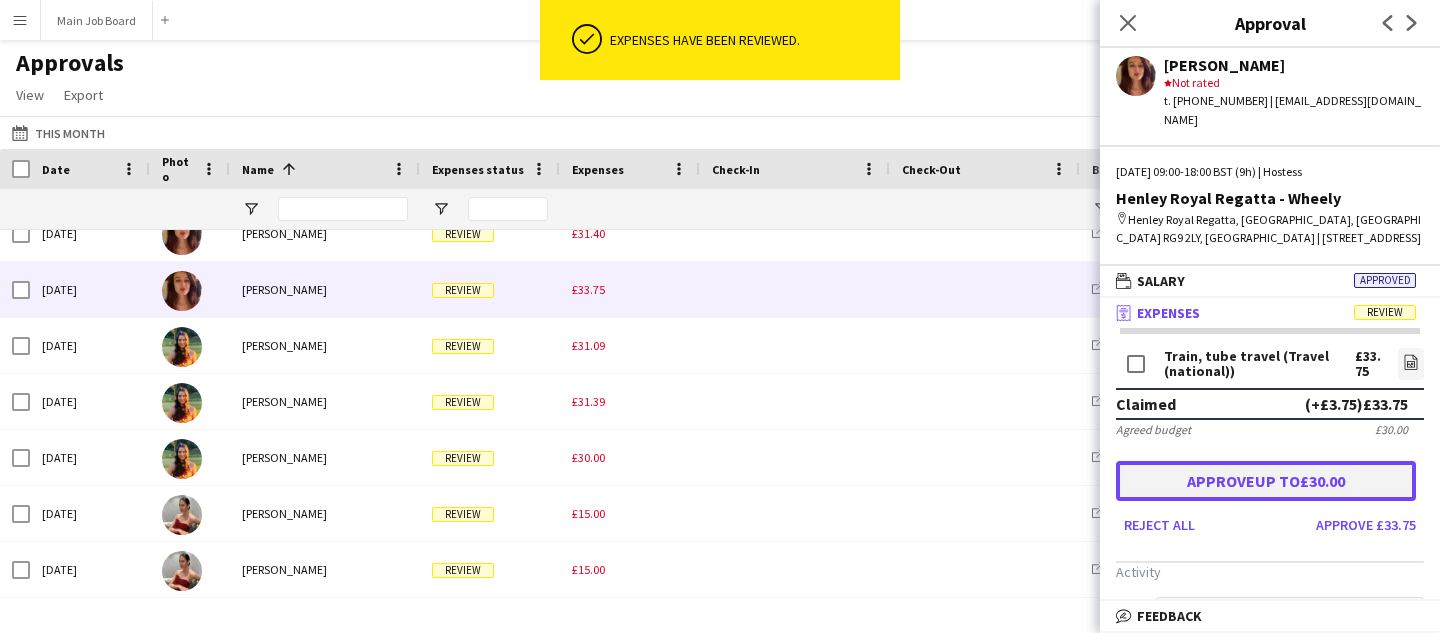 click on "Approve   up to   £30.00" at bounding box center (1266, 481) 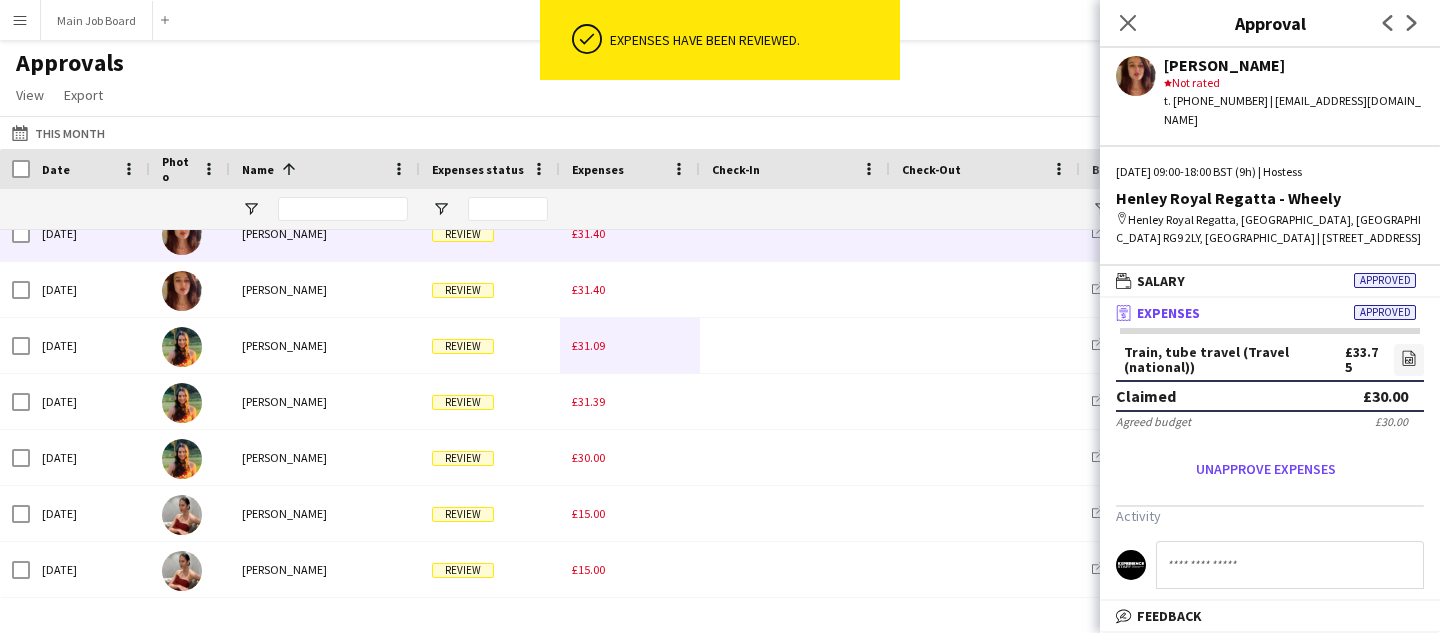 click on "£31.40" at bounding box center (588, 233) 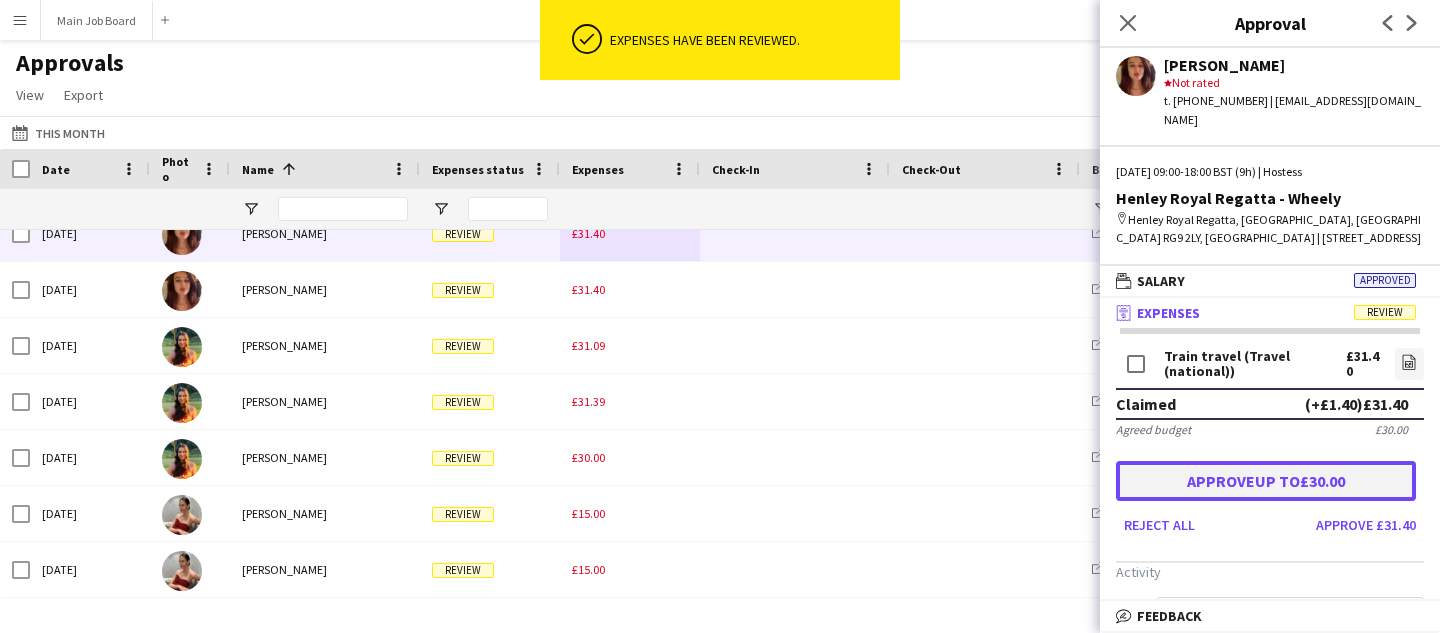 click on "Approve   up to   £30.00" at bounding box center (1266, 481) 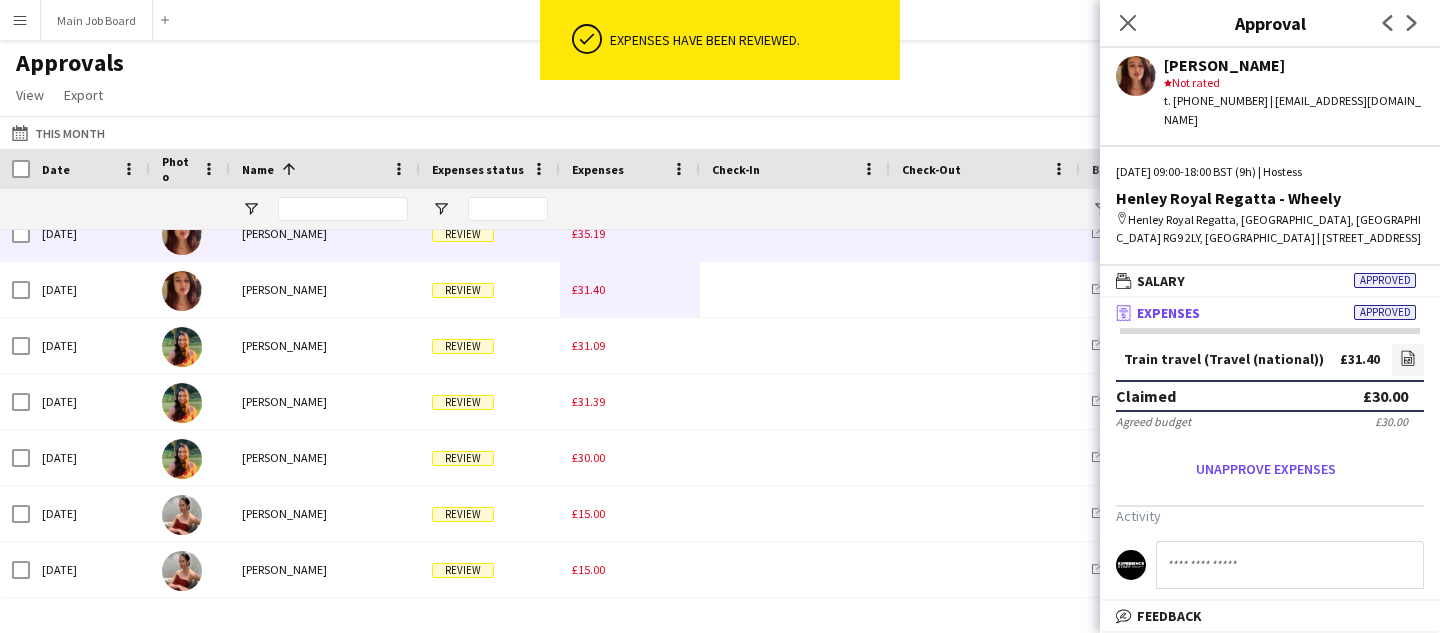 click on "£35.19" at bounding box center [630, 233] 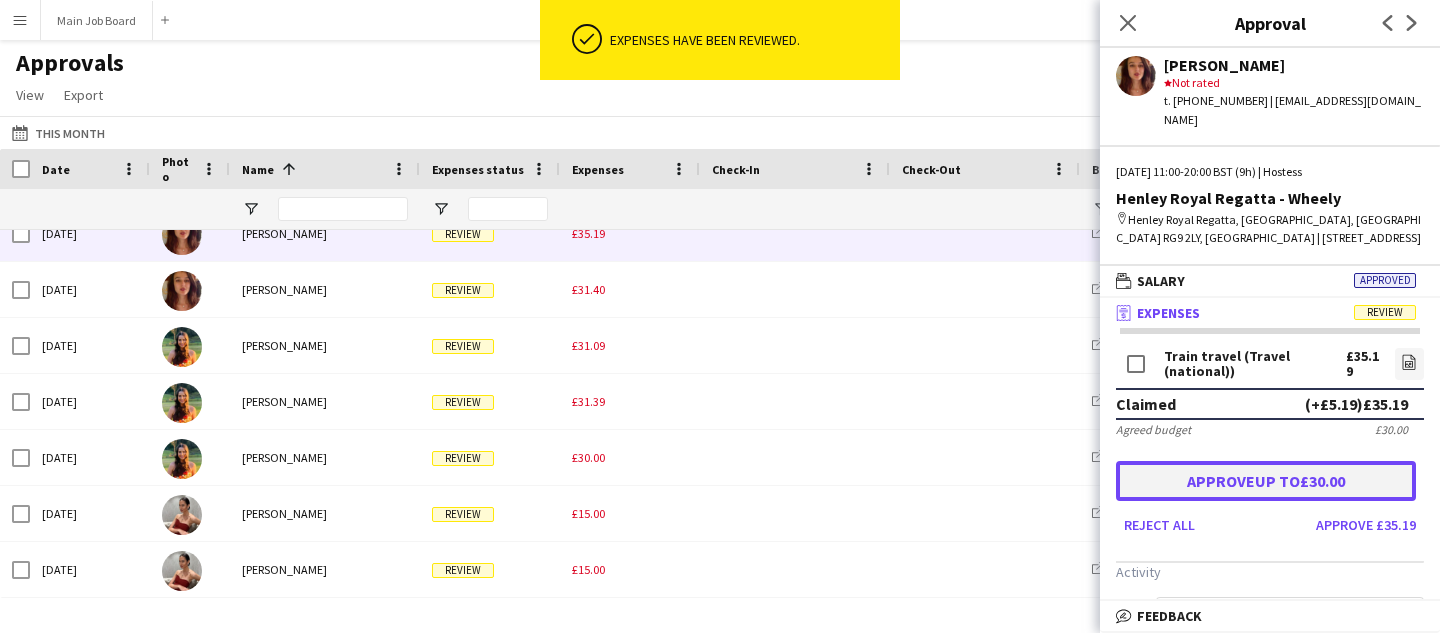 click on "Approve   up to   £30.00" at bounding box center (1266, 481) 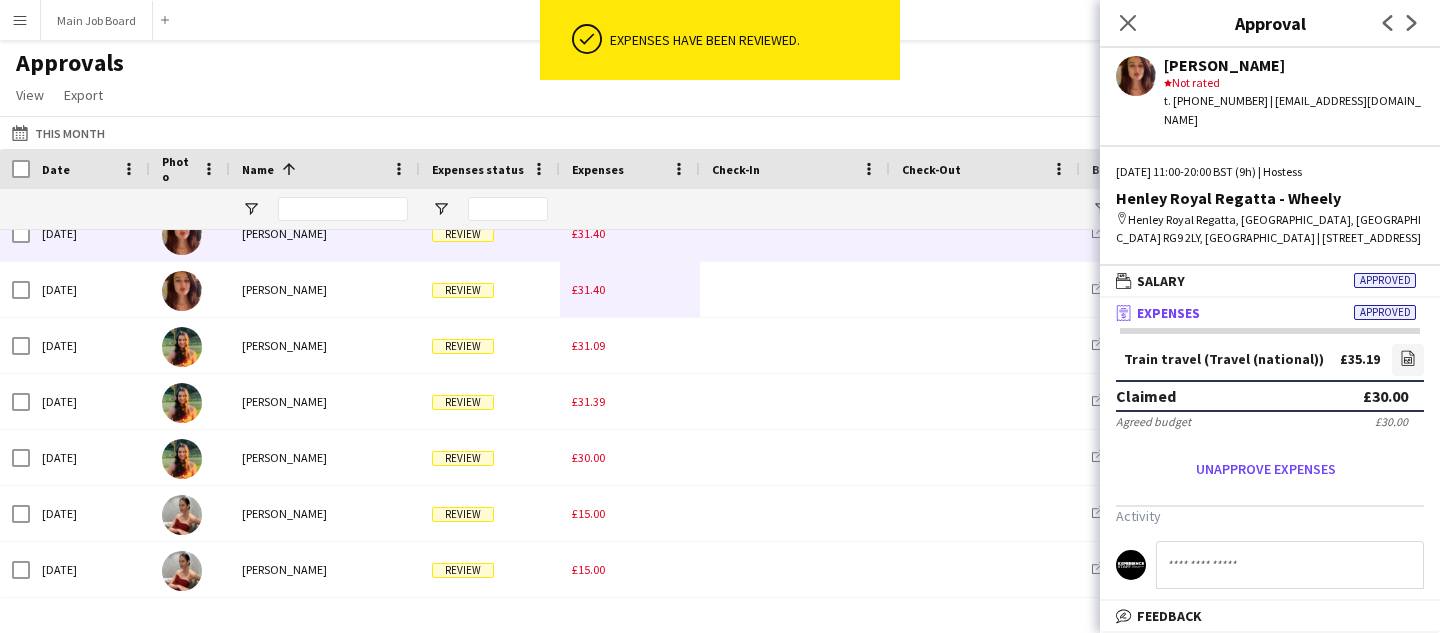 click on "£31.40" at bounding box center [630, 233] 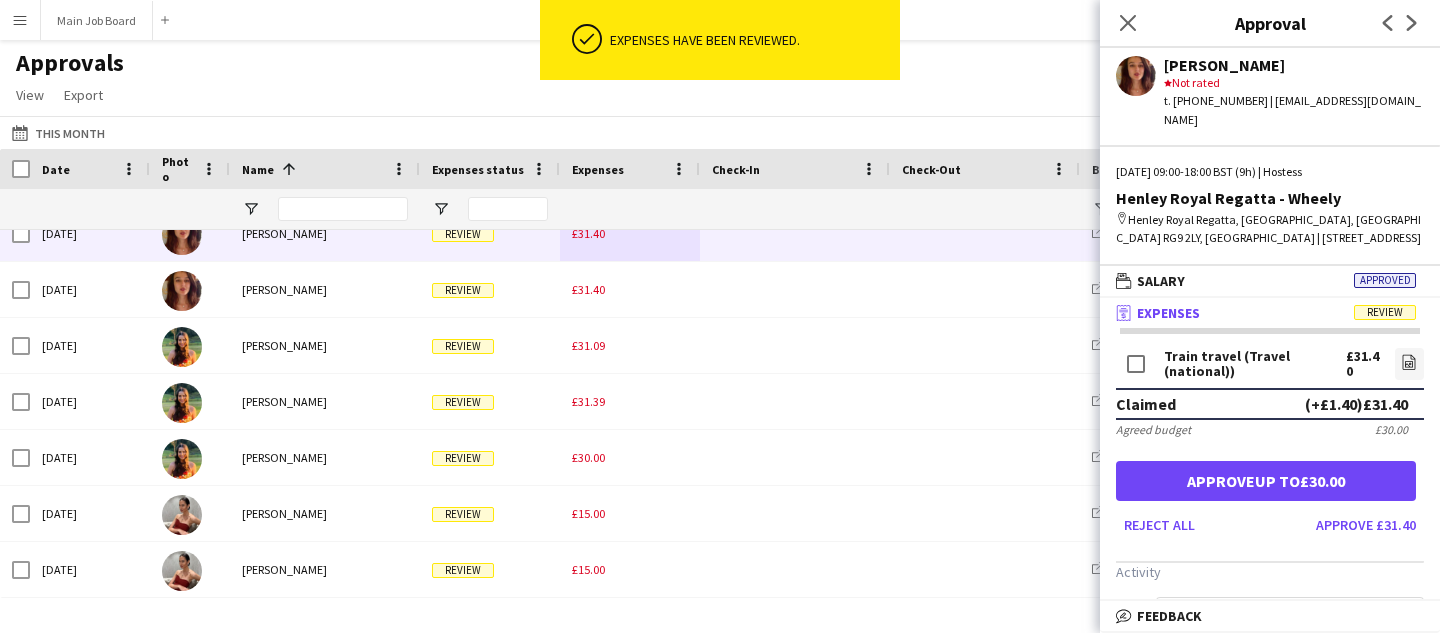 click on "Train travel  (Travel (national))   £31.40
file-image
Claimed   (+£1.40)   £31.40   Agreed budget   £30.00   Approve   up to   £30.00   Reject all   Approve £31.40" at bounding box center (1270, 442) 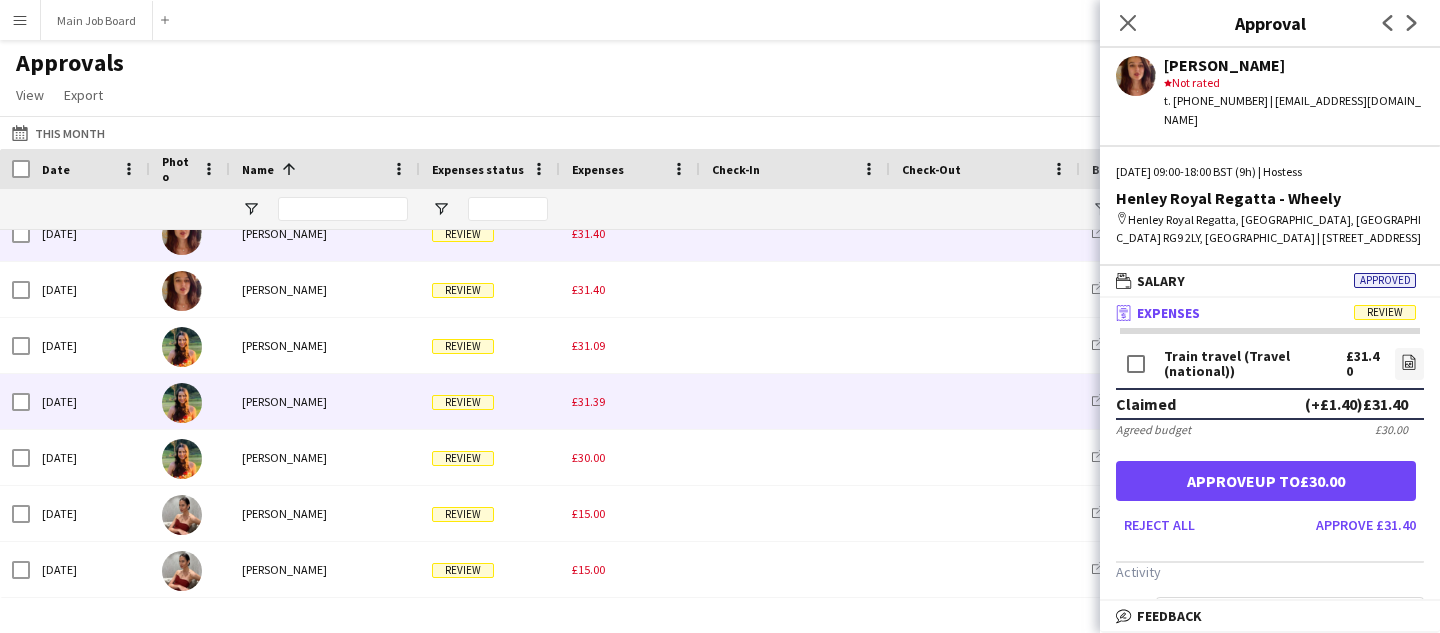 click on "£31.39" at bounding box center (630, 401) 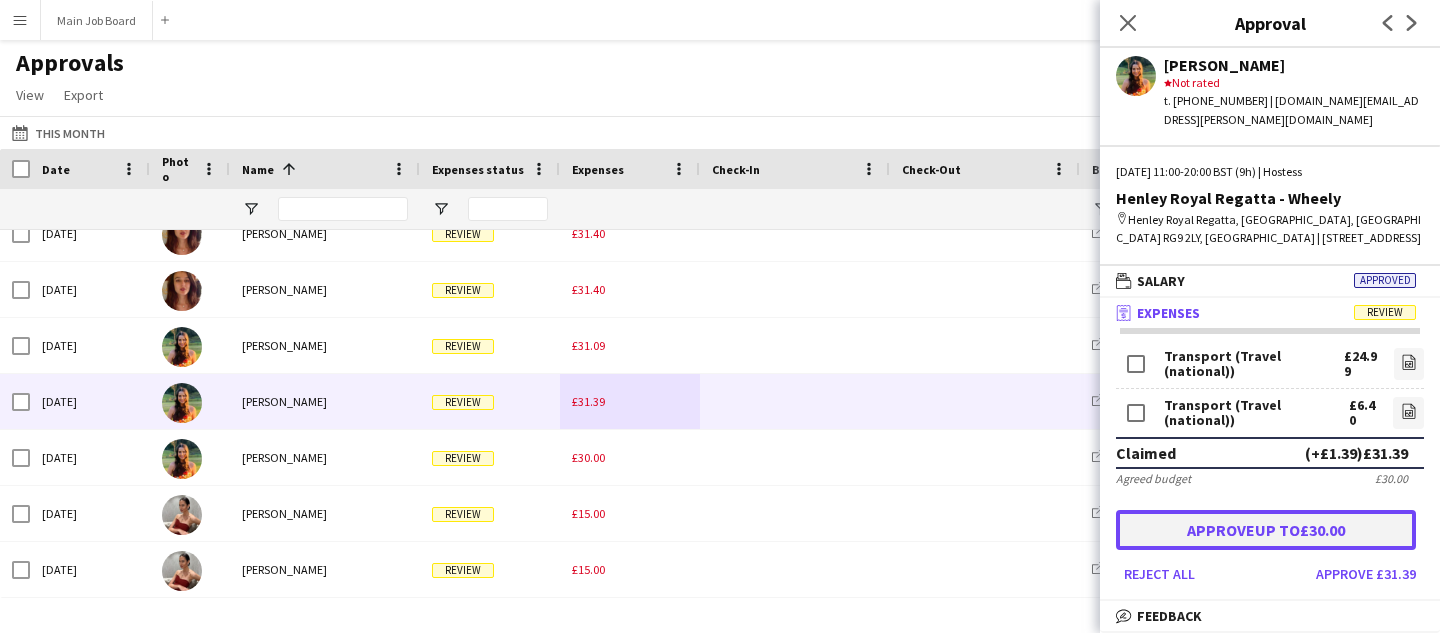 click on "Approve   up to   £30.00" at bounding box center [1266, 530] 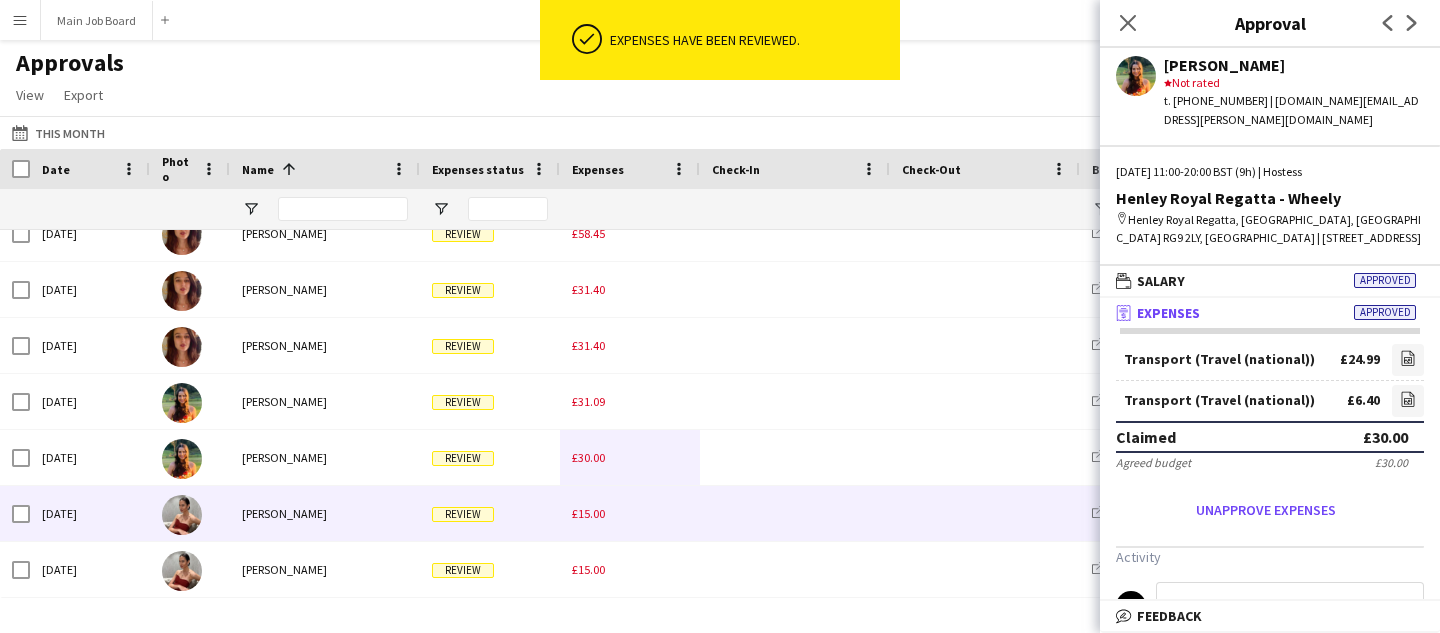 click on "£15.00" at bounding box center (630, 513) 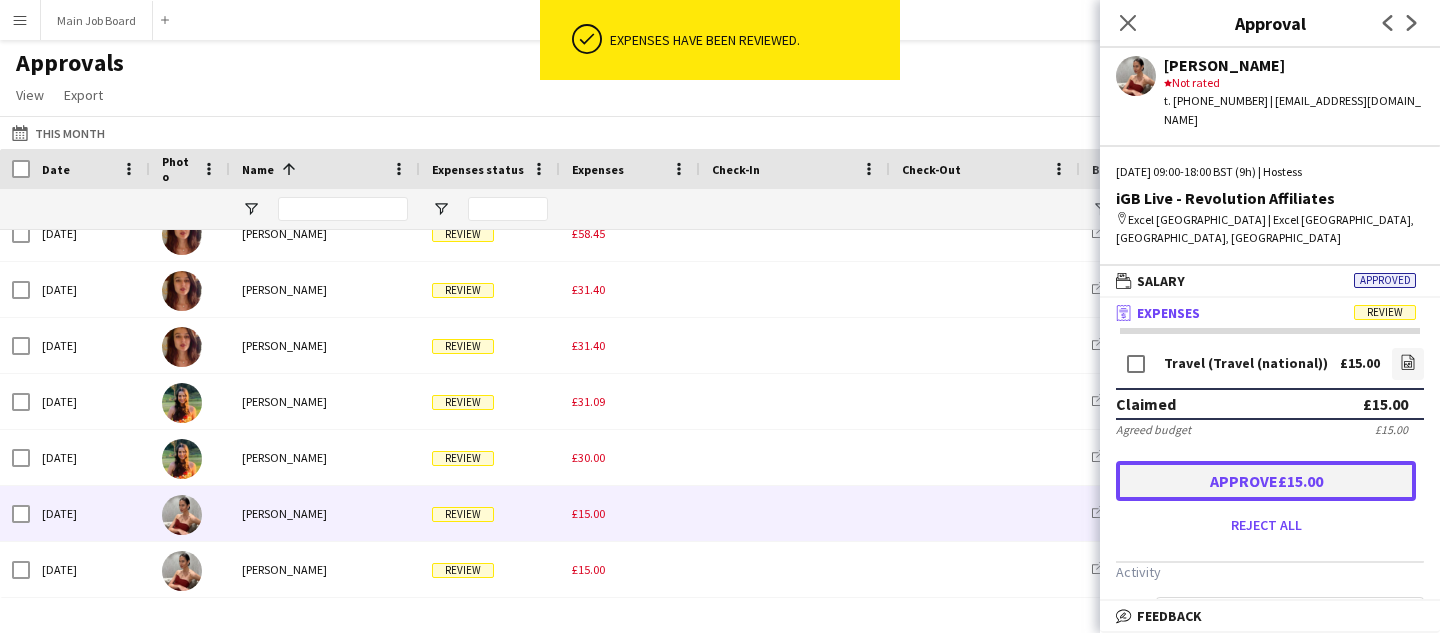 click on "Approve   £15.00" at bounding box center (1266, 481) 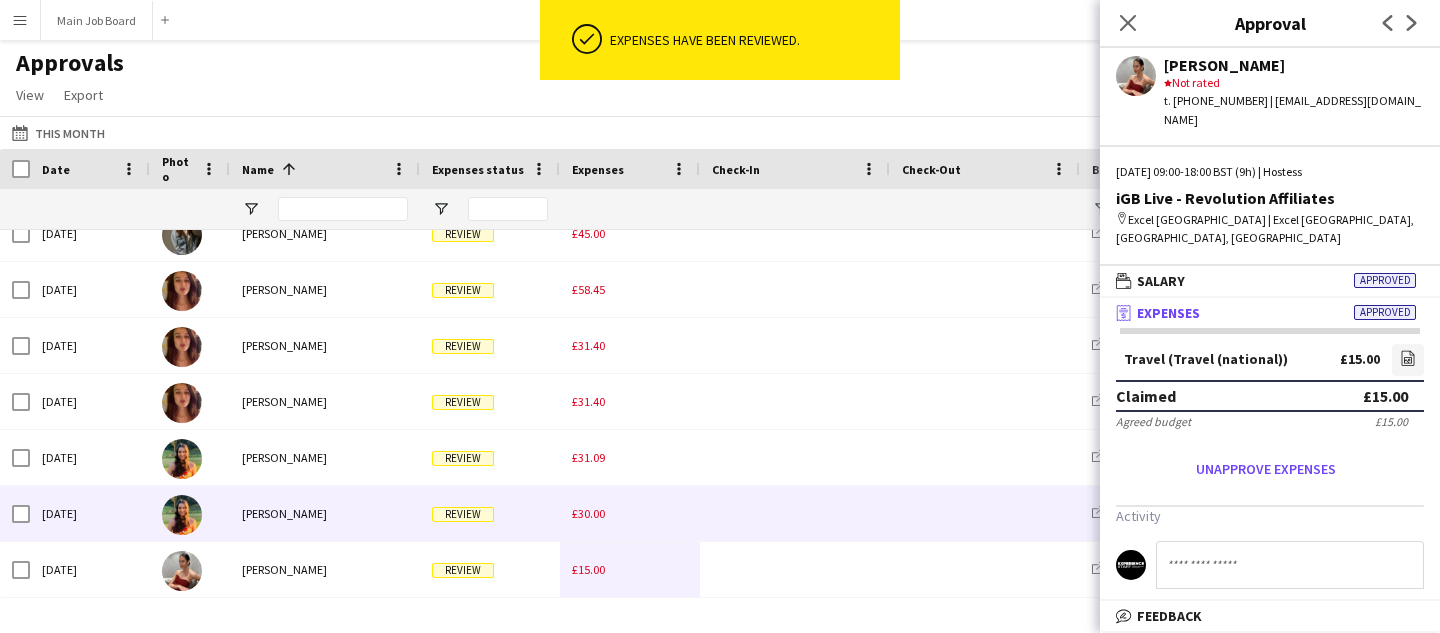 click on "Review" at bounding box center [490, 513] 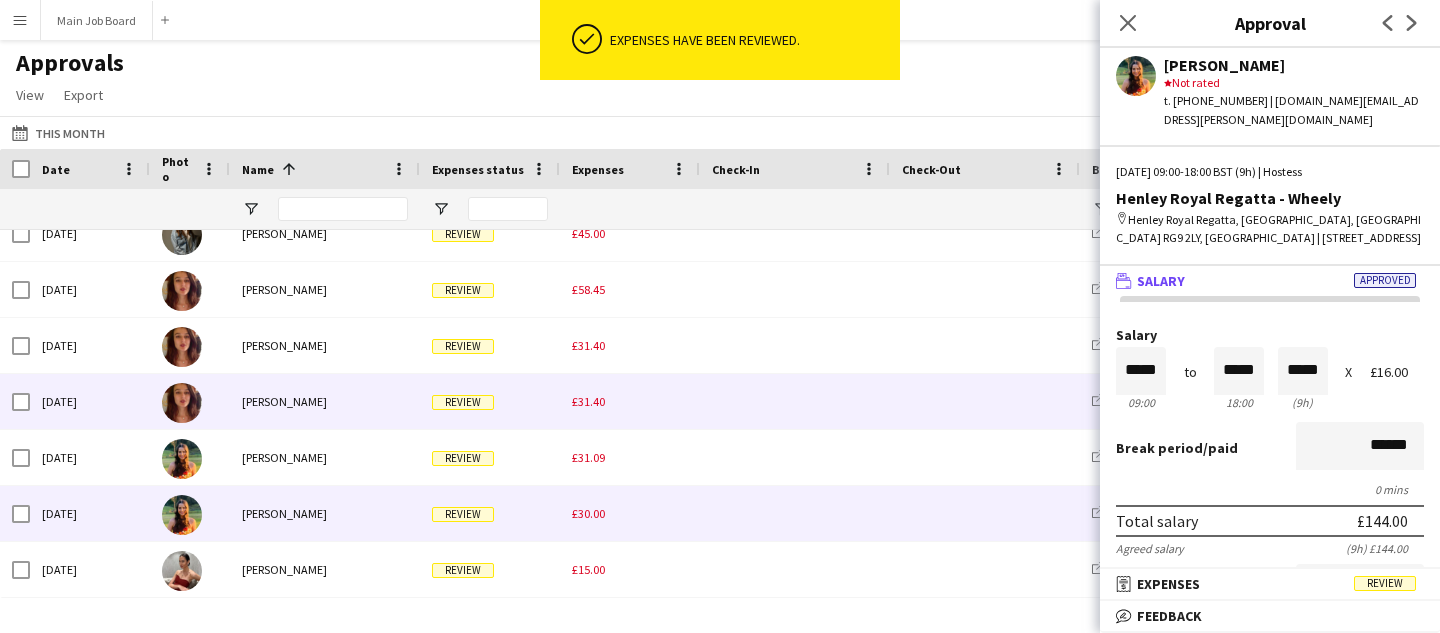 click on "£31.40" at bounding box center [630, 401] 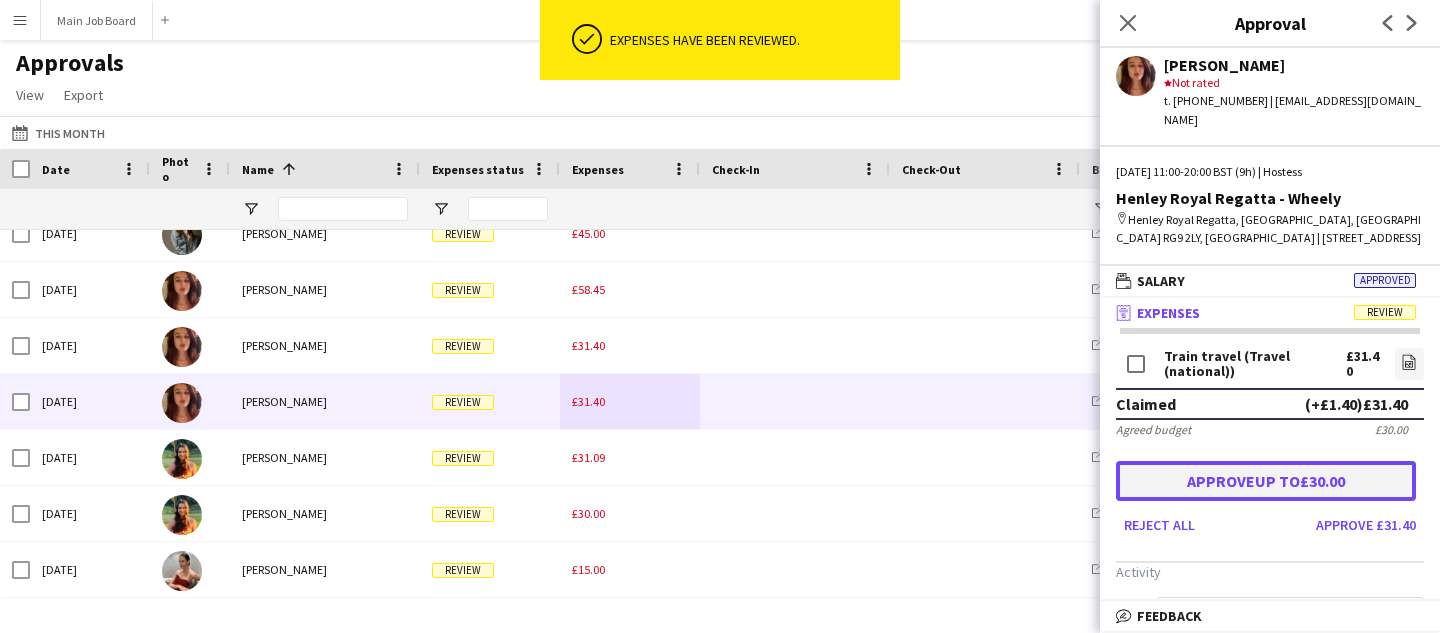 click on "Approve   up to   £30.00" at bounding box center [1266, 481] 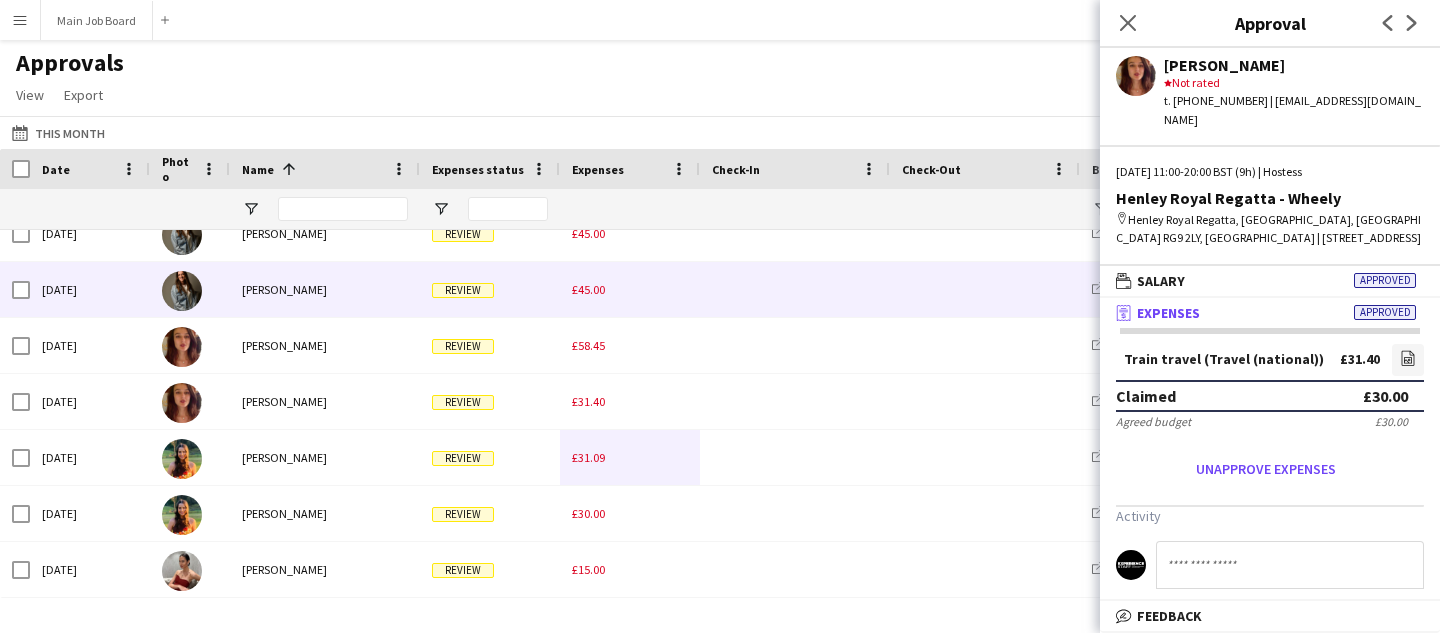 click on "£45.00" at bounding box center (630, 233) 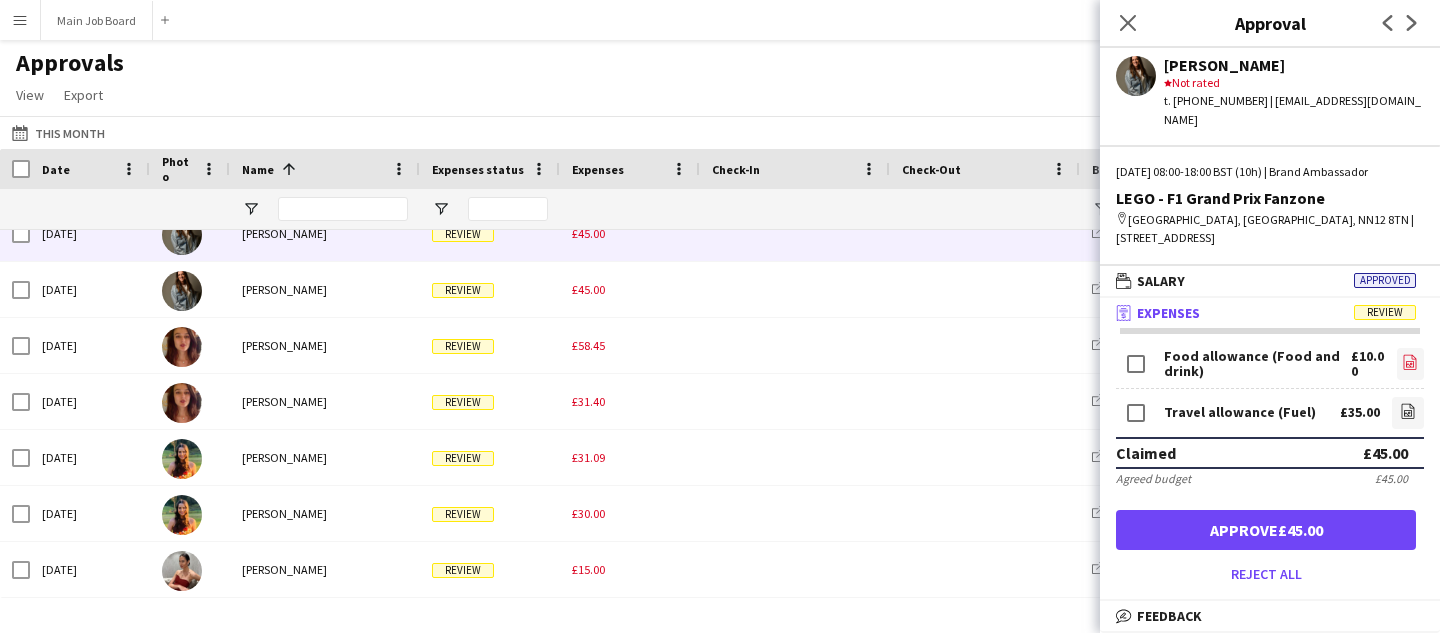 click on "file-image" at bounding box center [1410, 364] 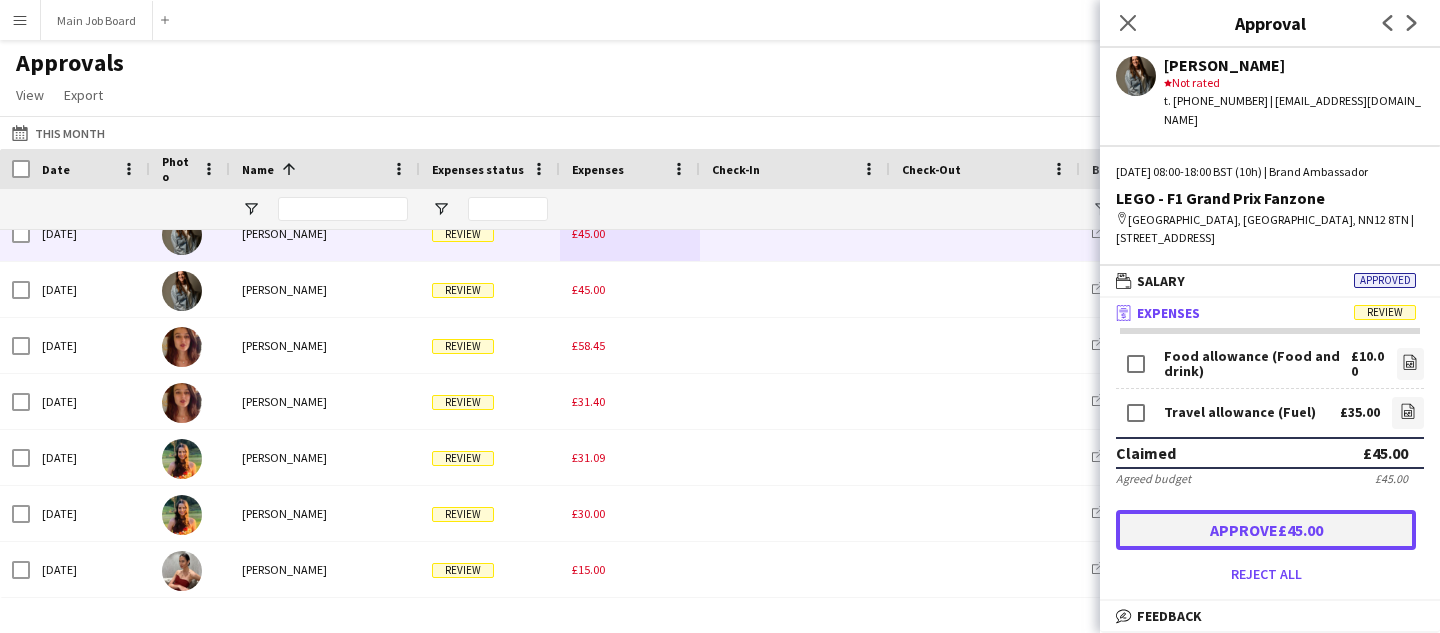 click on "Approve   £45.00" at bounding box center (1266, 530) 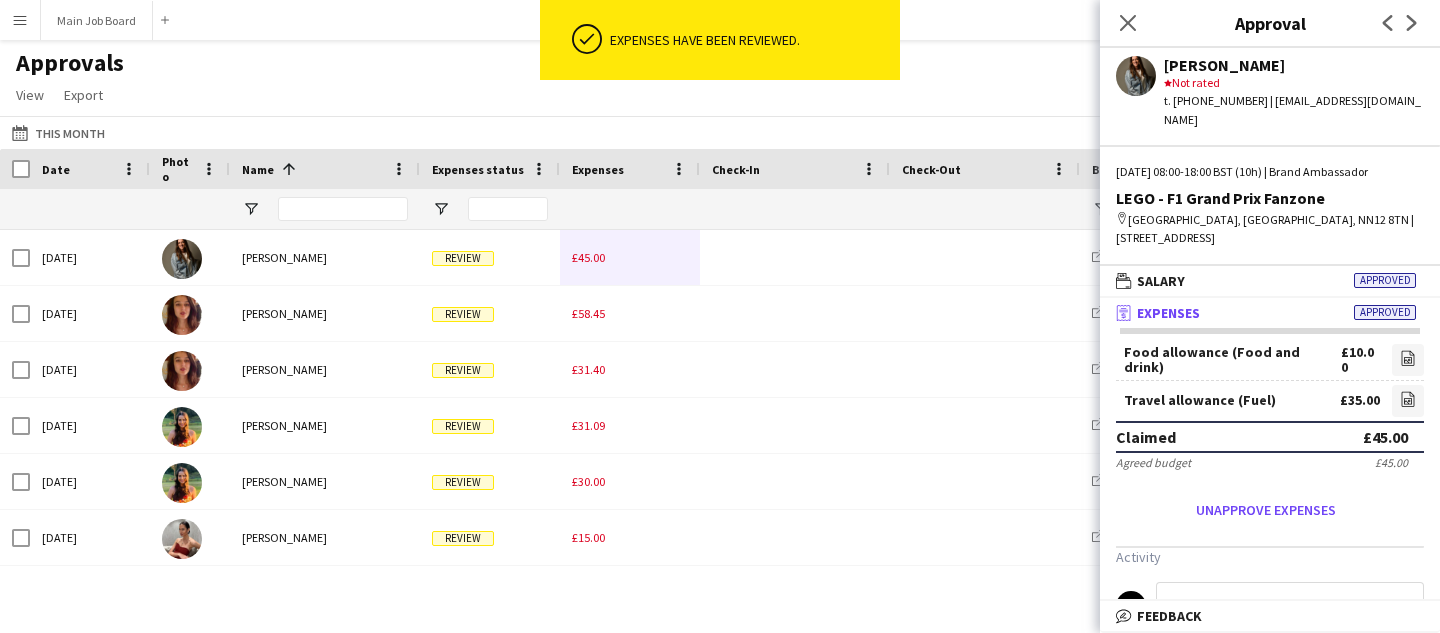 click on "£45.00" at bounding box center (588, 257) 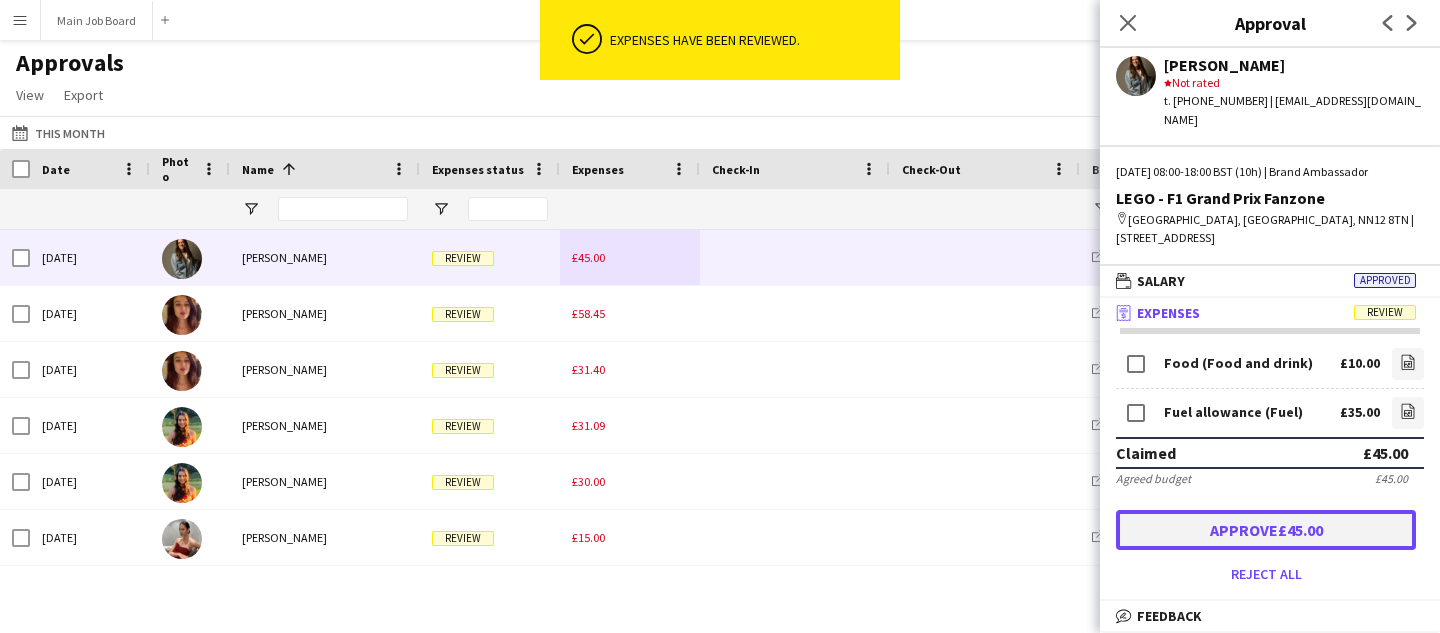 click on "Approve   £45.00" at bounding box center (1266, 530) 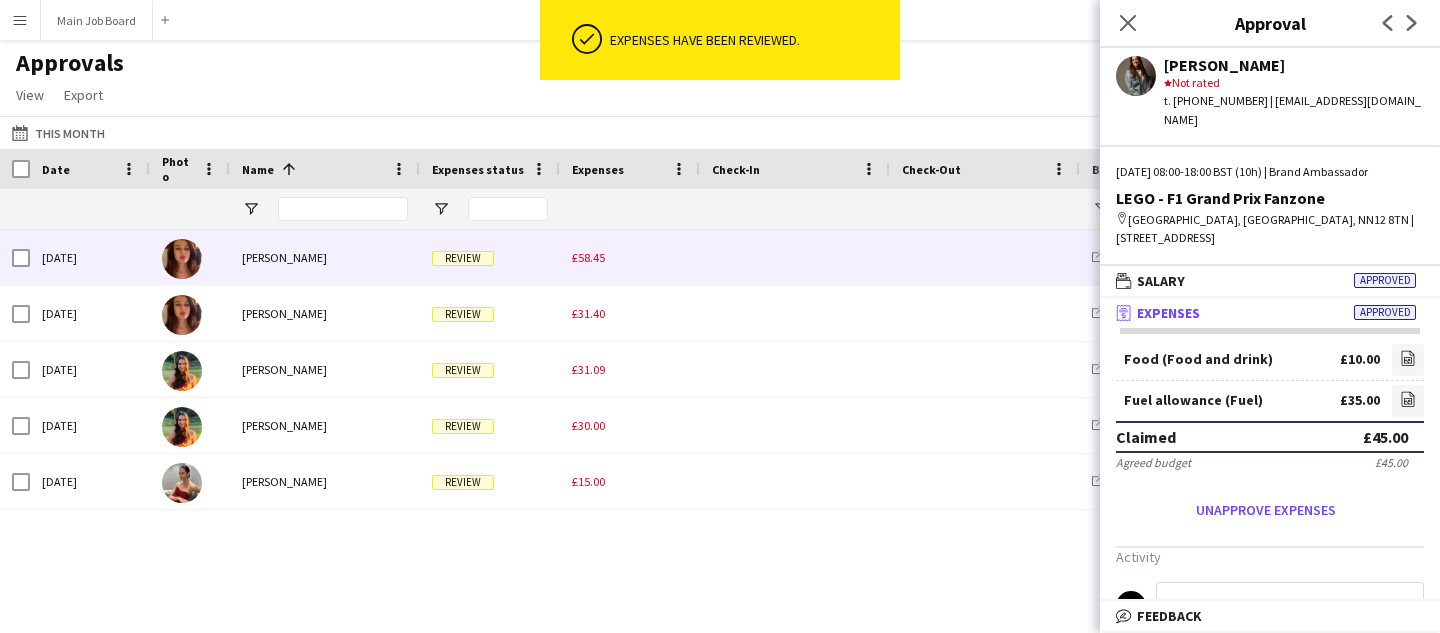 click on "£58.45" at bounding box center (630, 257) 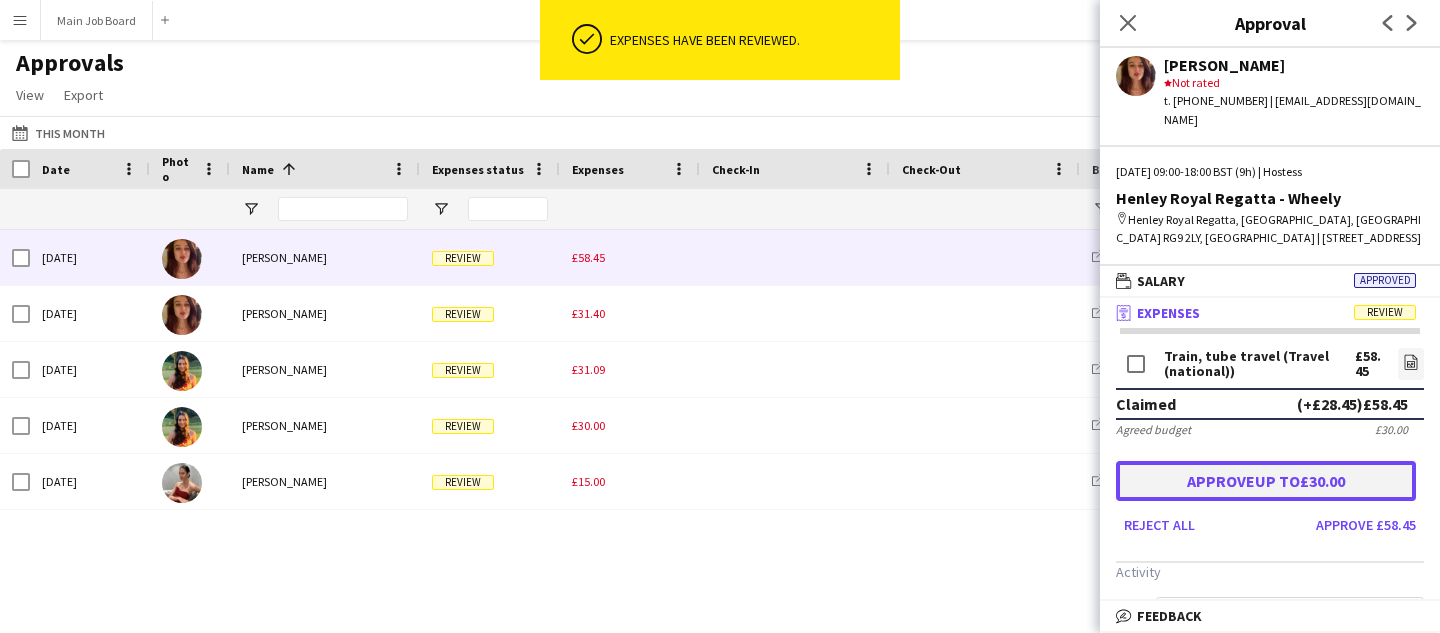 click on "Approve   up to   £30.00" at bounding box center (1266, 481) 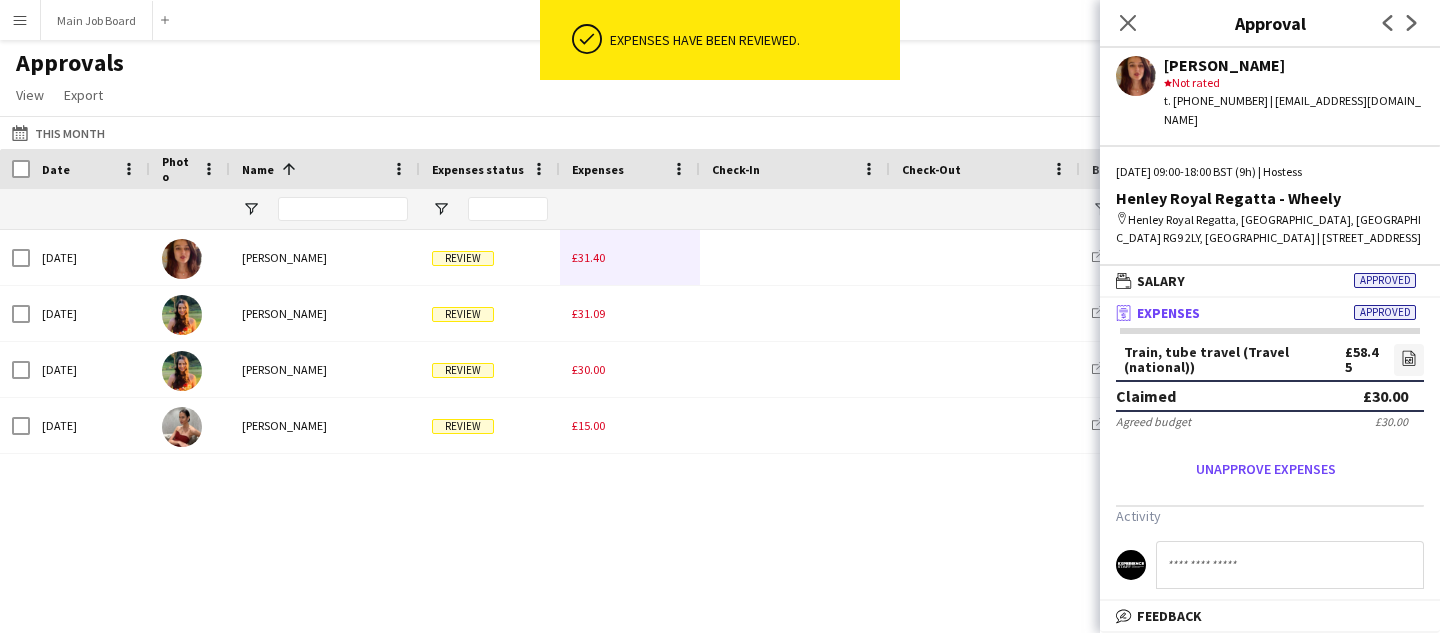 click on "£31.40" at bounding box center (630, 257) 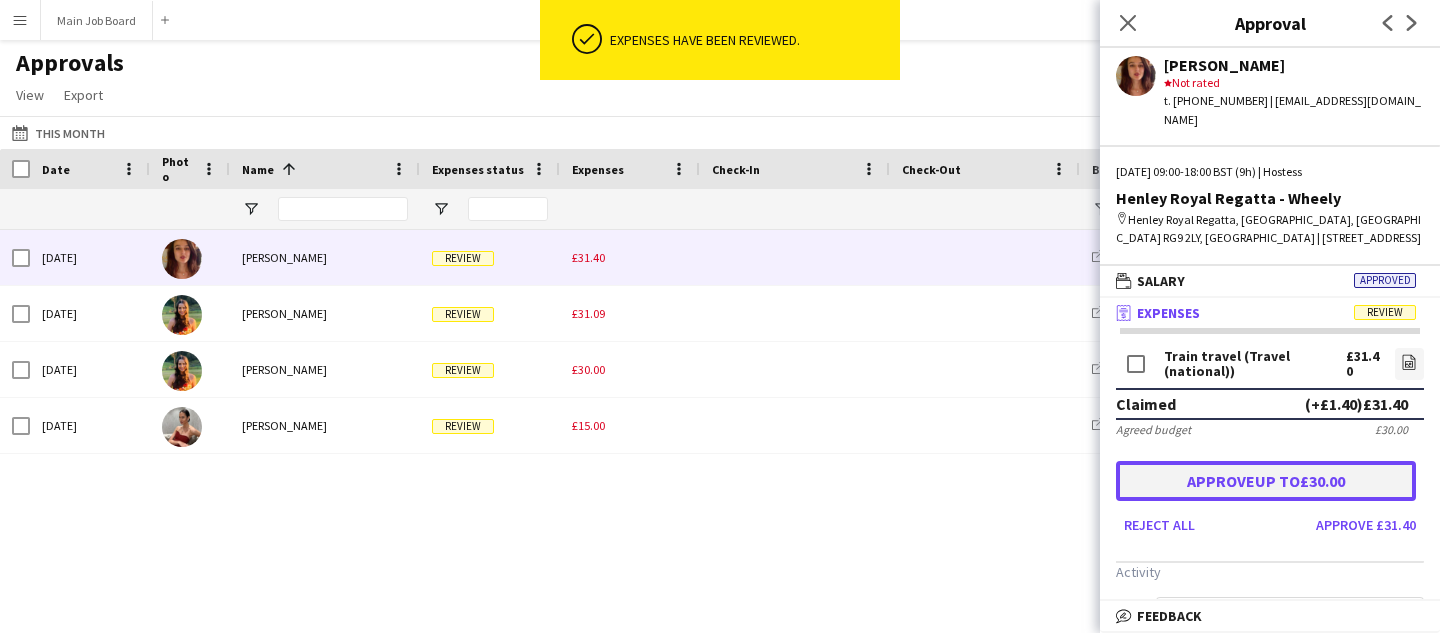 click on "Approve   up to   £30.00" at bounding box center [1266, 481] 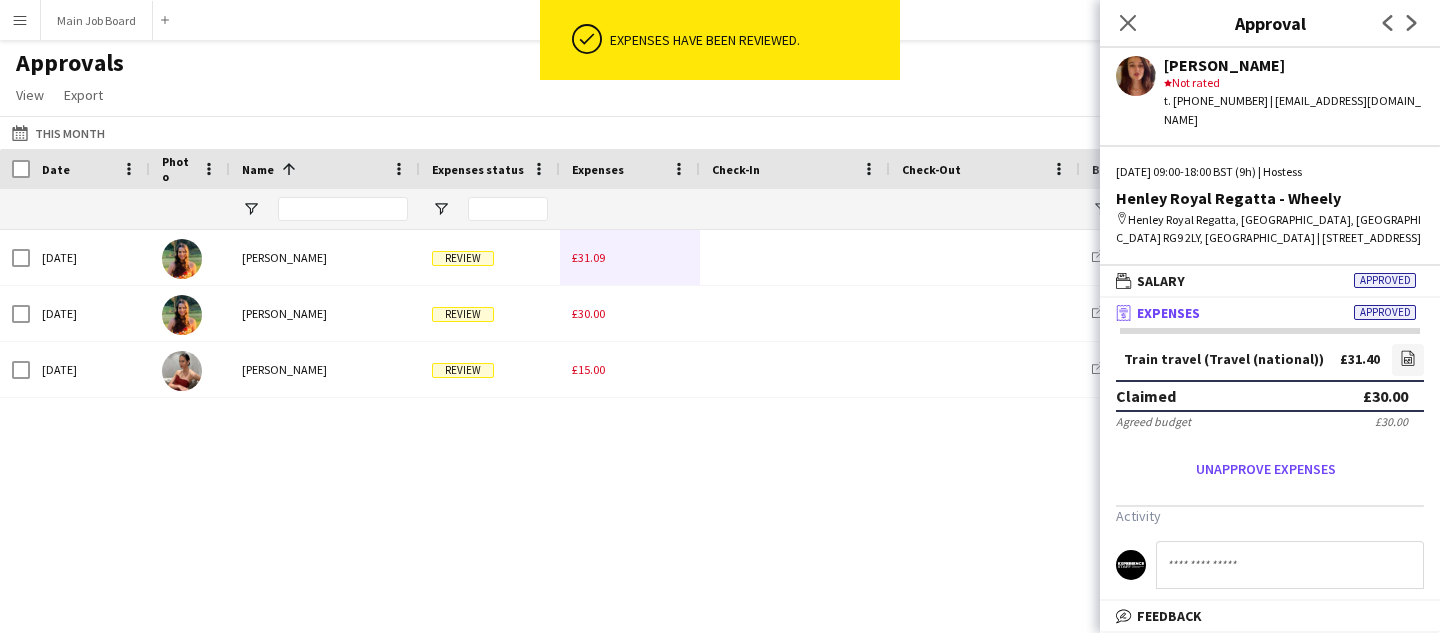 click on "£31.40" at bounding box center (588, 257) 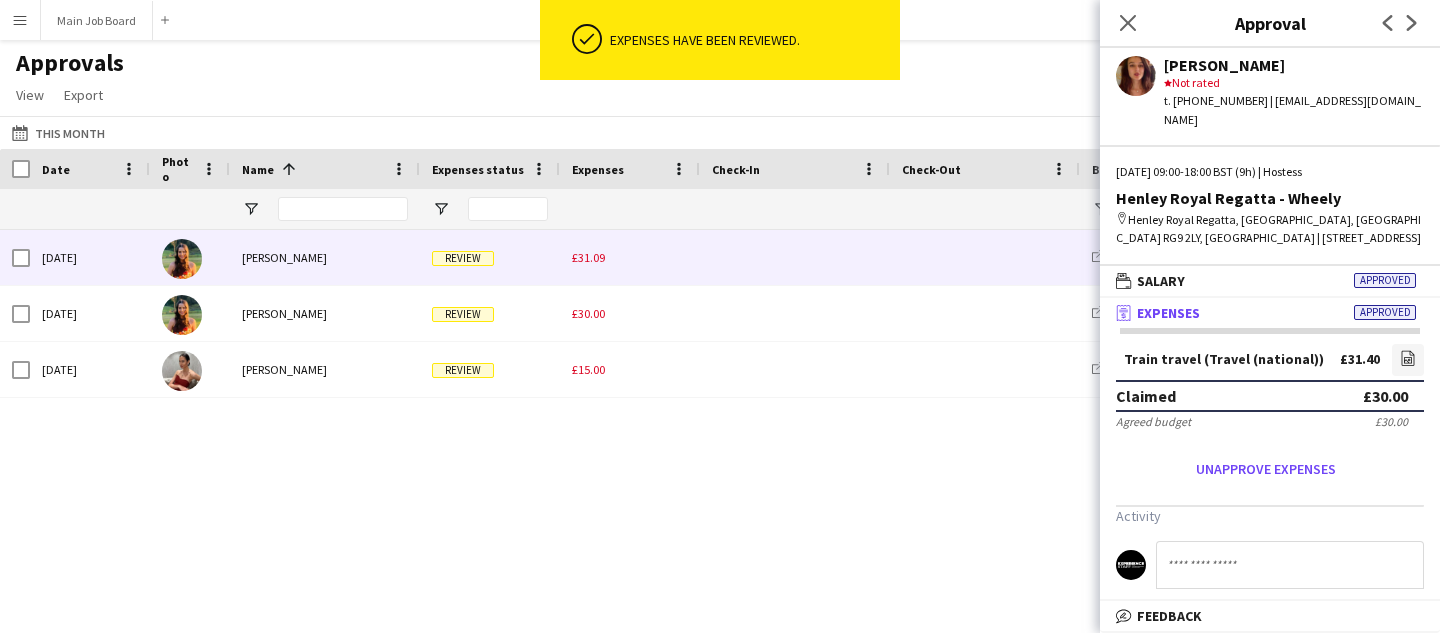 click on "£31.09" at bounding box center [630, 257] 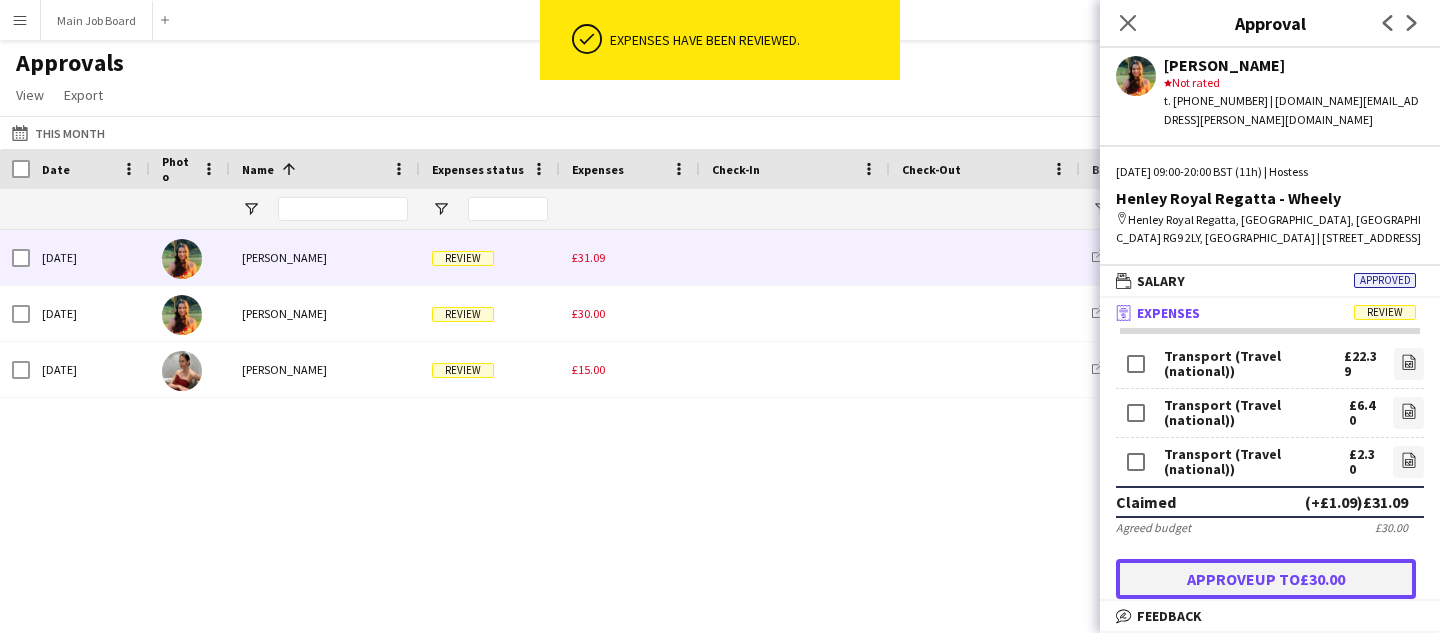 click on "Approve   up to   £30.00" at bounding box center [1266, 579] 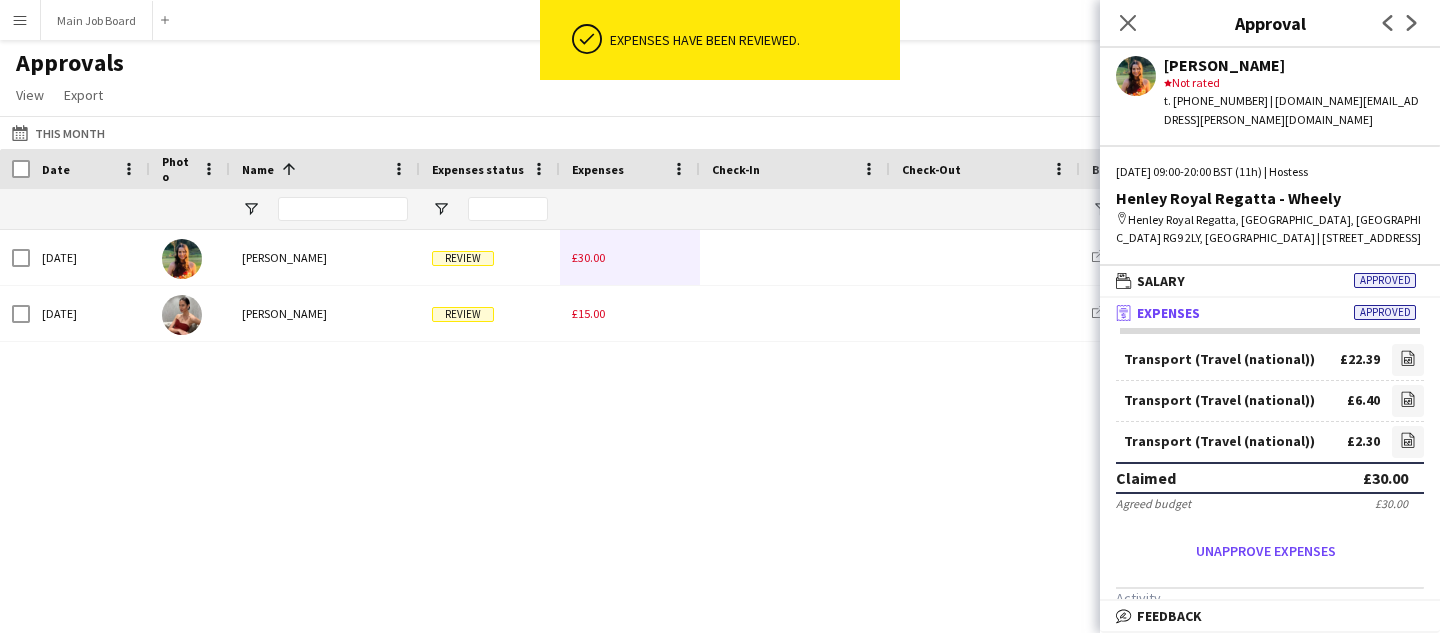 click on "£31.09" at bounding box center [588, 257] 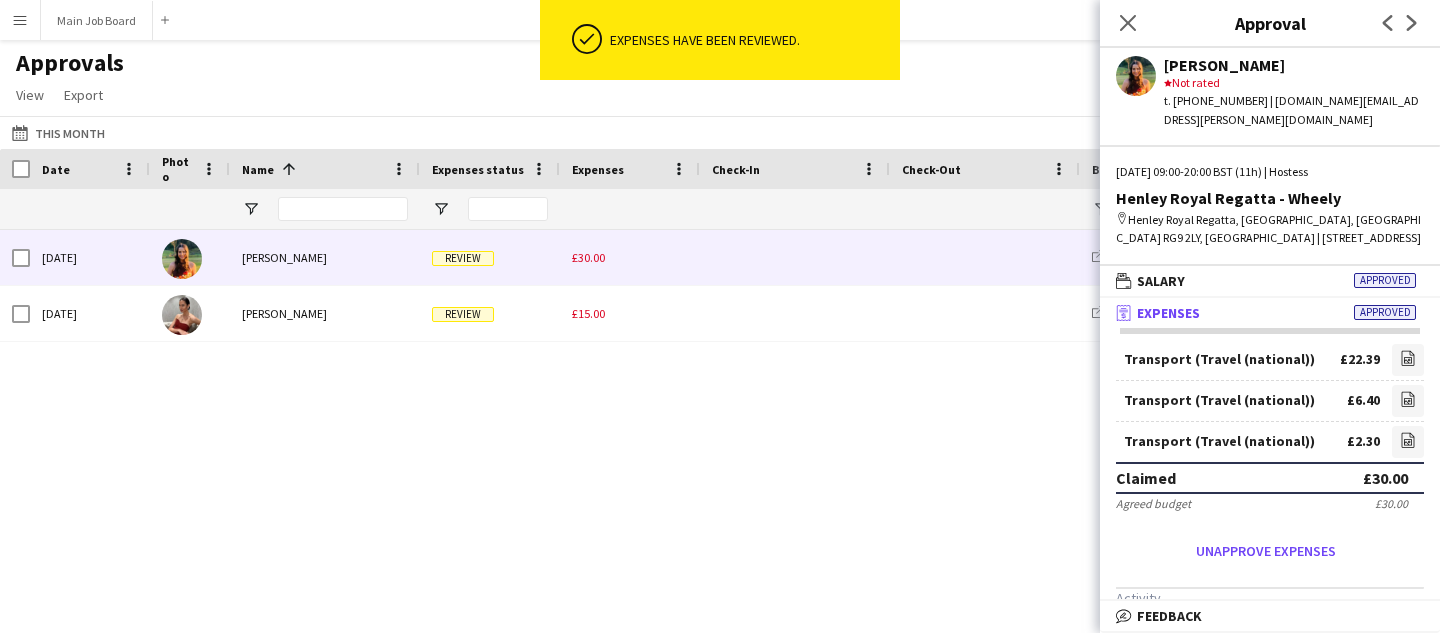 click on "£30.00" at bounding box center [630, 257] 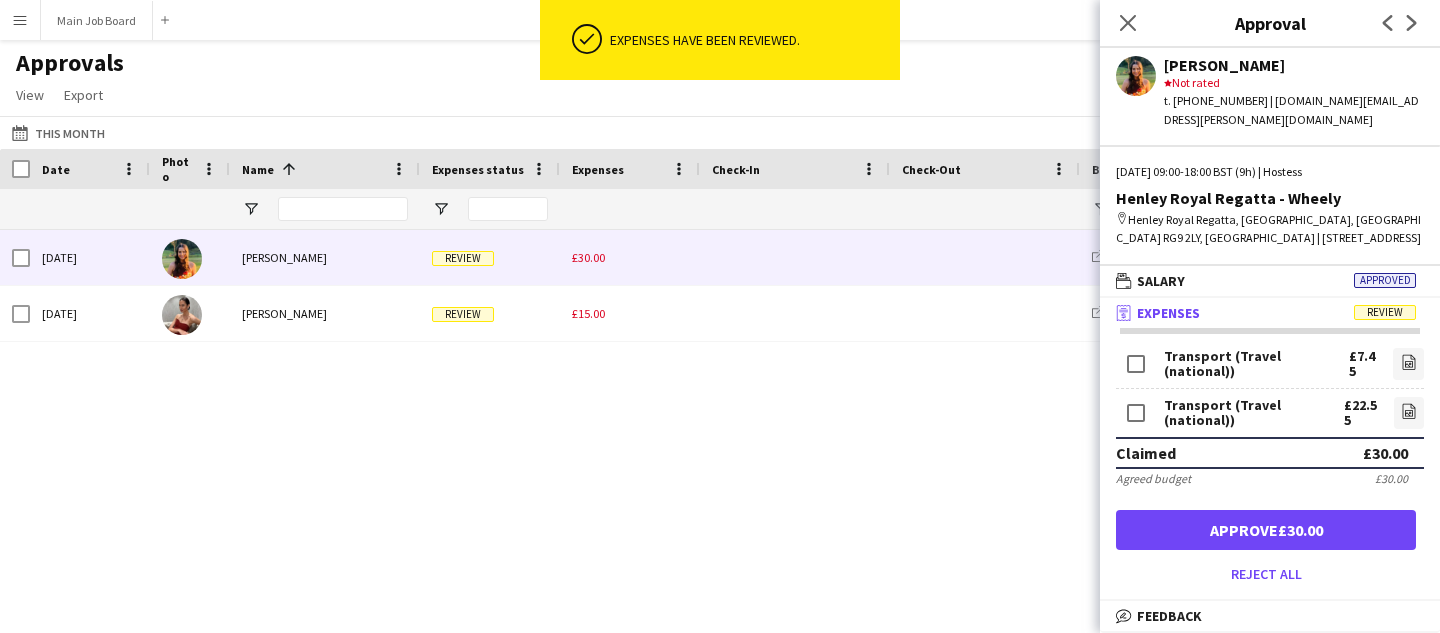 click on "Transport (Travel (national))   £7.45
file-image
Transport (Travel (national))   £22.55
file-image
Claimed   £30.00   Agreed budget   £30.00   Approve   £30.00   Reject all" at bounding box center [1270, 467] 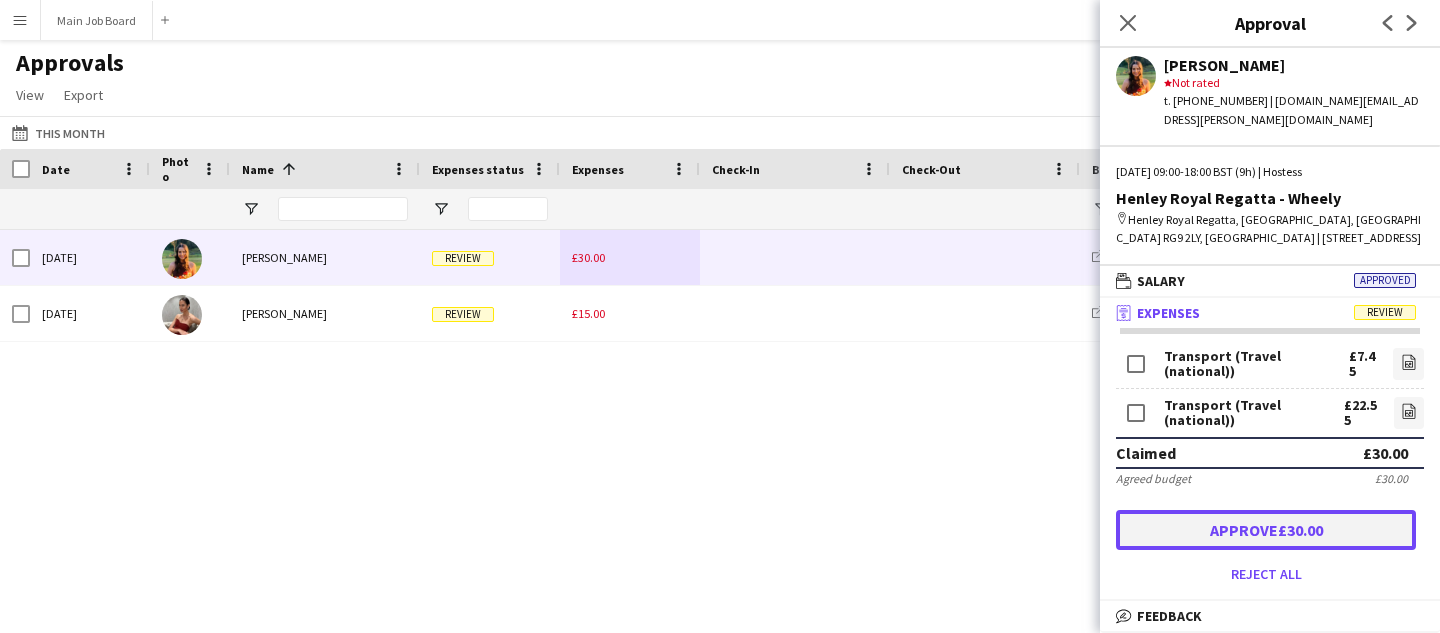 click on "Approve   £30.00" at bounding box center (1266, 530) 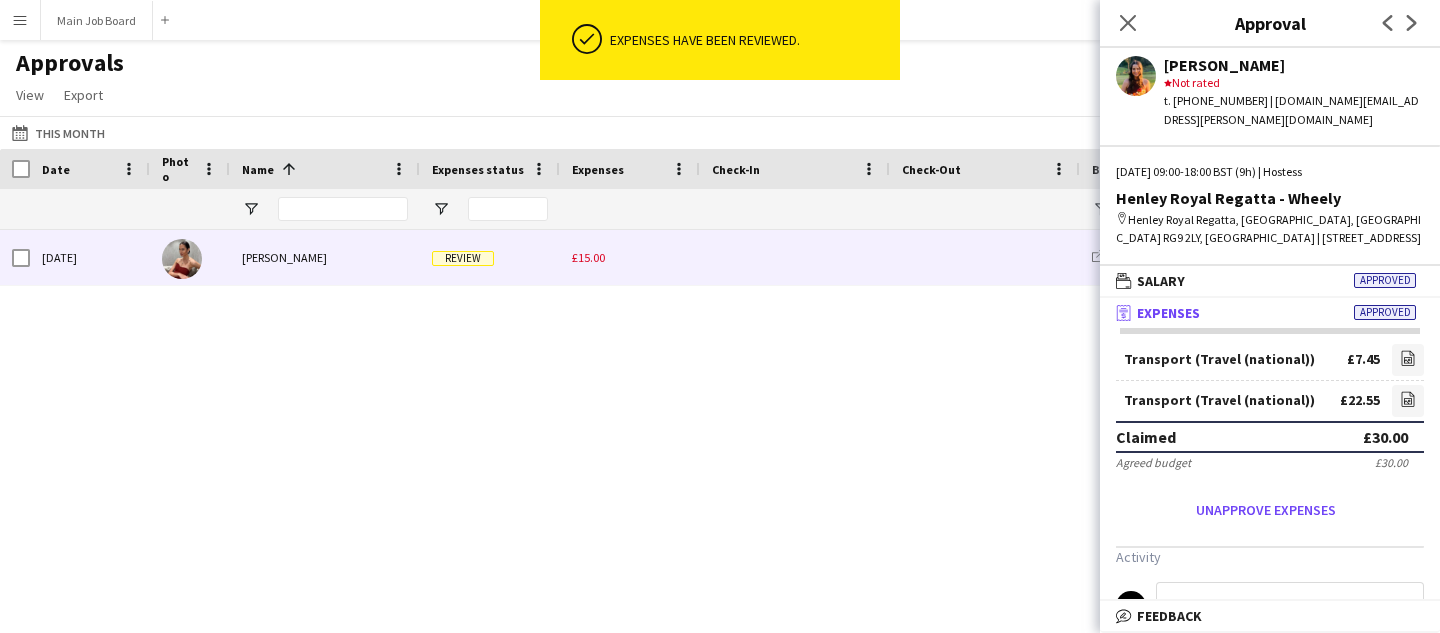 click on "£15.00" at bounding box center [630, 257] 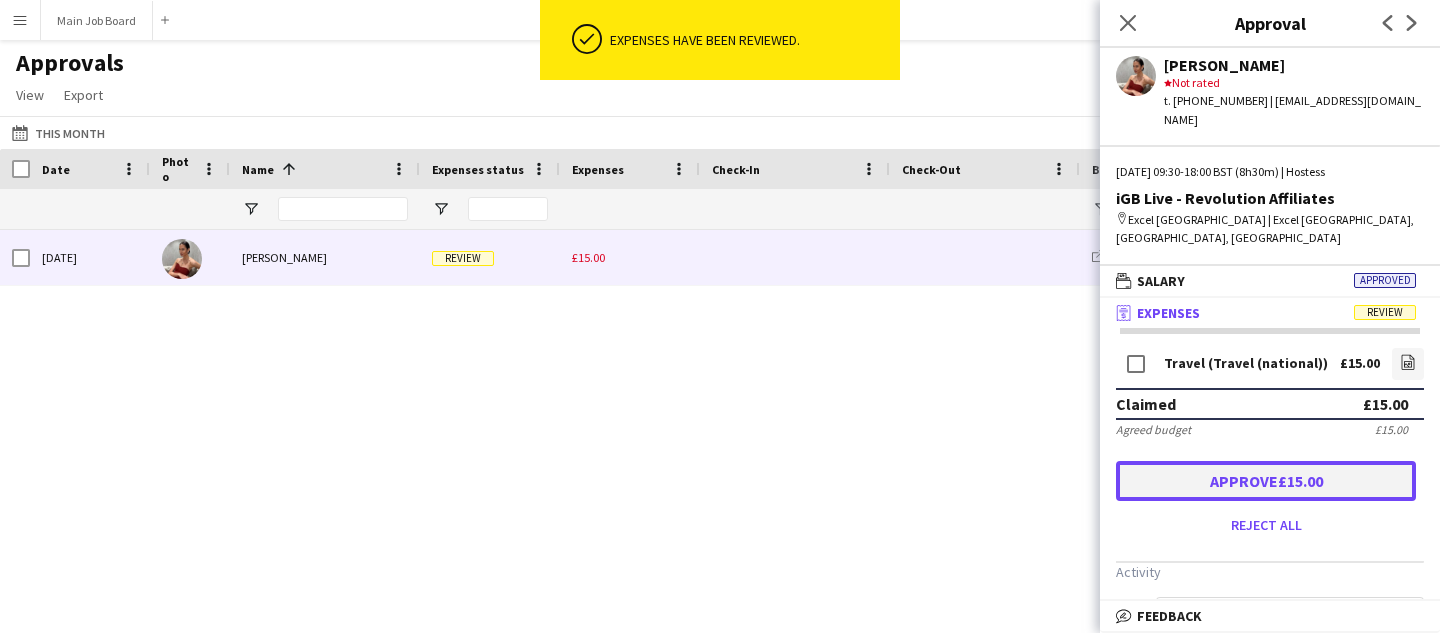click on "Approve   £15.00" at bounding box center (1266, 481) 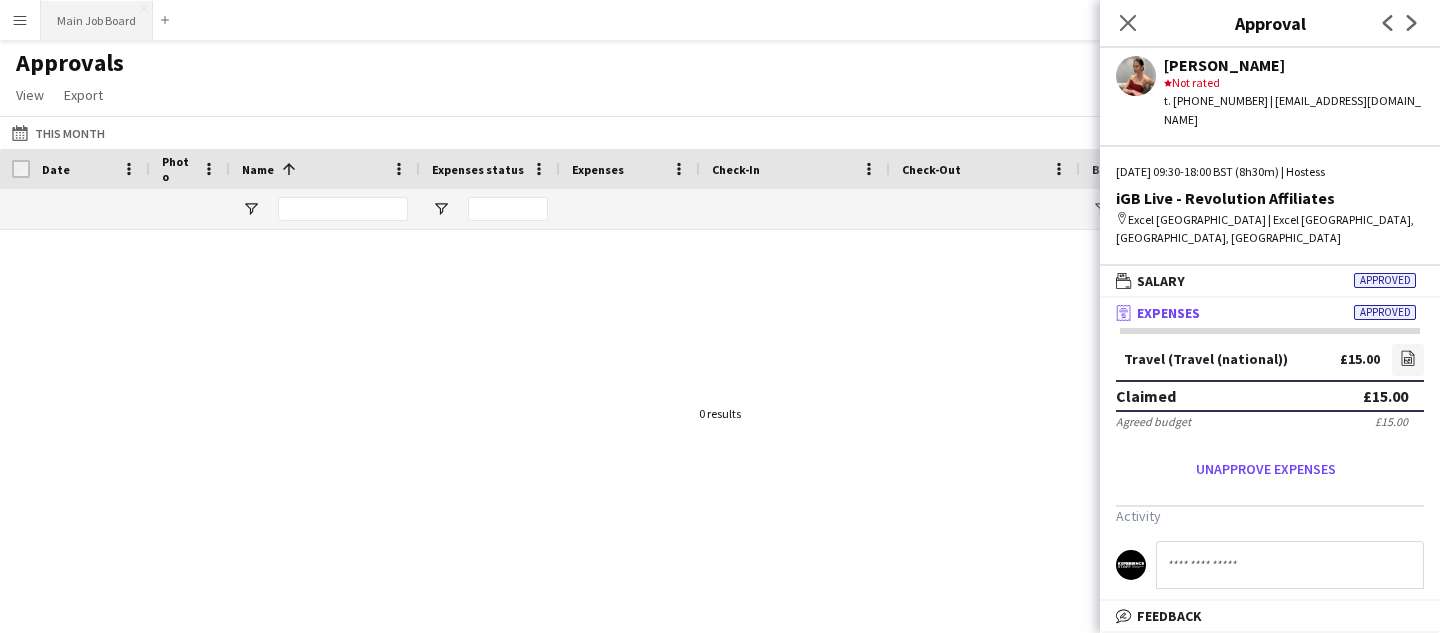 click on "Main Job Board
Close" at bounding box center (97, 20) 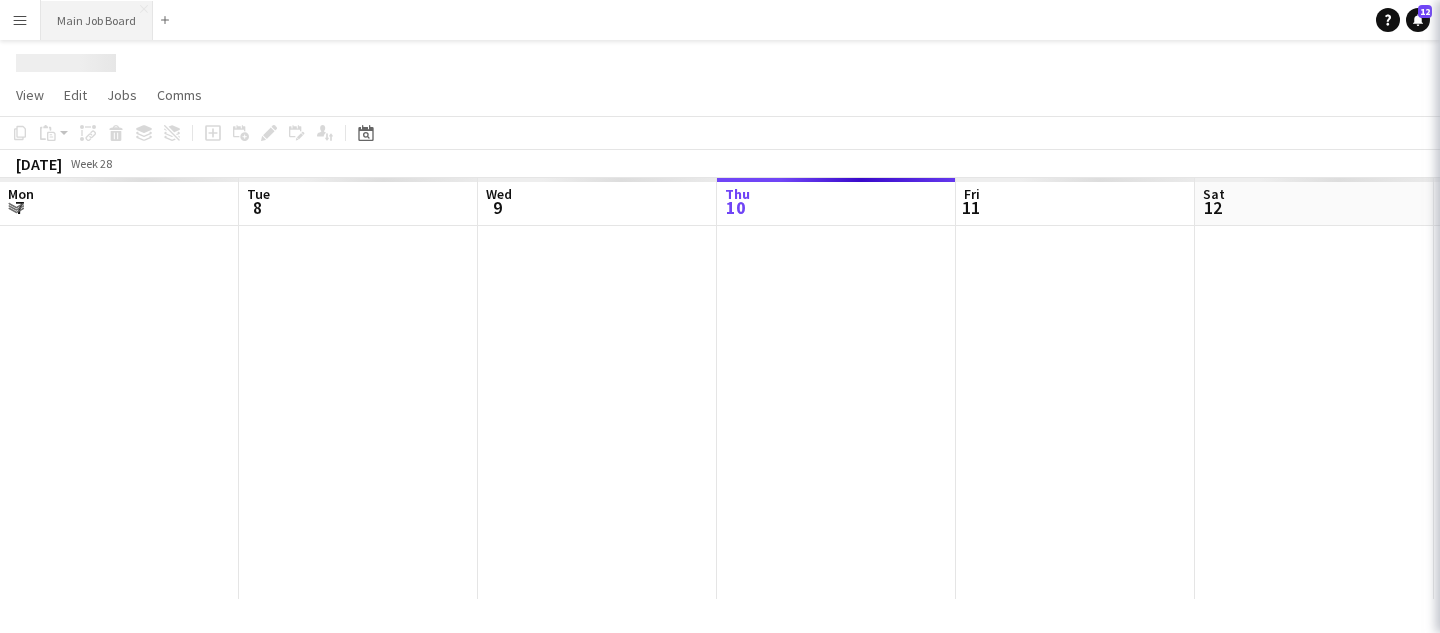 scroll, scrollTop: 0, scrollLeft: 478, axis: horizontal 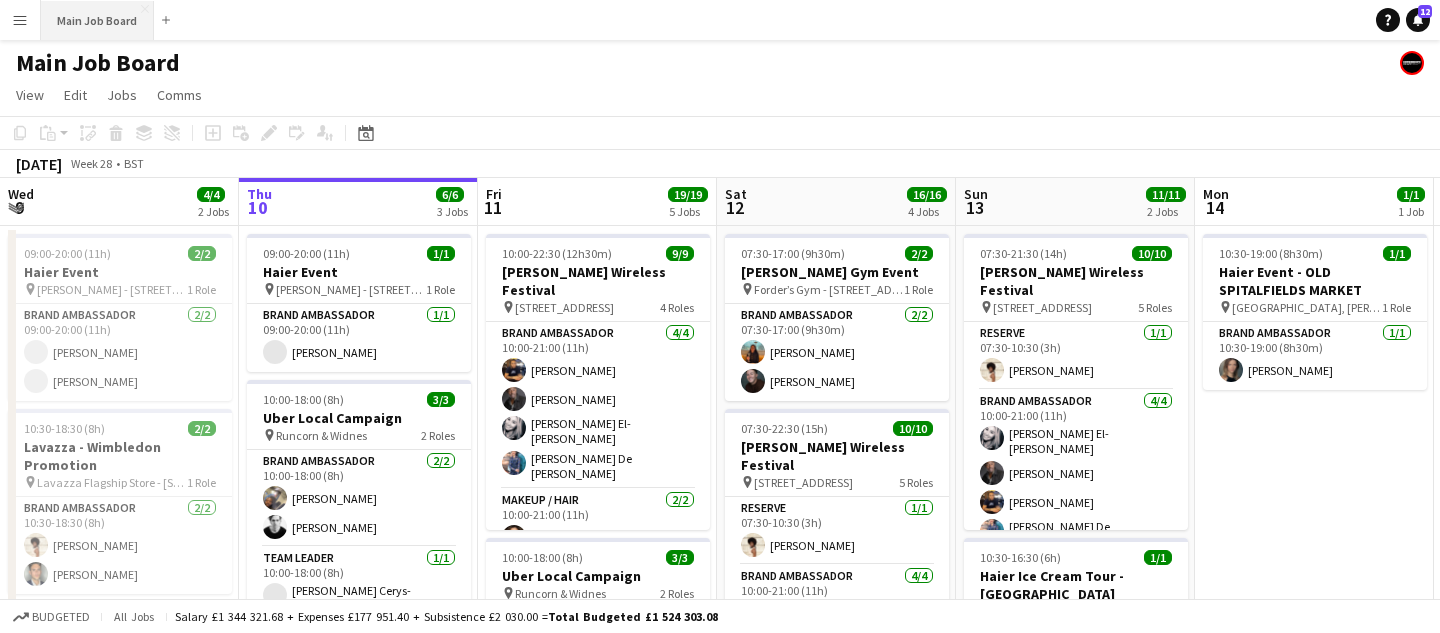 type 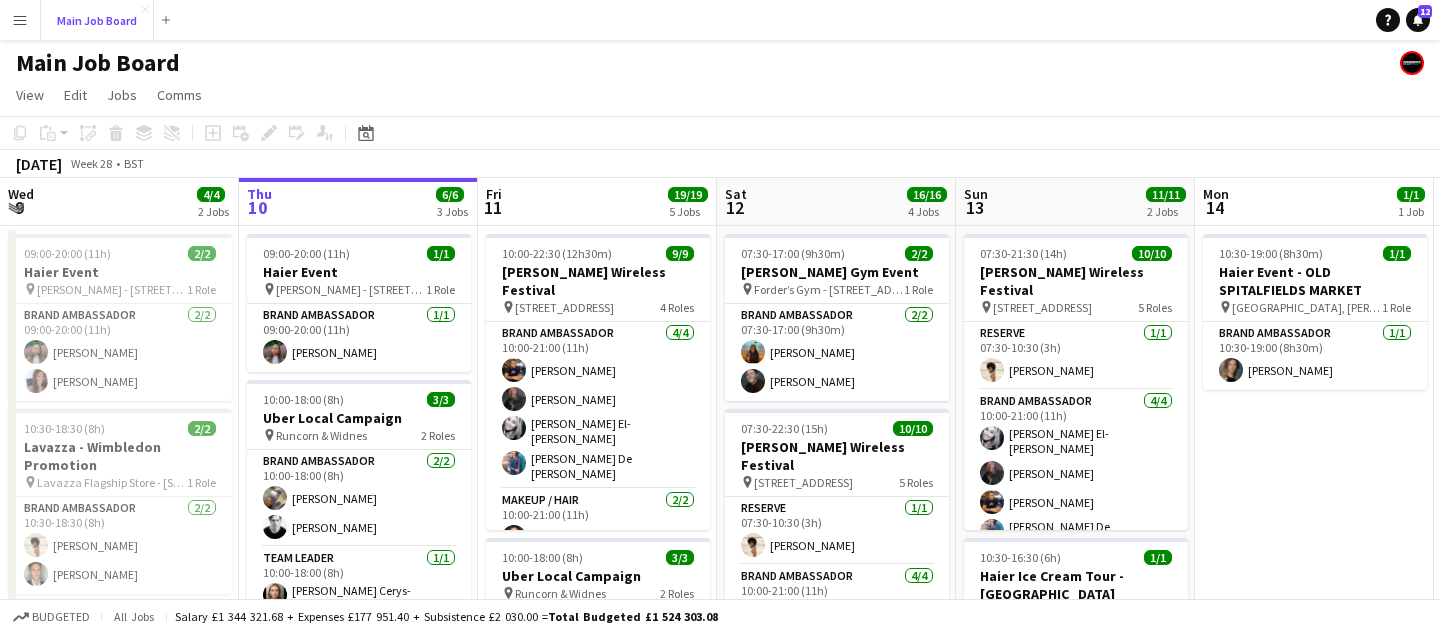 click on "Main Job Board
Close" at bounding box center [97, 20] 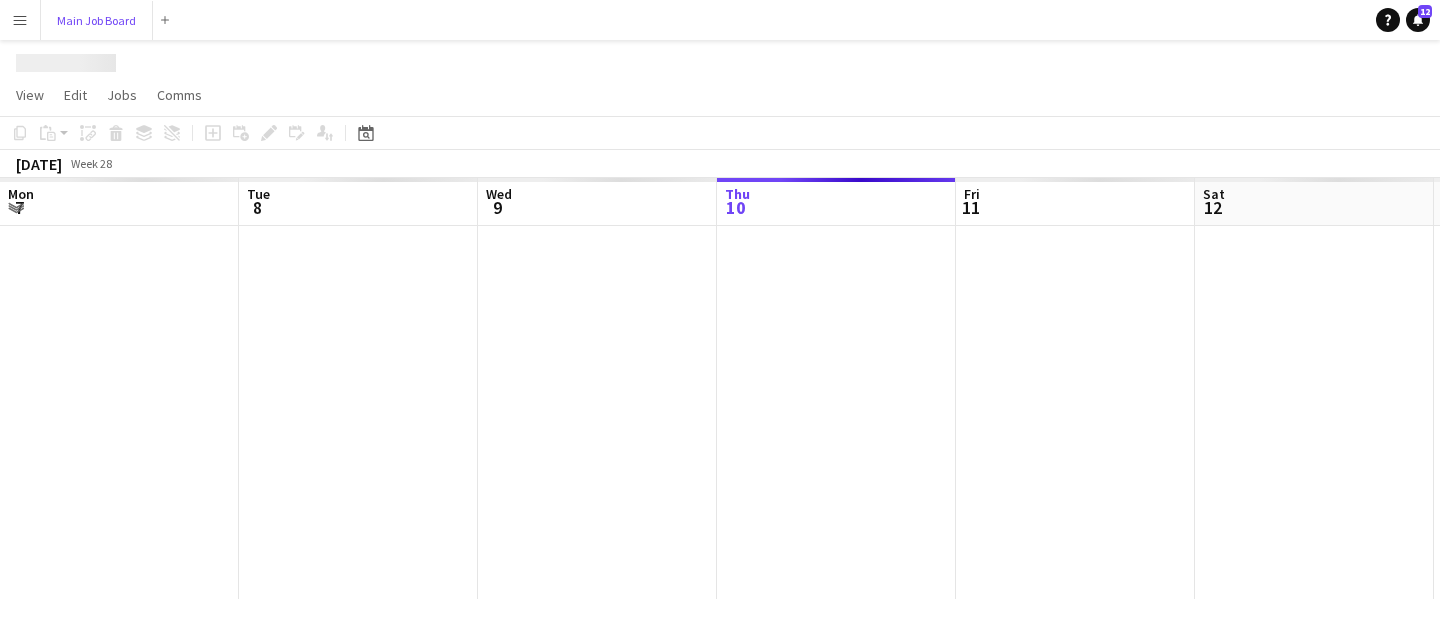 scroll, scrollTop: 0, scrollLeft: 478, axis: horizontal 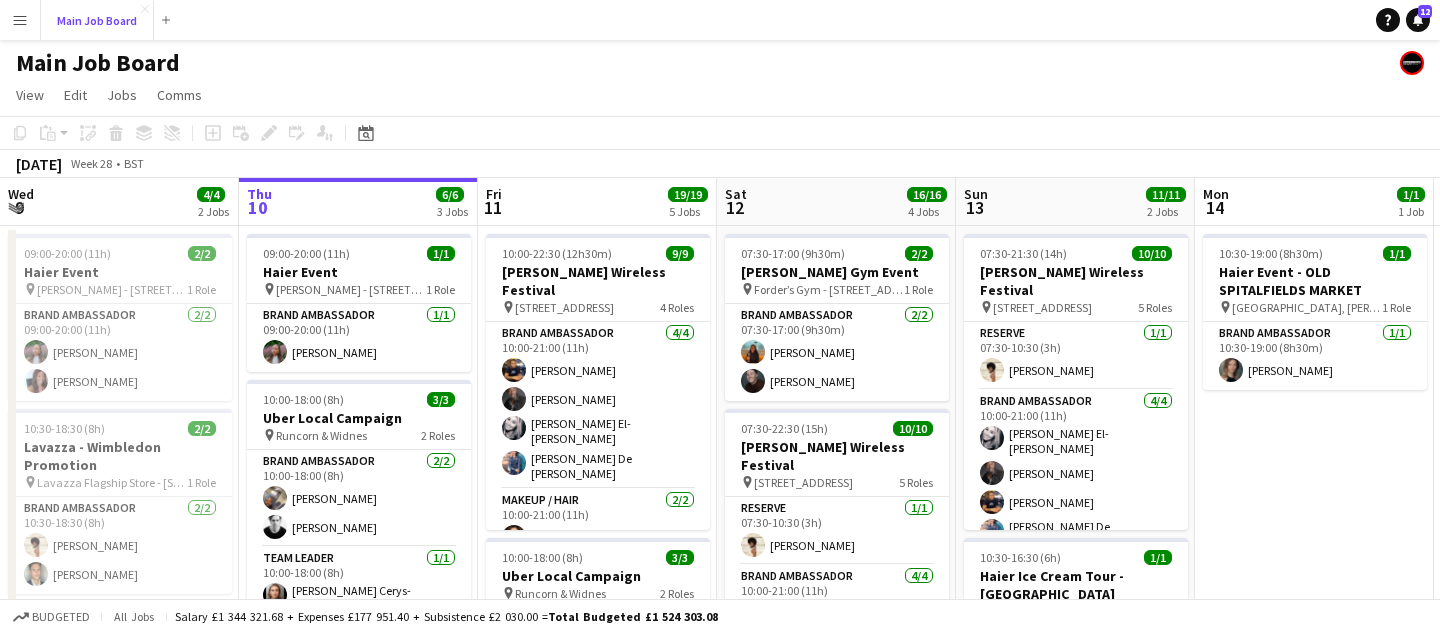 click on "Main Job Board
Close" at bounding box center [97, 20] 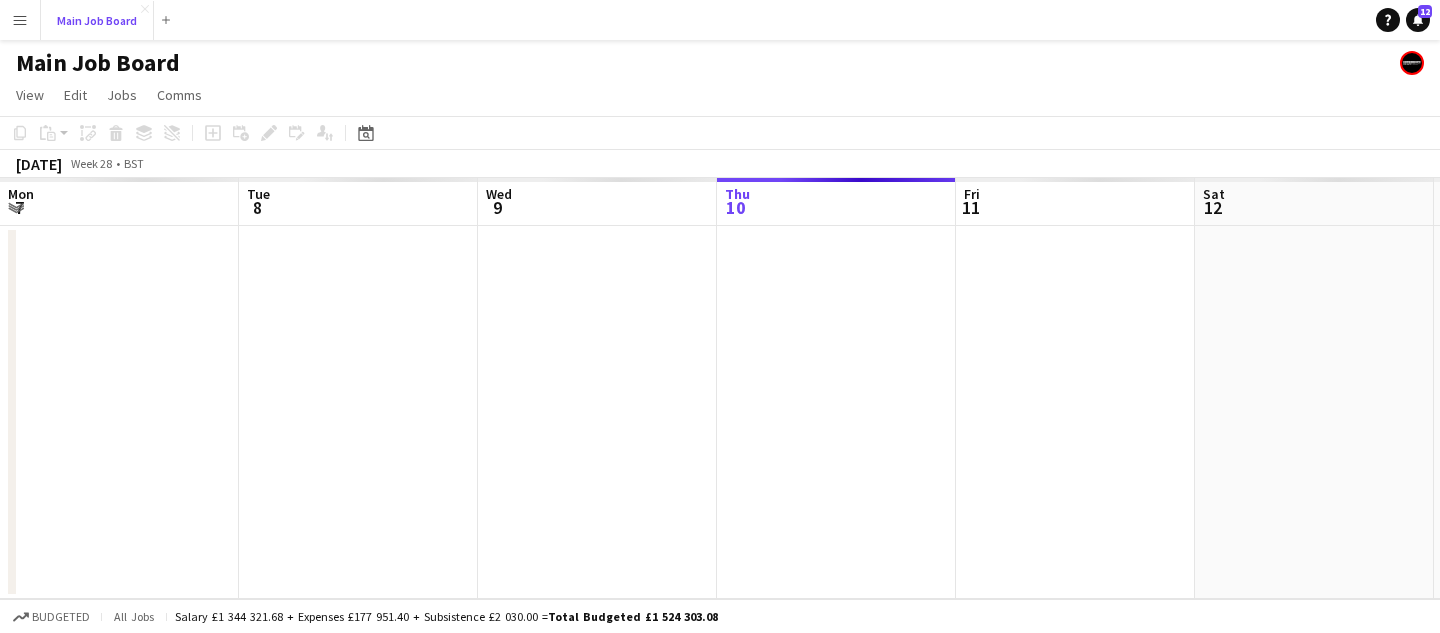 scroll, scrollTop: 0, scrollLeft: 478, axis: horizontal 